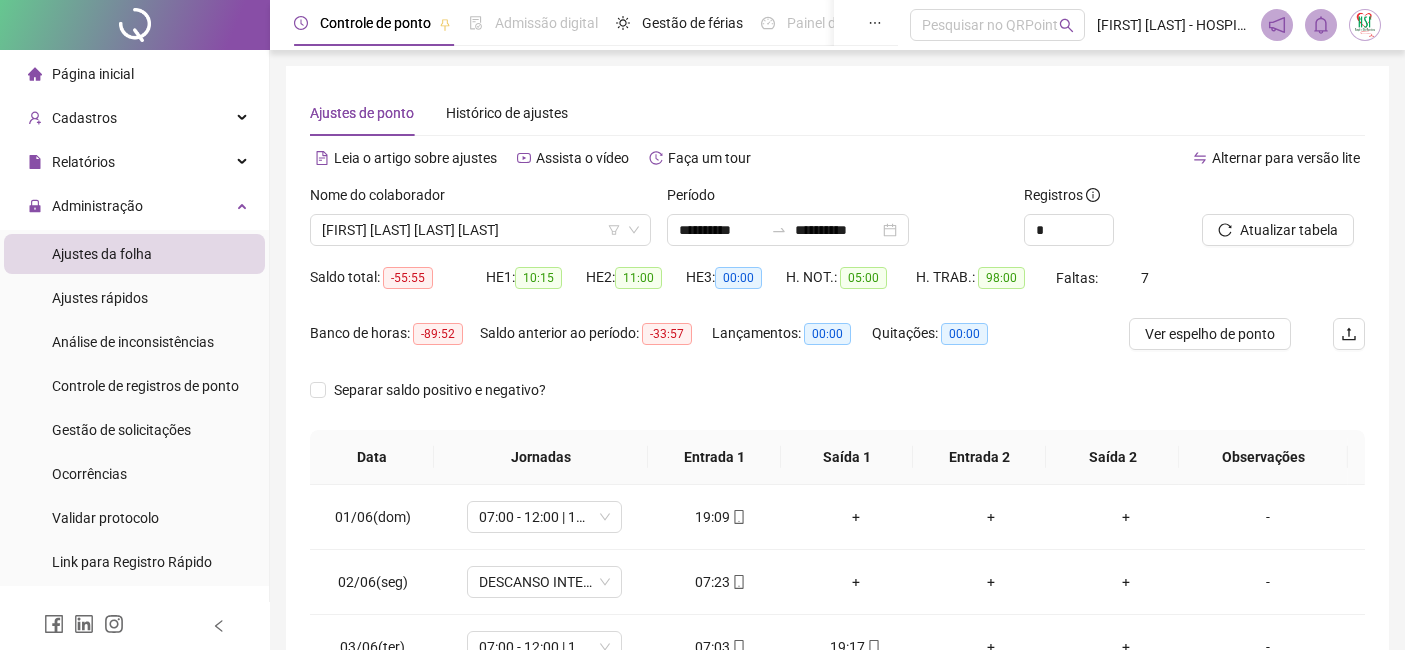 scroll, scrollTop: 111, scrollLeft: 0, axis: vertical 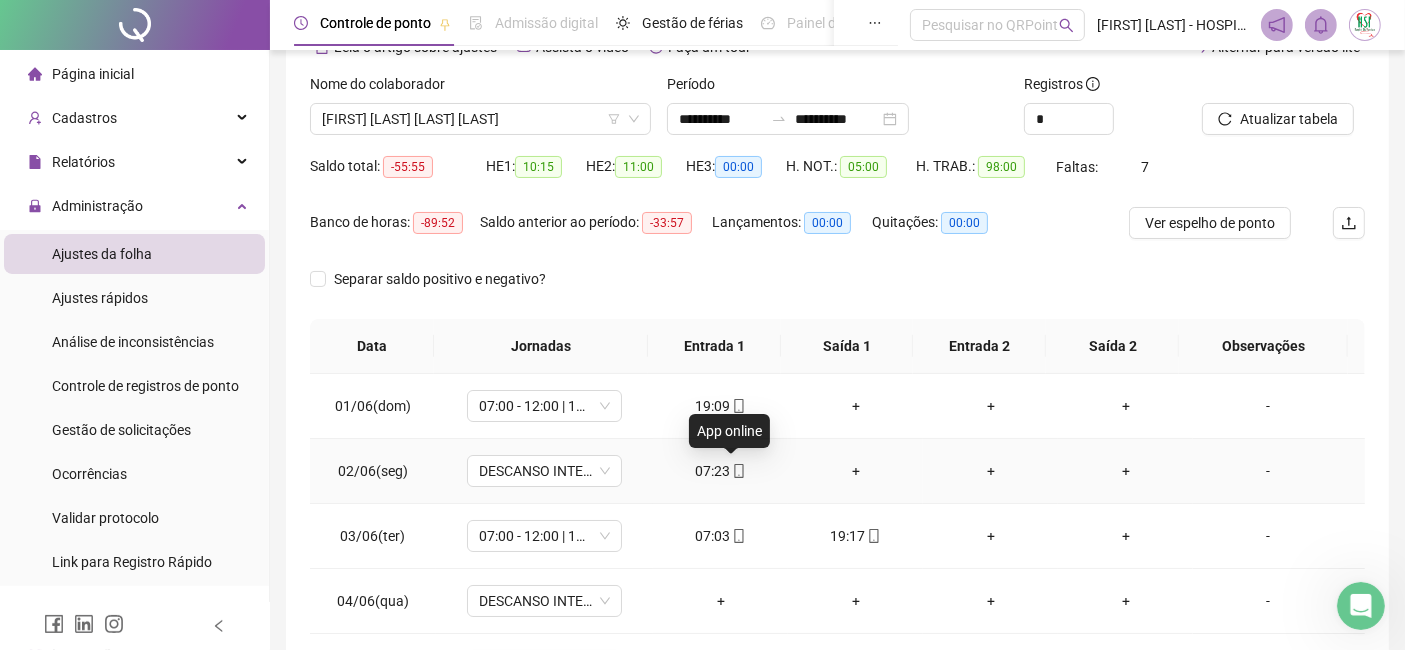 click 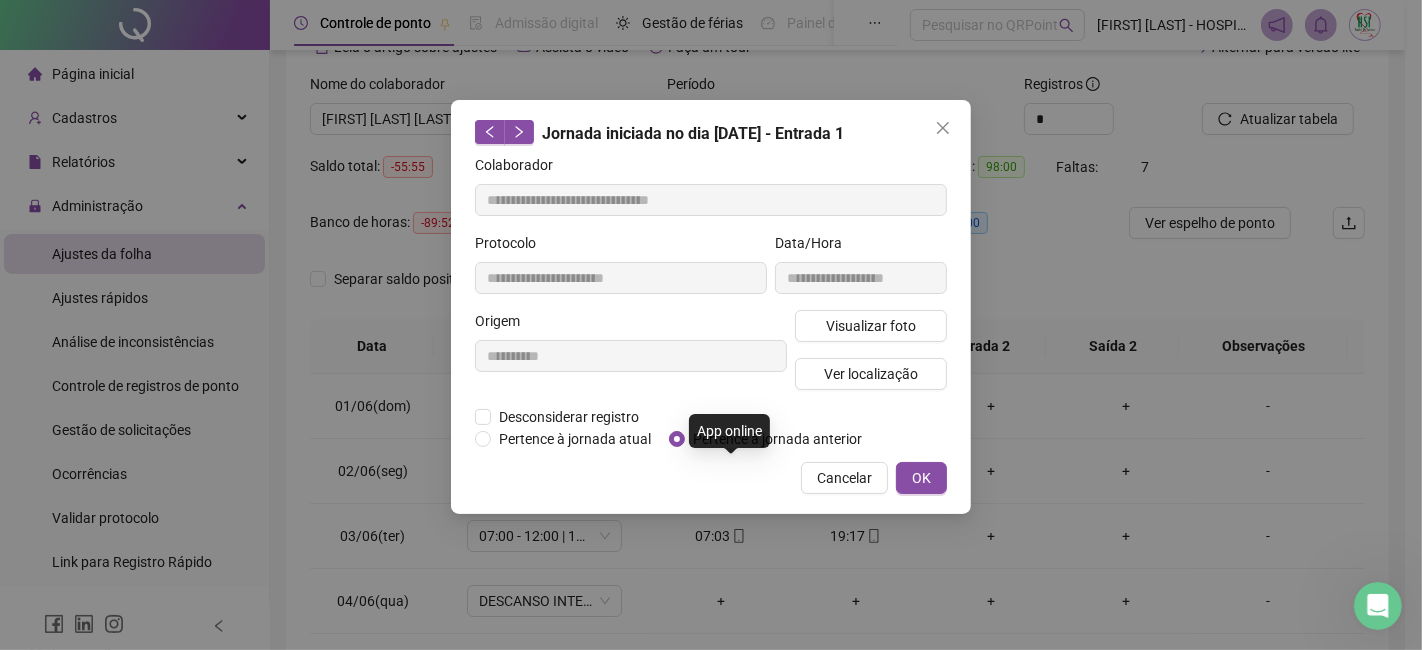 type on "**********" 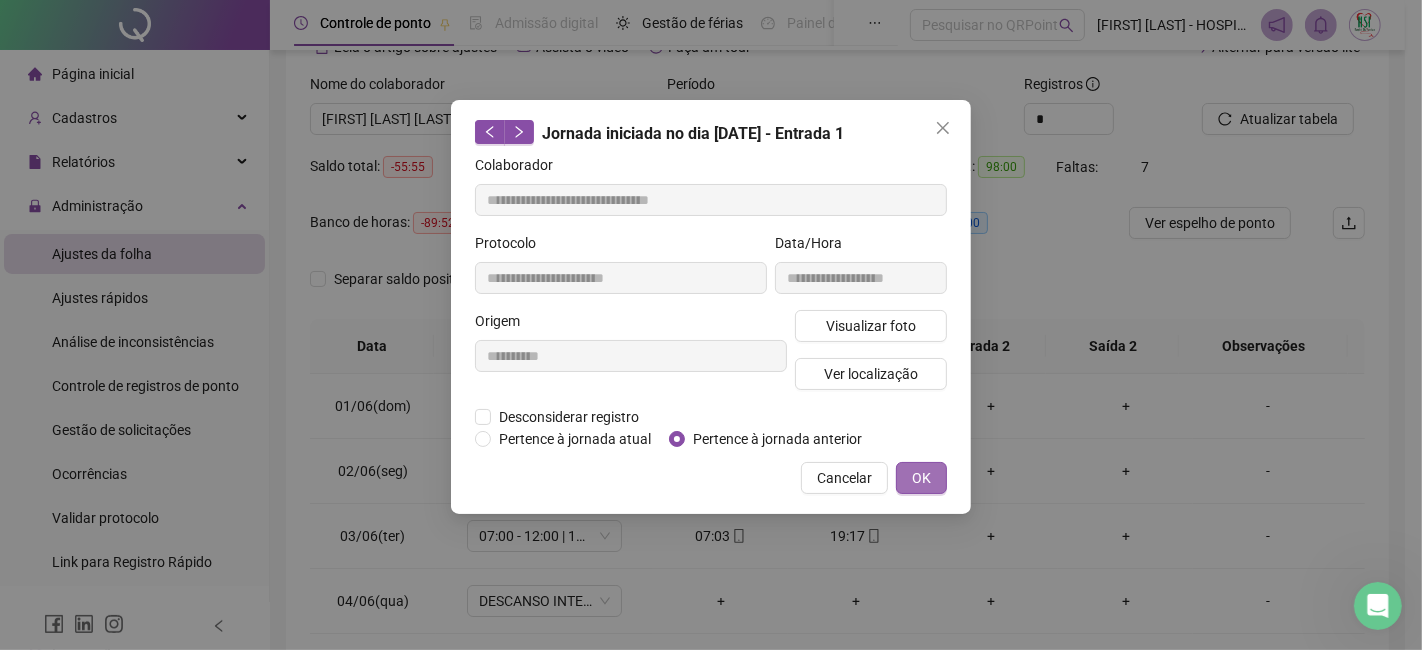 click on "OK" at bounding box center [921, 478] 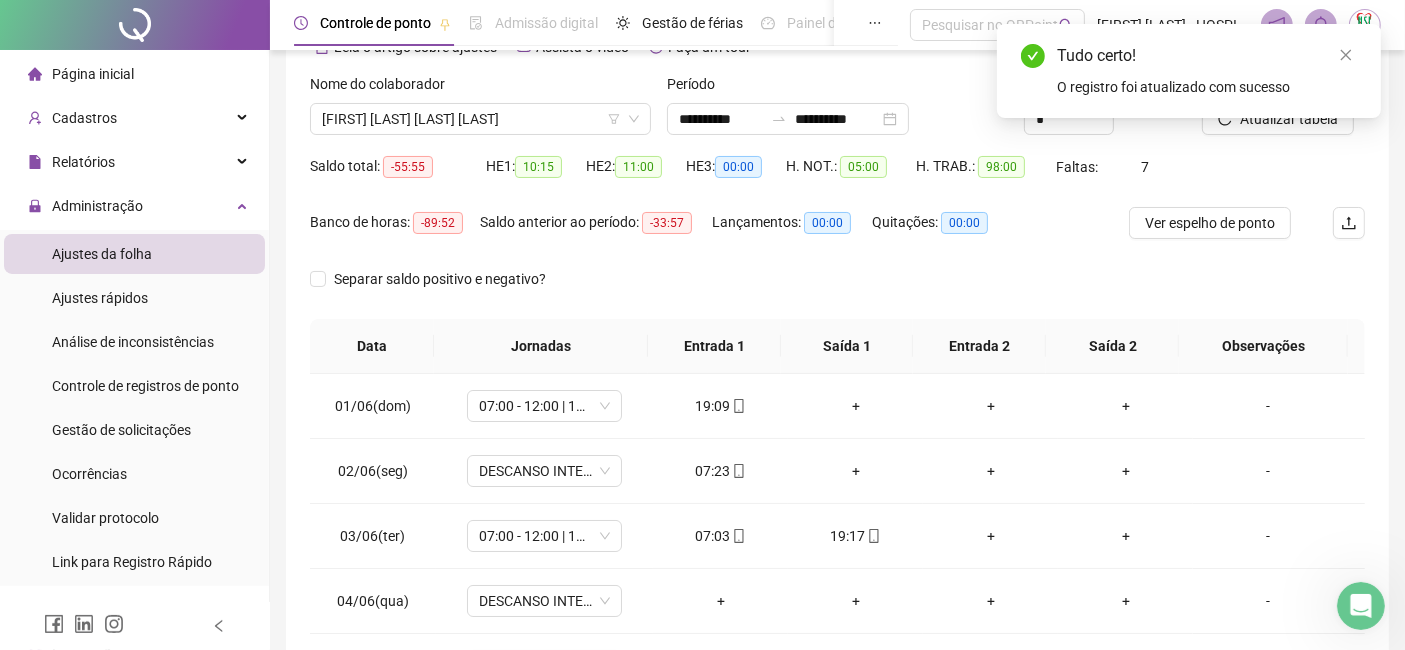 click on "Tudo certo! O registro foi atualizado com sucesso" at bounding box center [1189, 71] 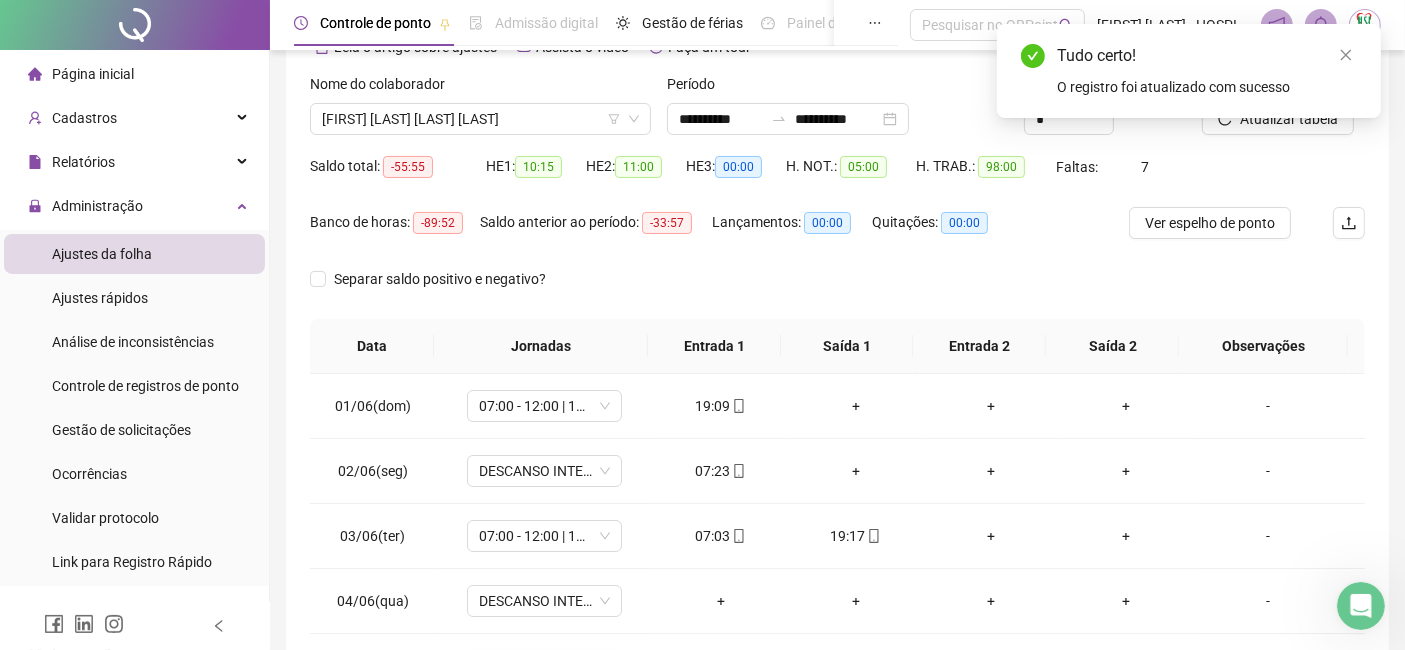 drag, startPoint x: 1348, startPoint y: 55, endPoint x: 1342, endPoint y: 72, distance: 18.027756 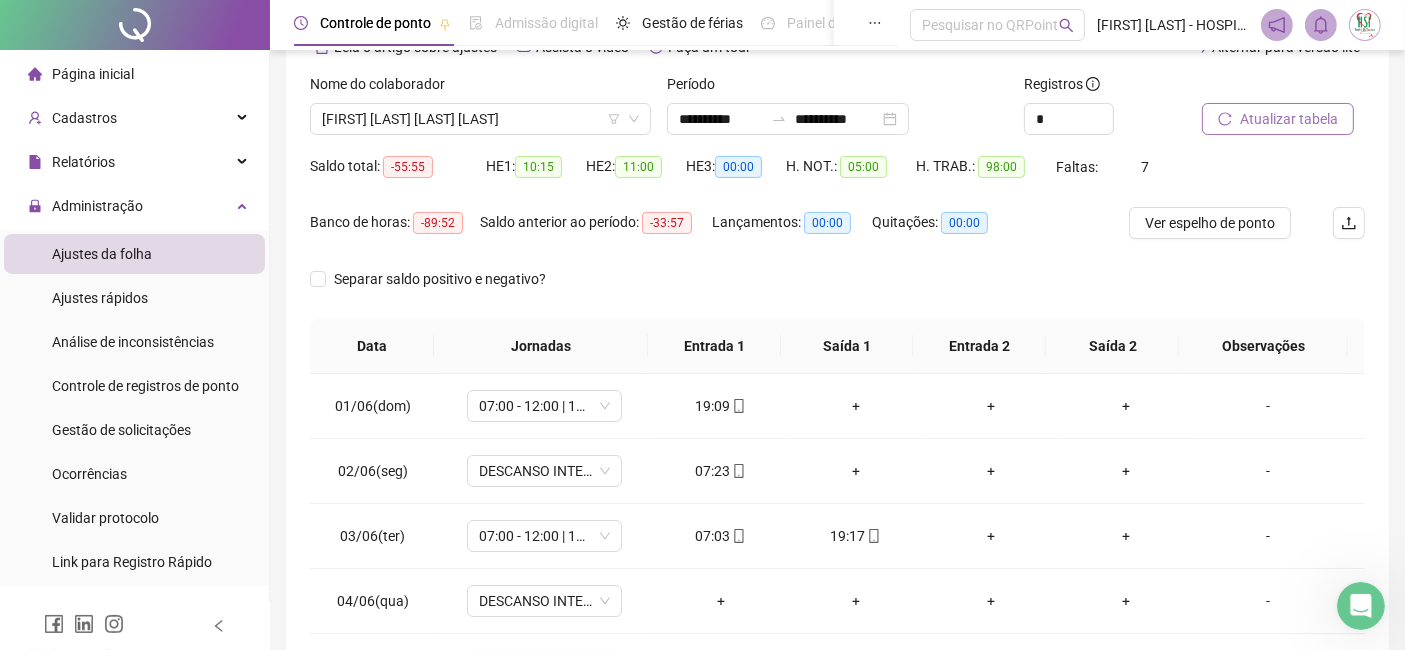 click on "Atualizar tabela" at bounding box center (1289, 119) 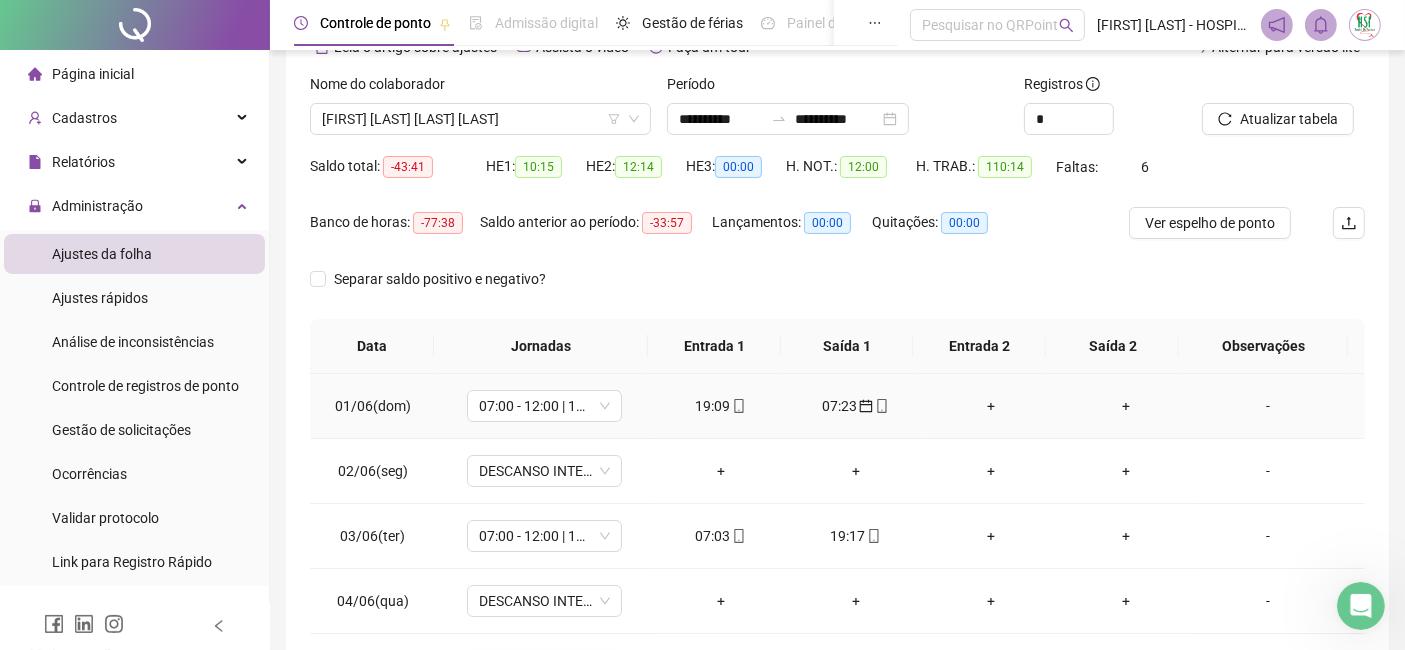 click on "+" at bounding box center (990, 406) 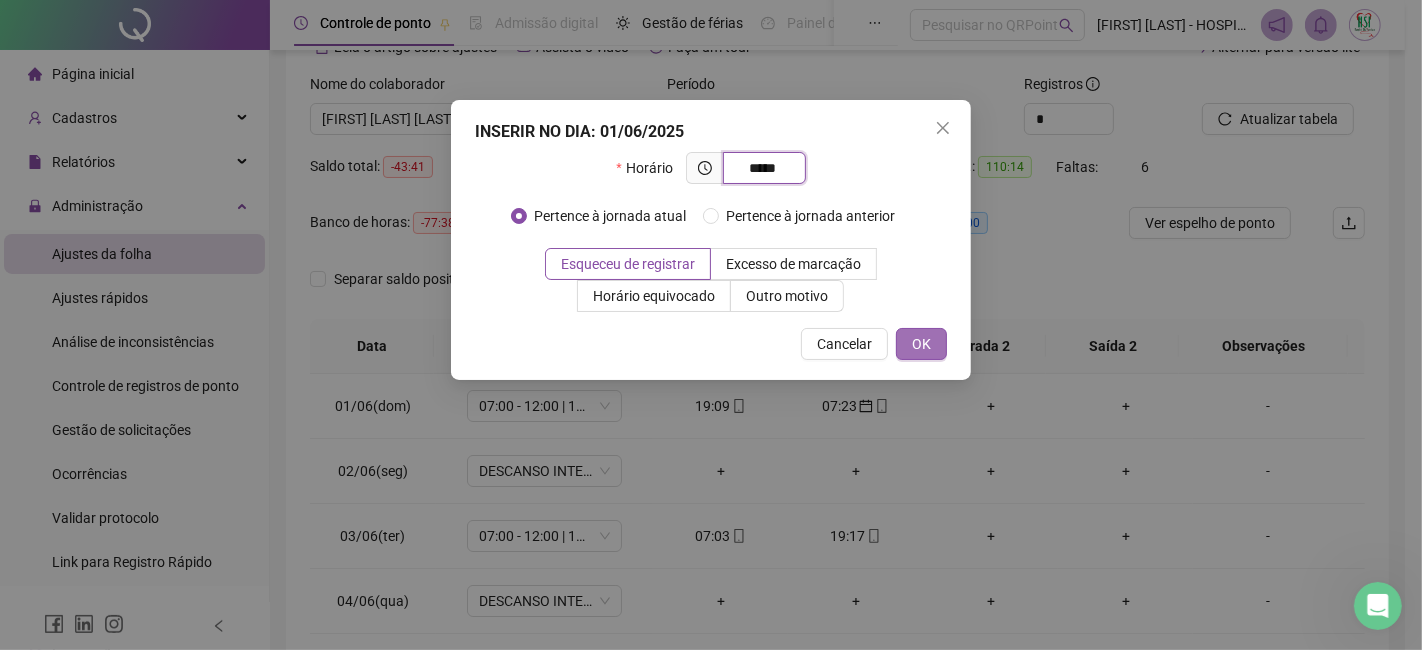 type on "*****" 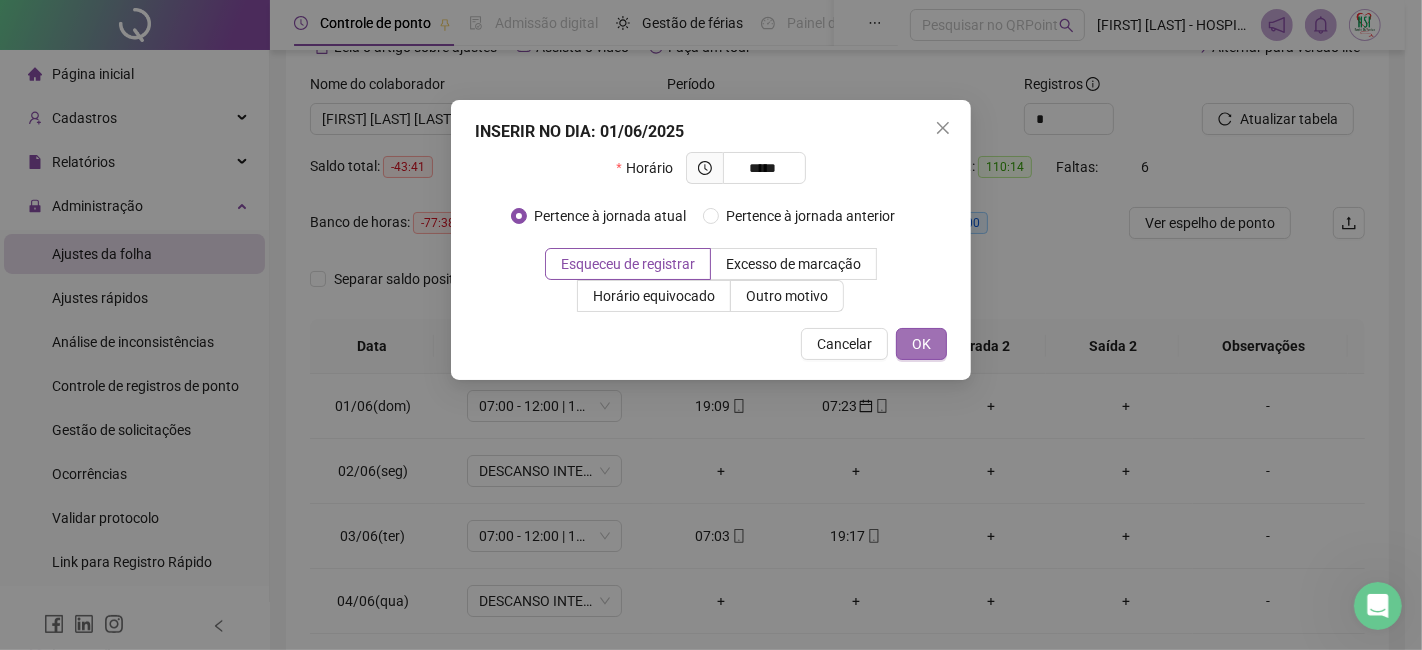 click on "OK" at bounding box center (921, 344) 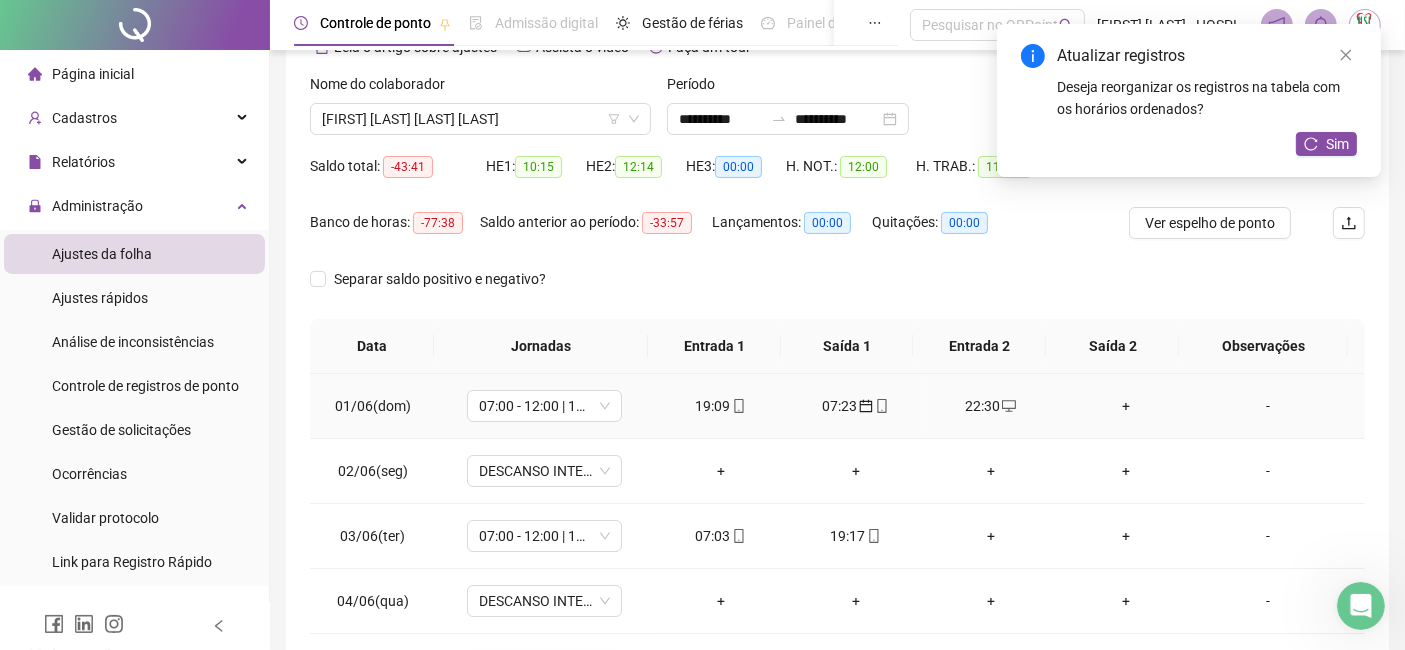 click on "+" at bounding box center (1125, 406) 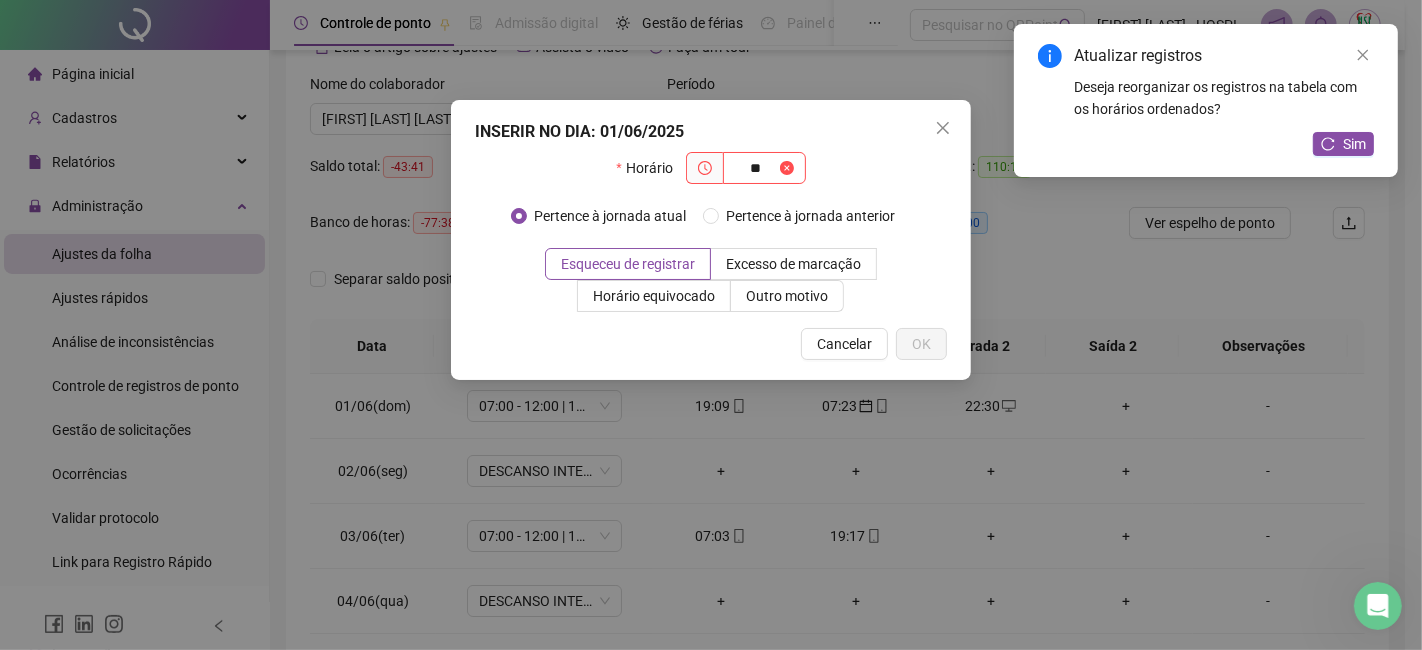 type on "*" 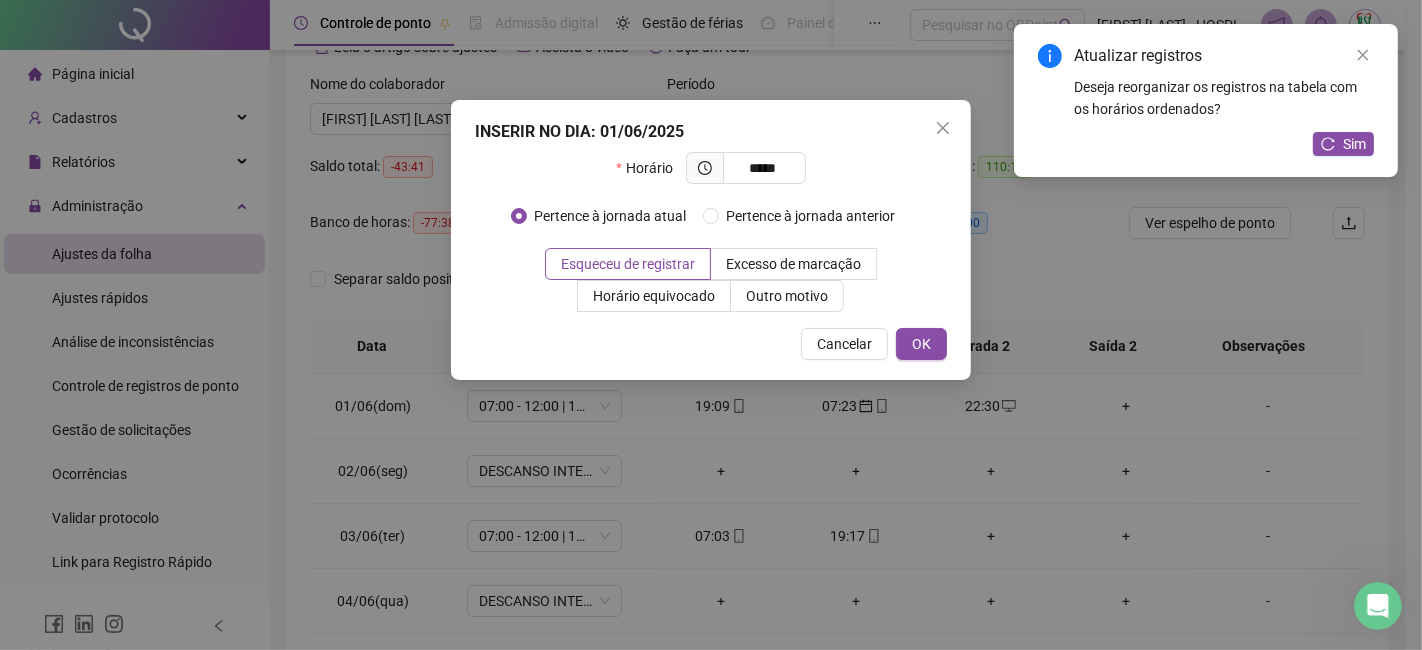 type on "*****" 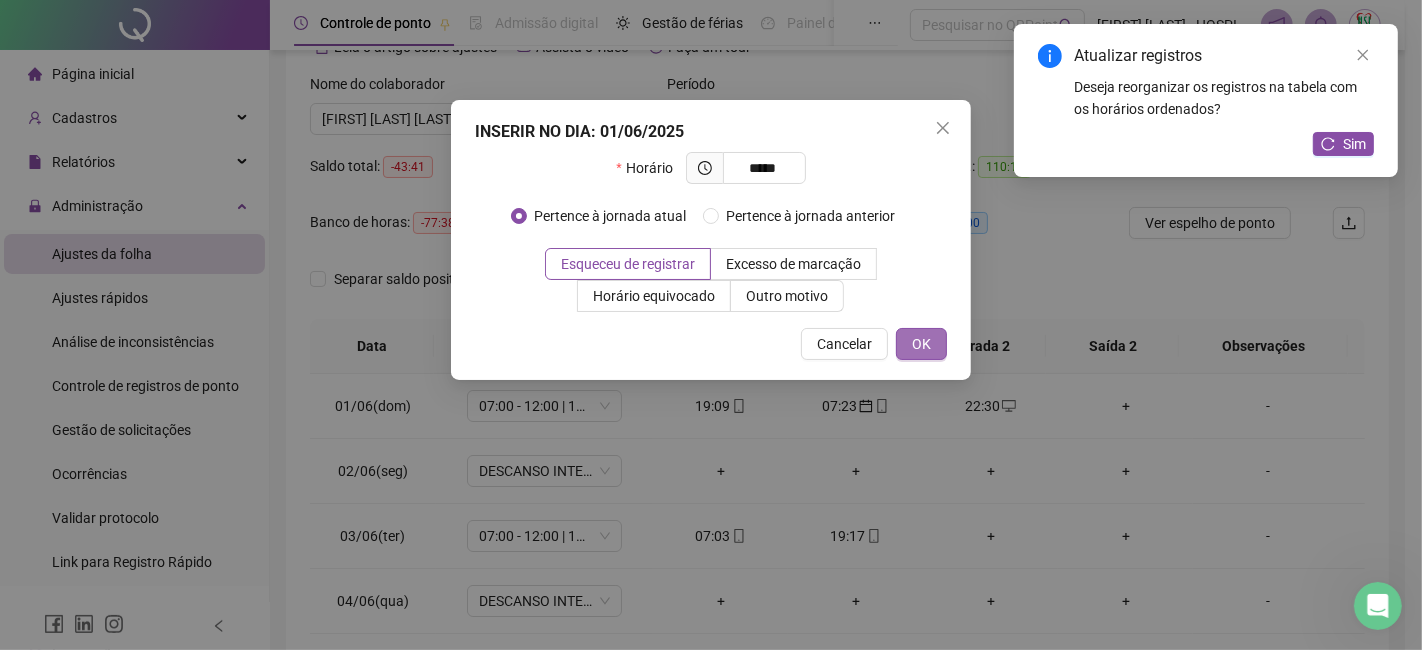 click on "INSERIR NO DIA :   01/06/2025 Horário ***** Pertence à jornada atual Pertence à jornada anterior Esqueceu de registrar Excesso de marcação Horário equivocado Outro motivo Motivo Cancelar OK" at bounding box center [711, 240] 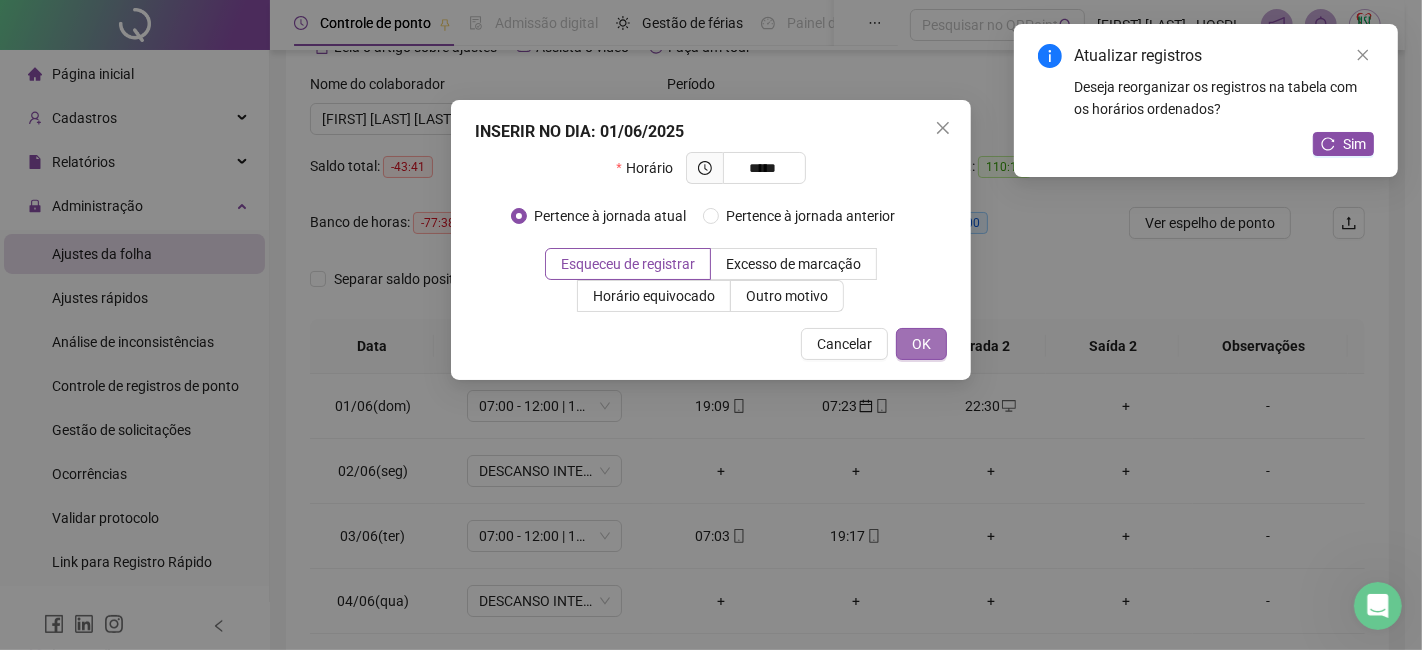 click on "OK" at bounding box center (921, 344) 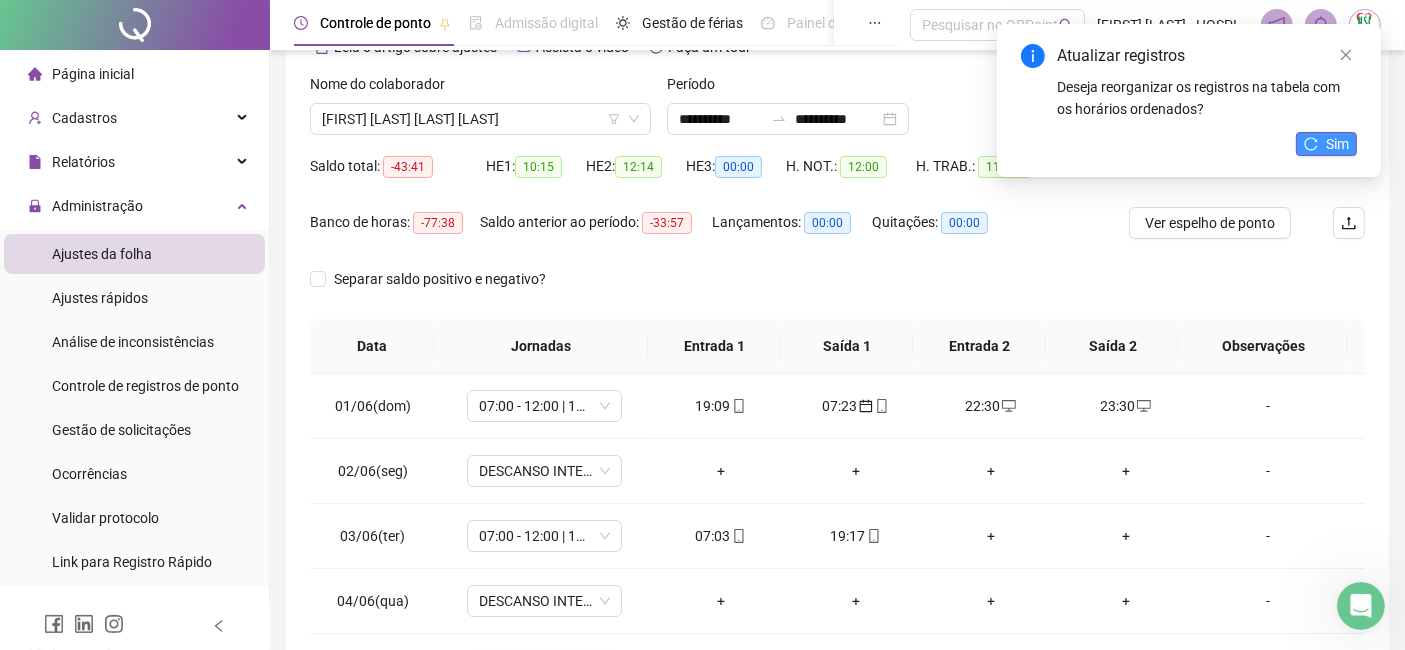 click on "Sim" at bounding box center (1337, 144) 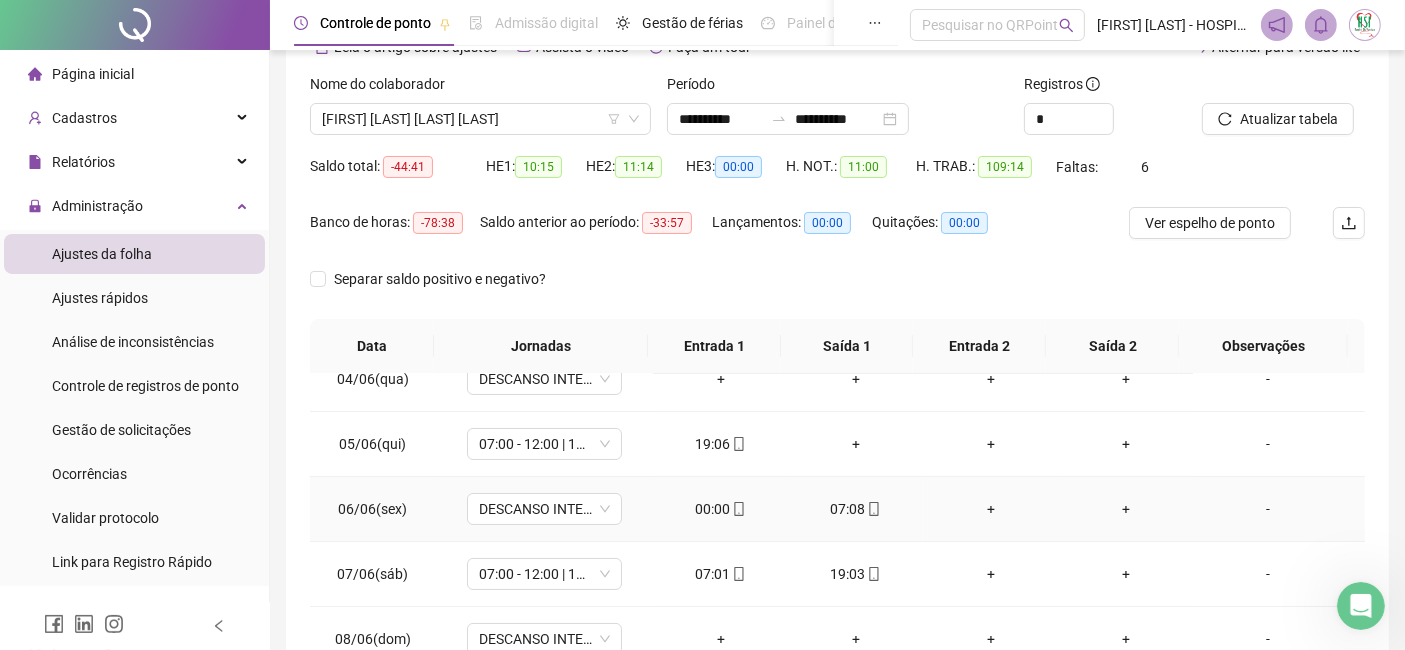 scroll, scrollTop: 111, scrollLeft: 0, axis: vertical 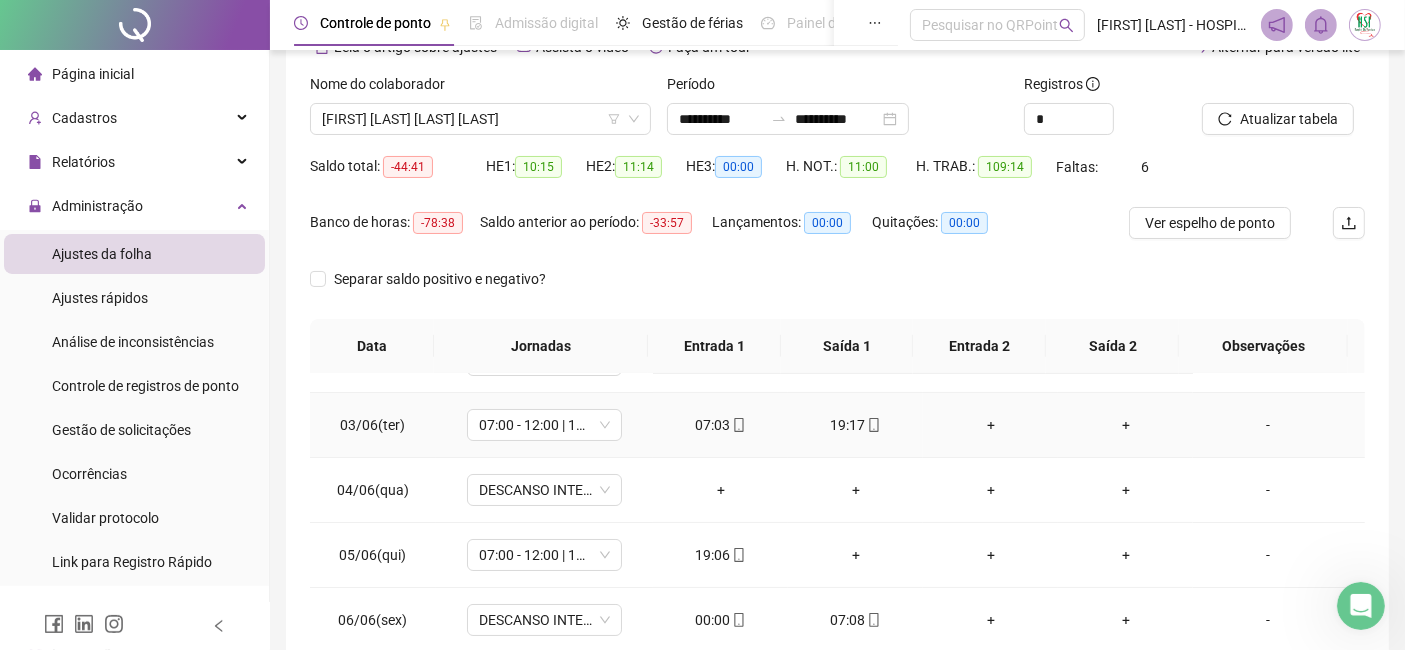 click on "+" at bounding box center (990, 425) 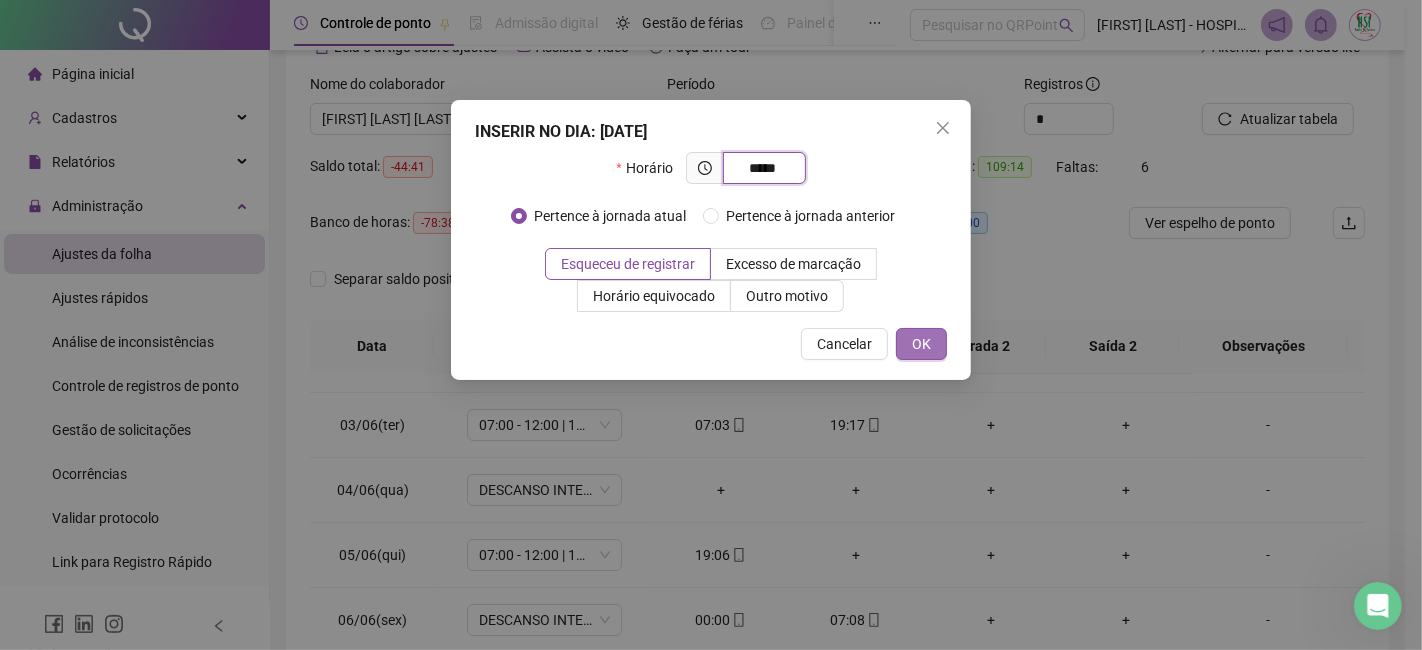 type on "*****" 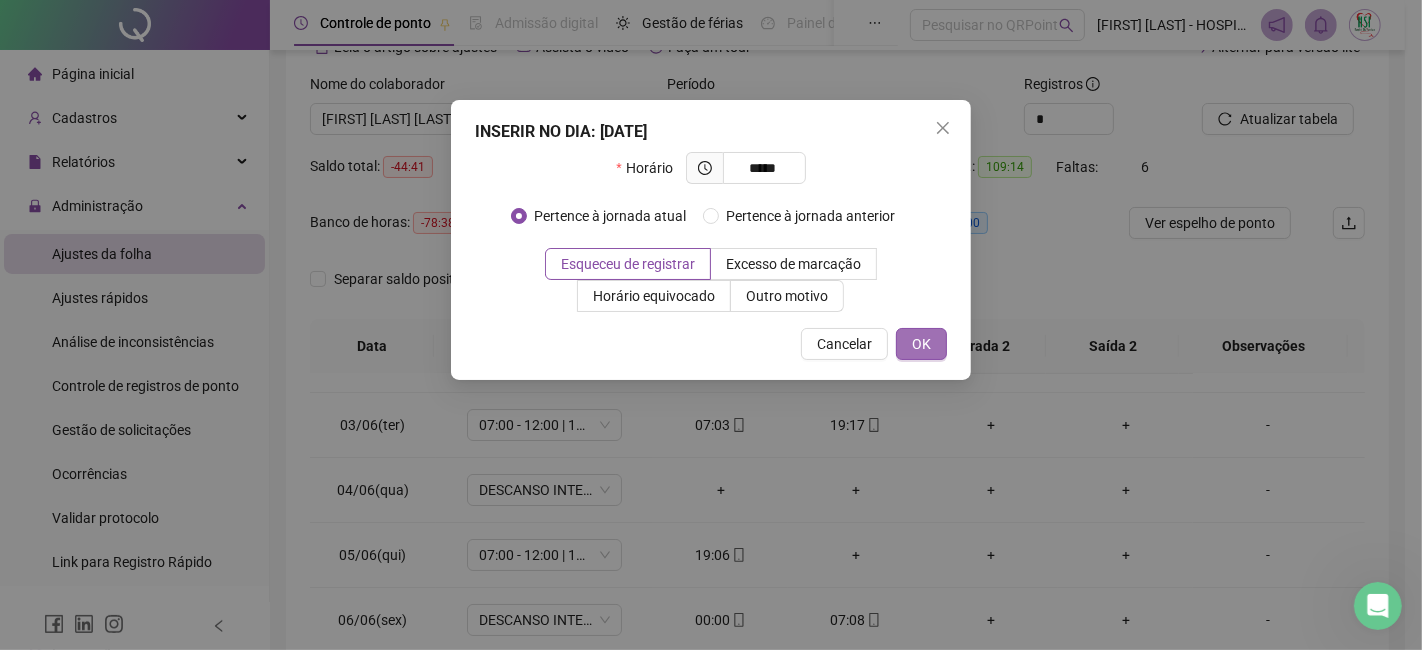 click on "OK" at bounding box center (921, 344) 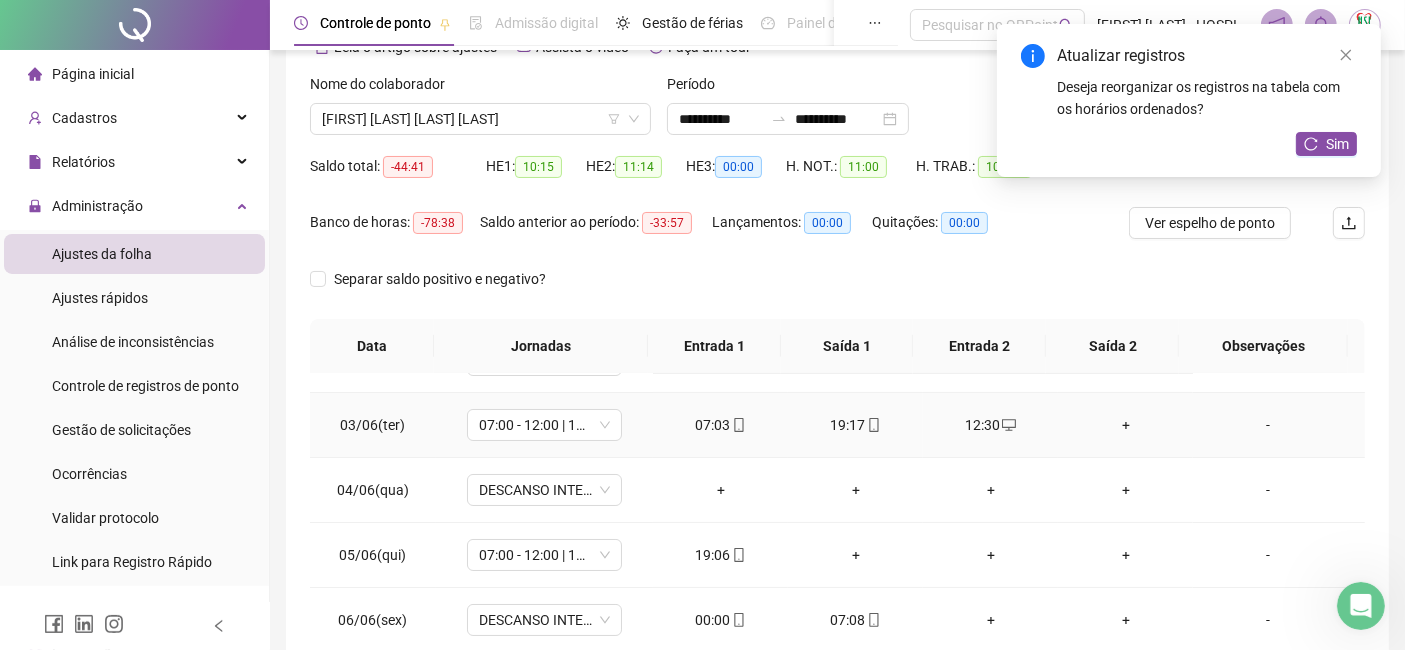 click on "+" at bounding box center [1125, 425] 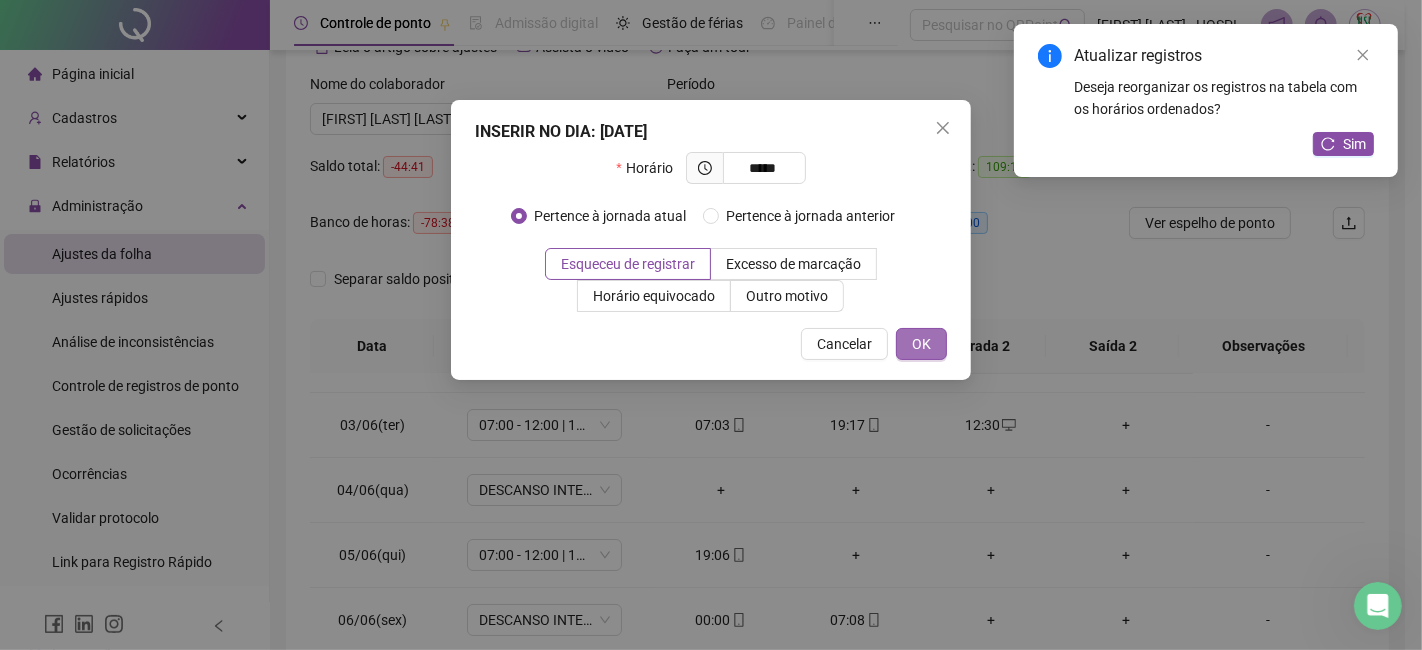 type on "*****" 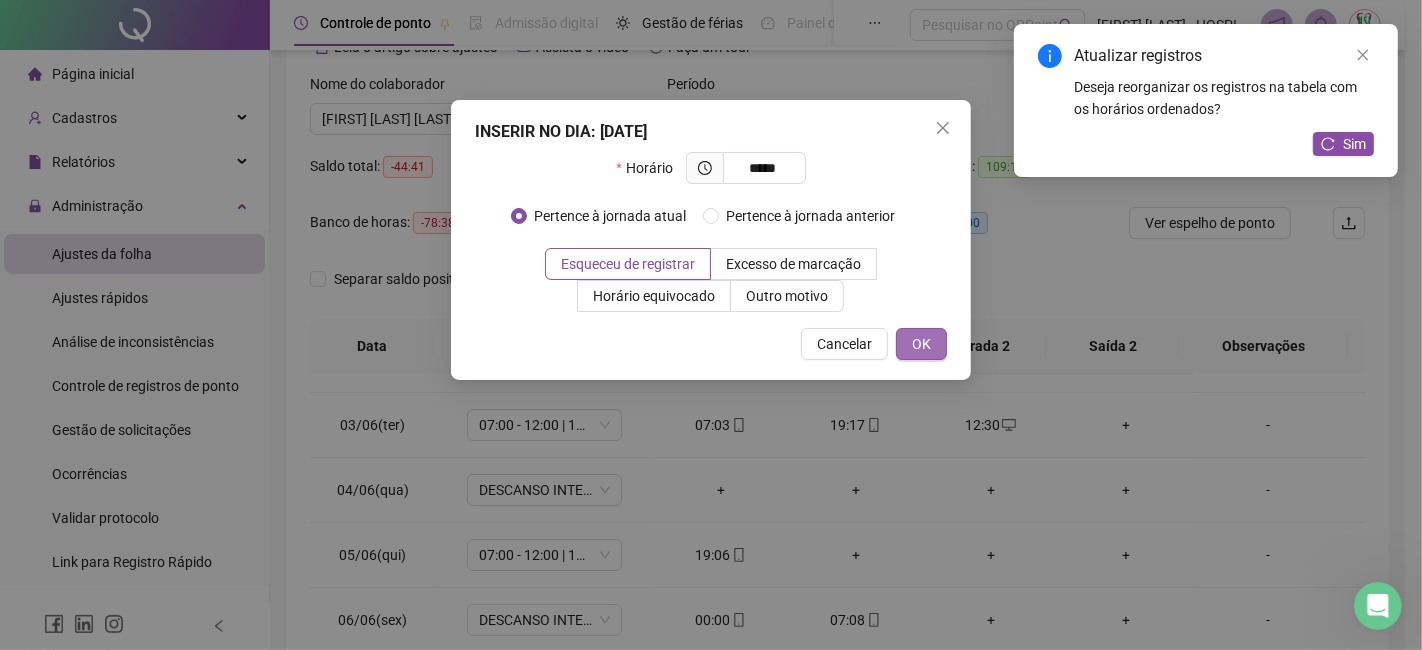 click on "OK" at bounding box center [921, 344] 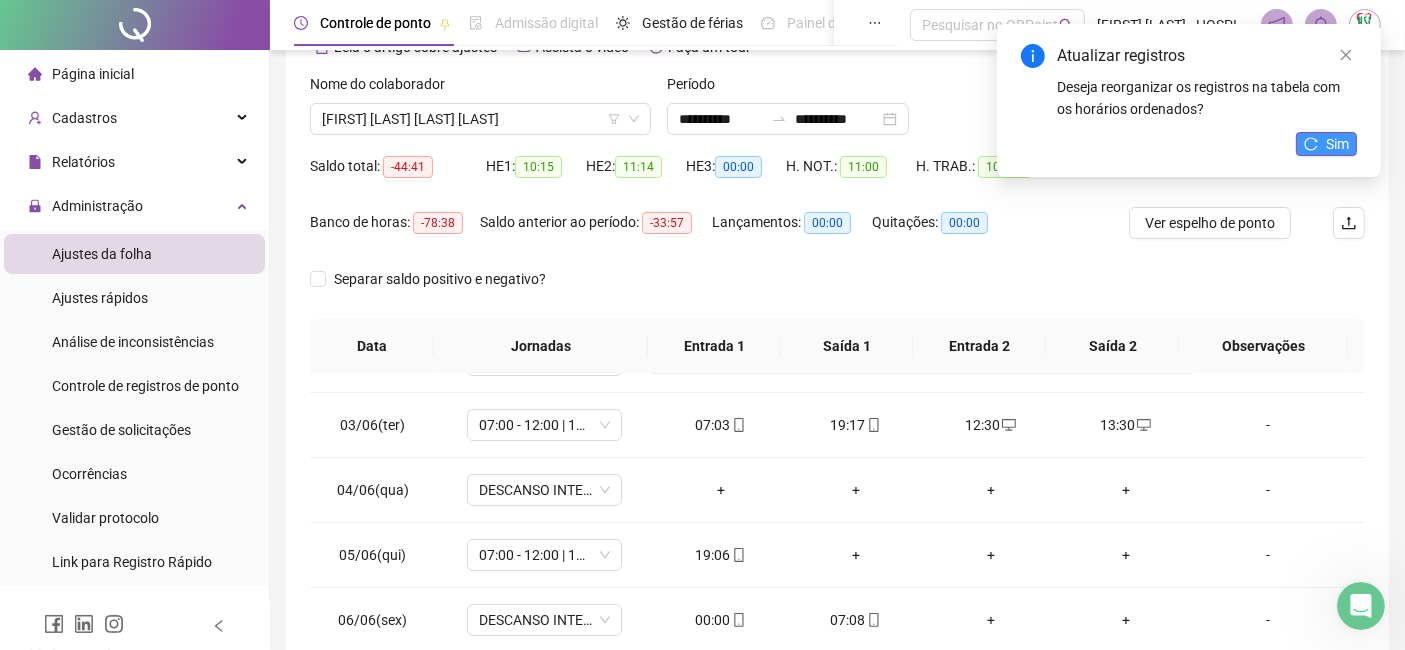 click on "Sim" at bounding box center (1337, 144) 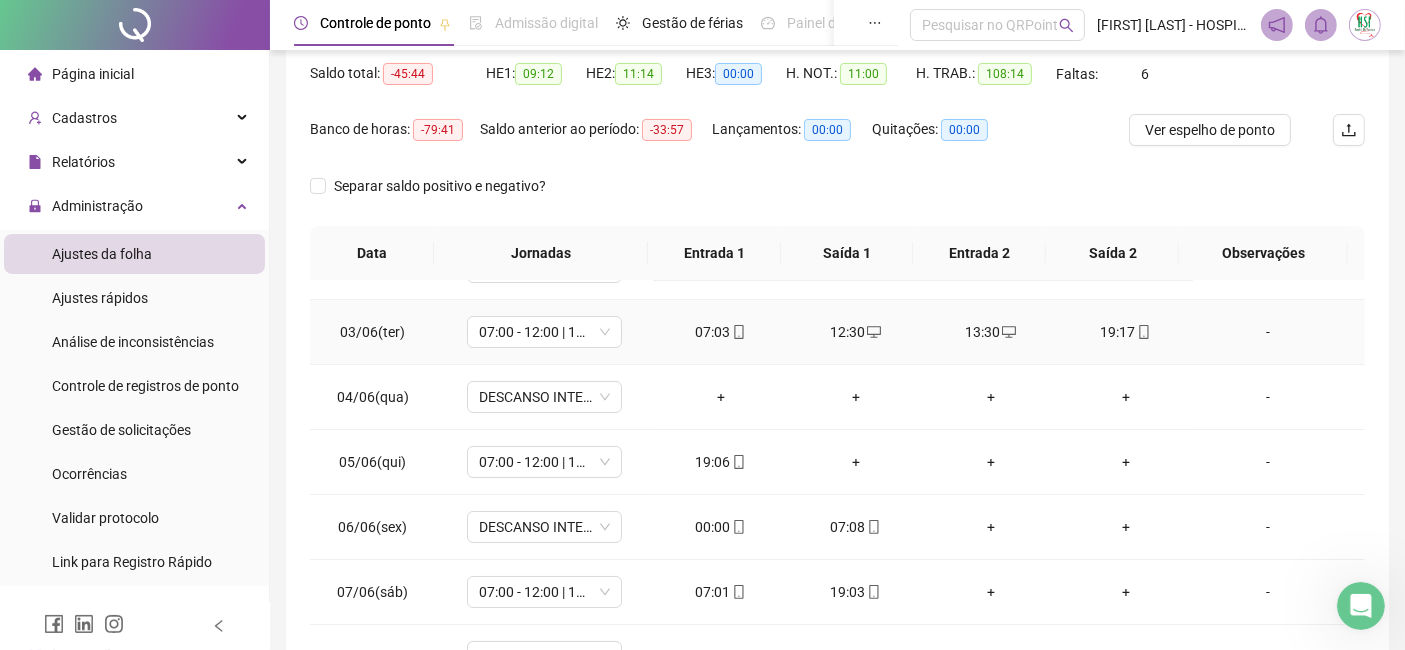 scroll, scrollTop: 371, scrollLeft: 0, axis: vertical 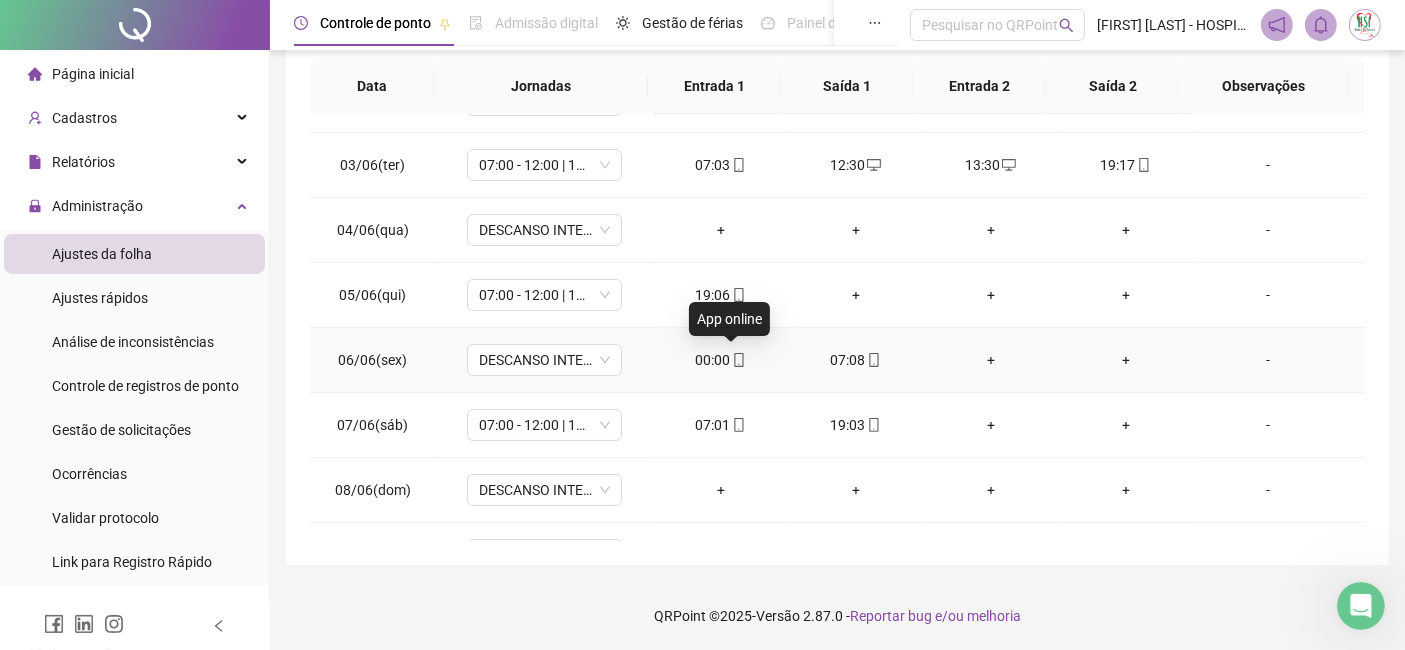 click 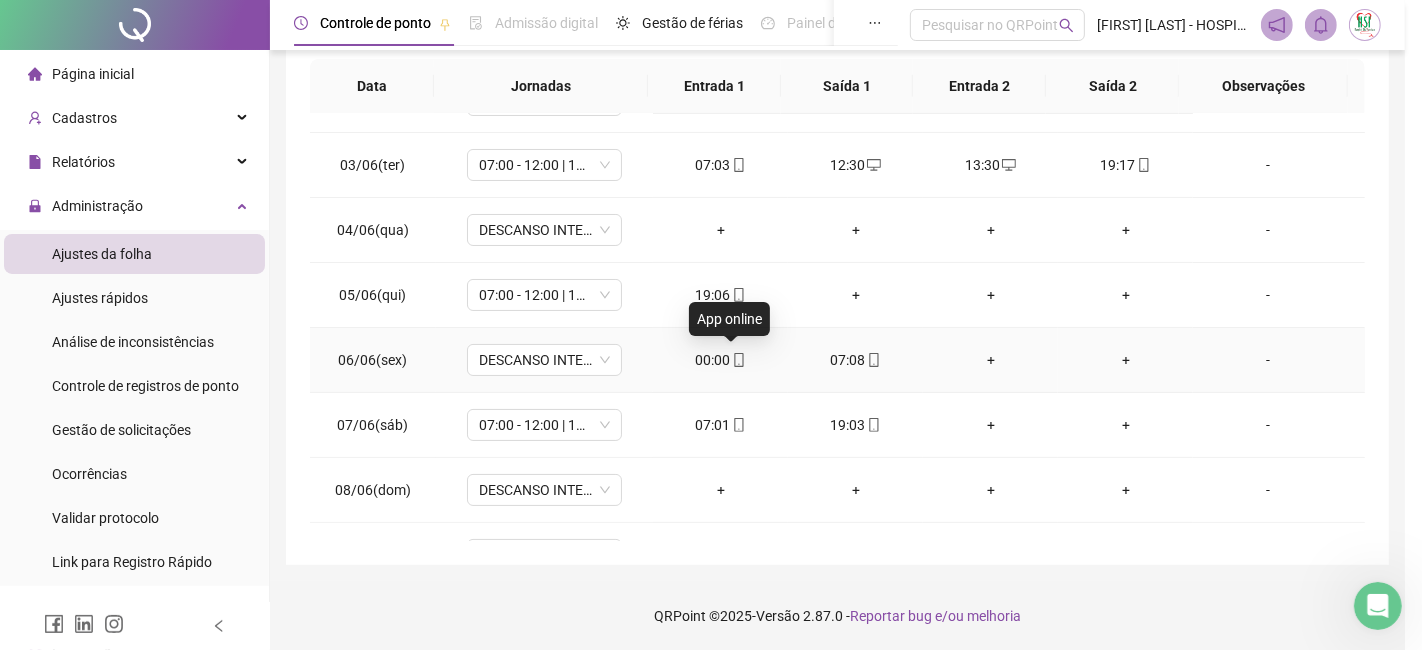 type on "**********" 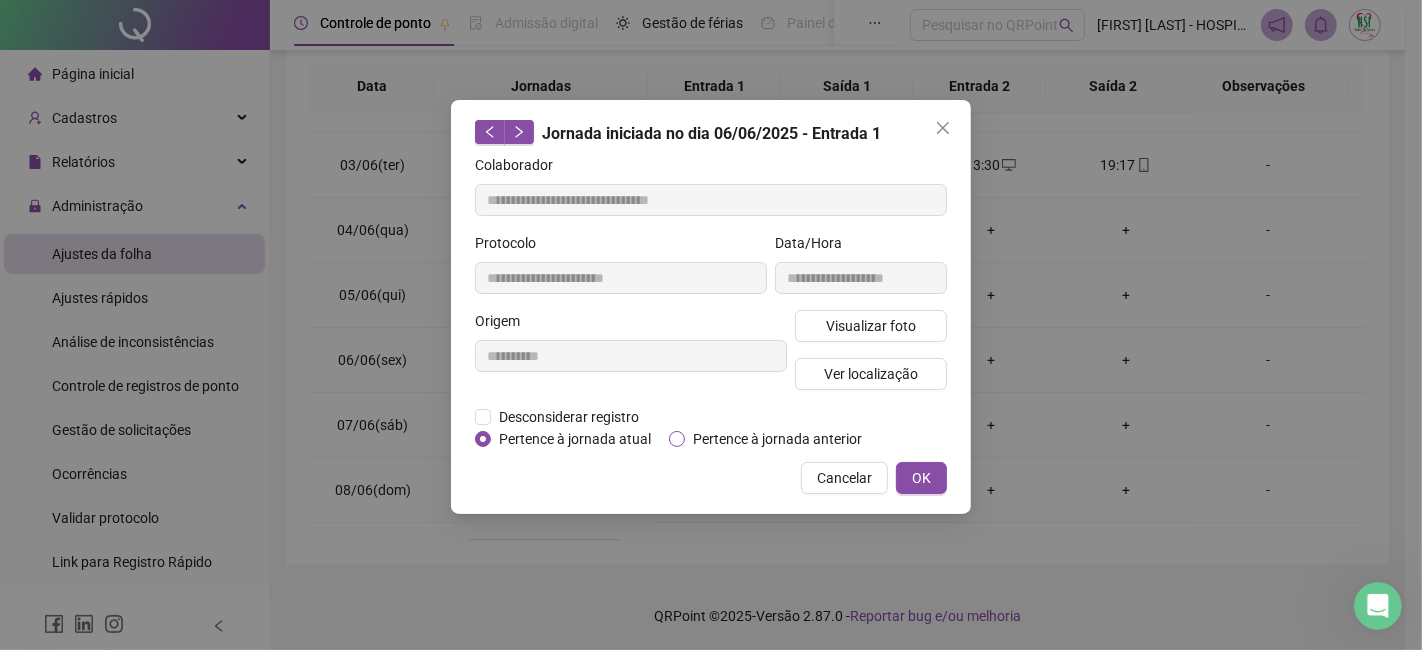 click on "Pertence à jornada anterior" at bounding box center (777, 439) 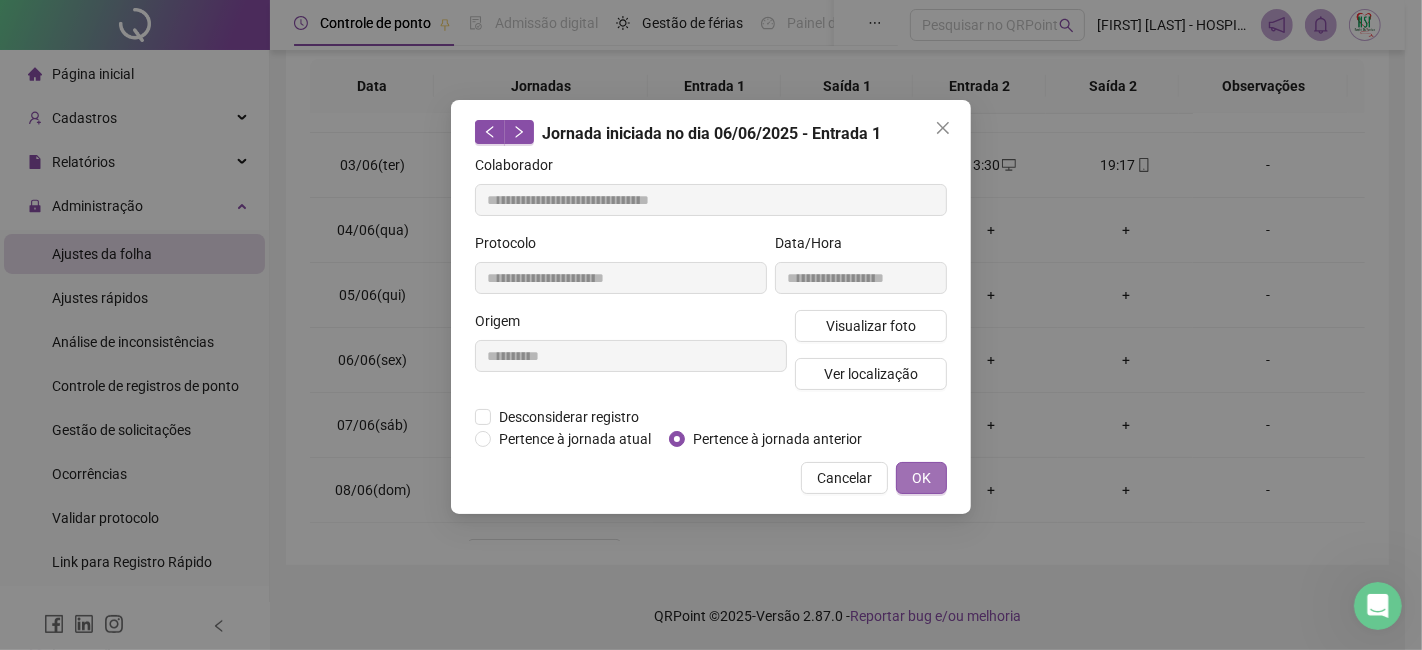 click on "**********" at bounding box center [711, 307] 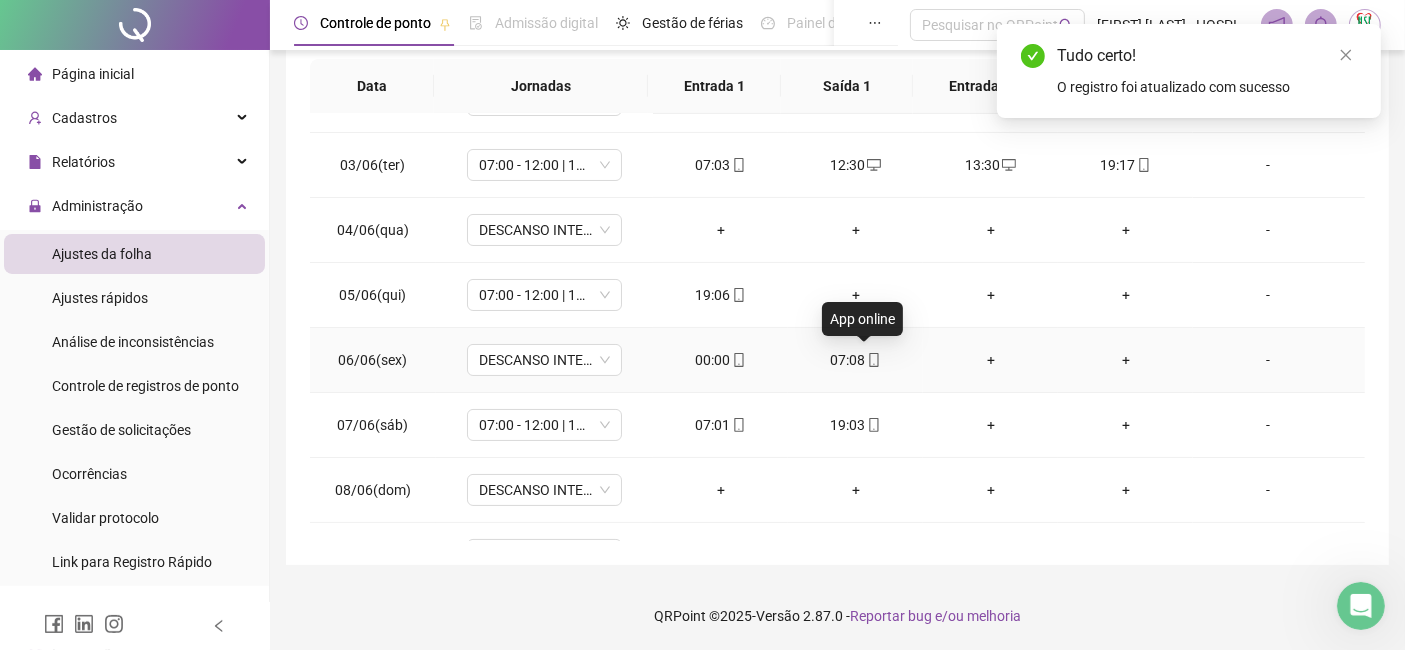 click 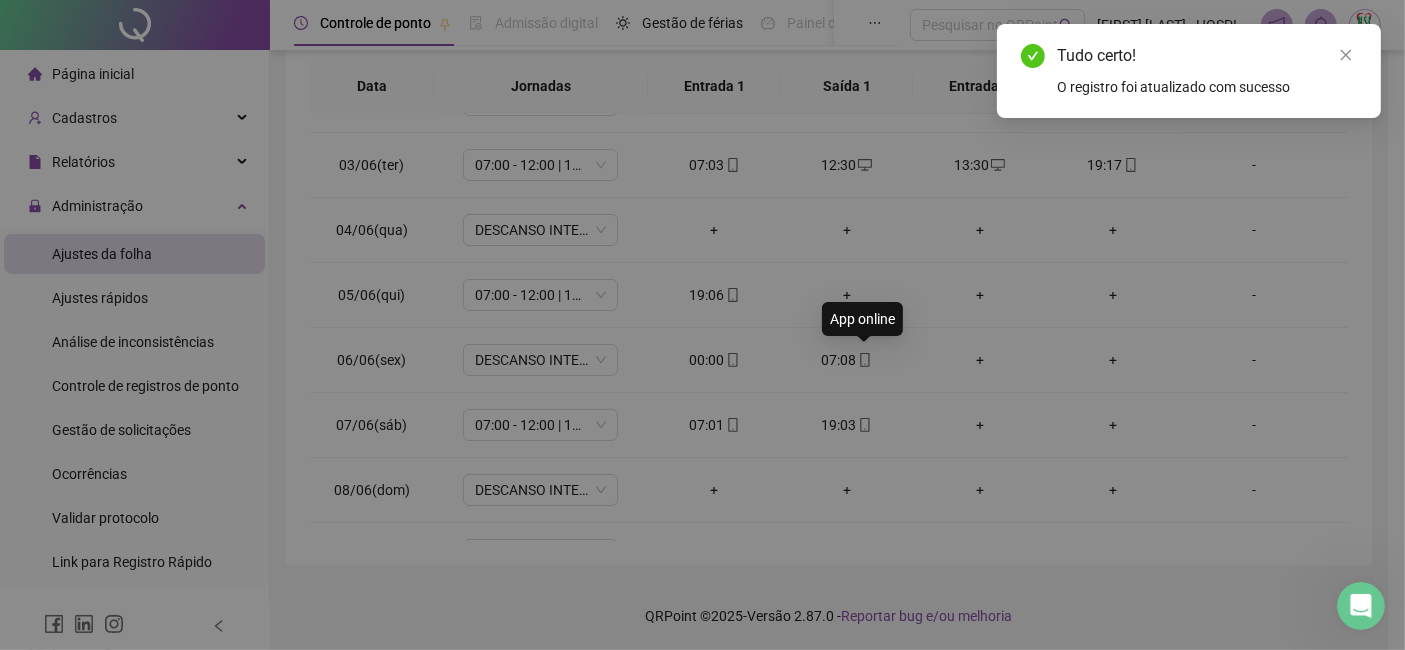 type on "**********" 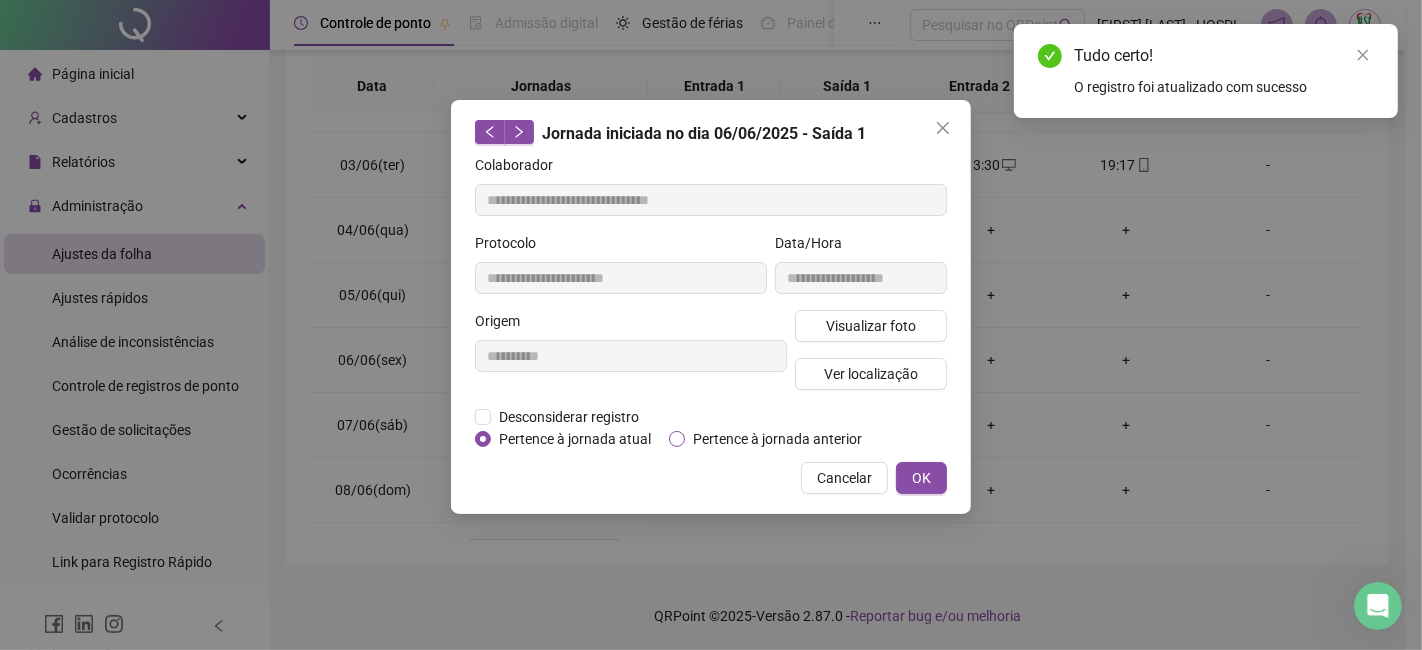 click on "Pertence à jornada anterior" at bounding box center [777, 439] 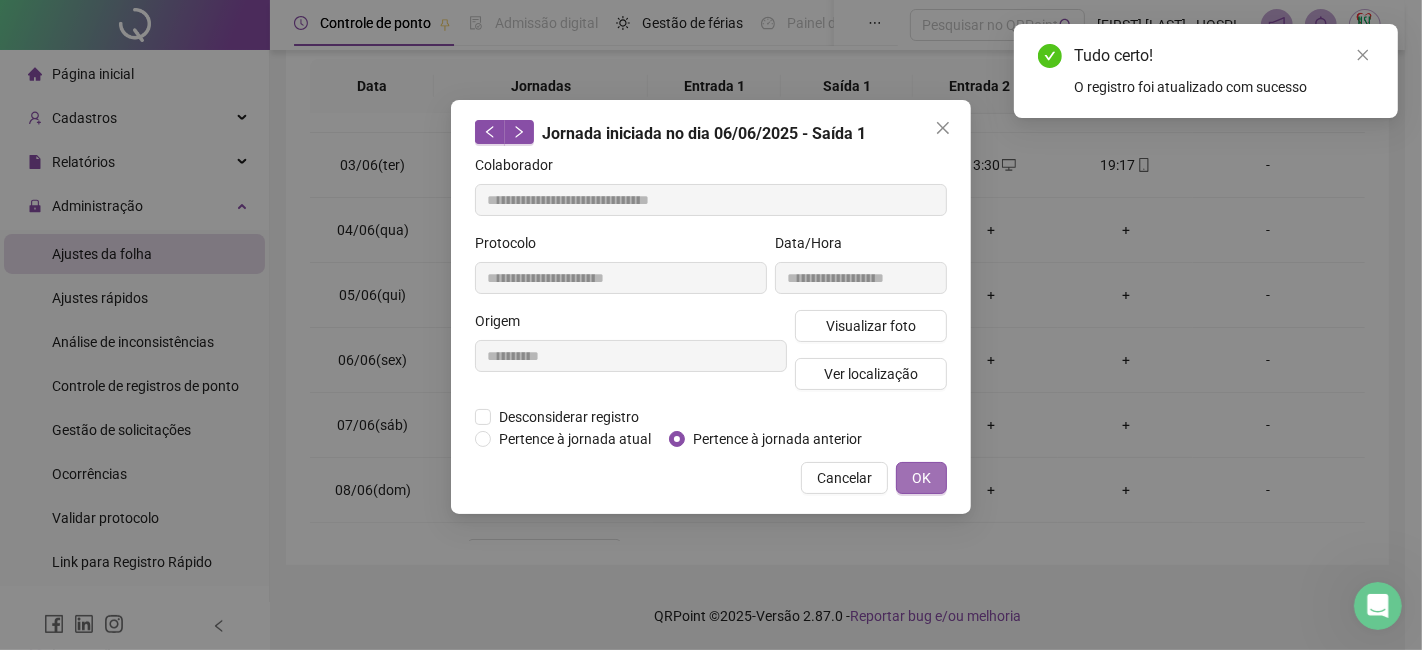 click on "OK" at bounding box center [921, 478] 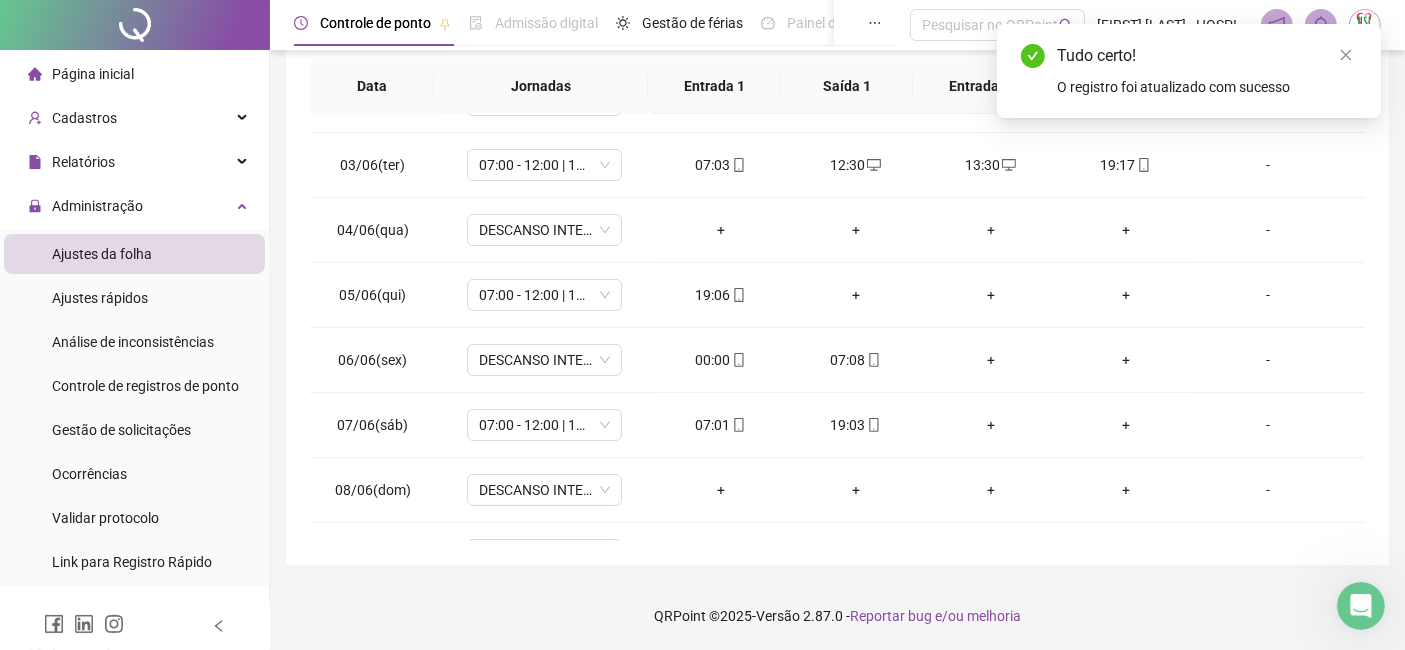 drag, startPoint x: 1345, startPoint y: 45, endPoint x: 1322, endPoint y: 98, distance: 57.77543 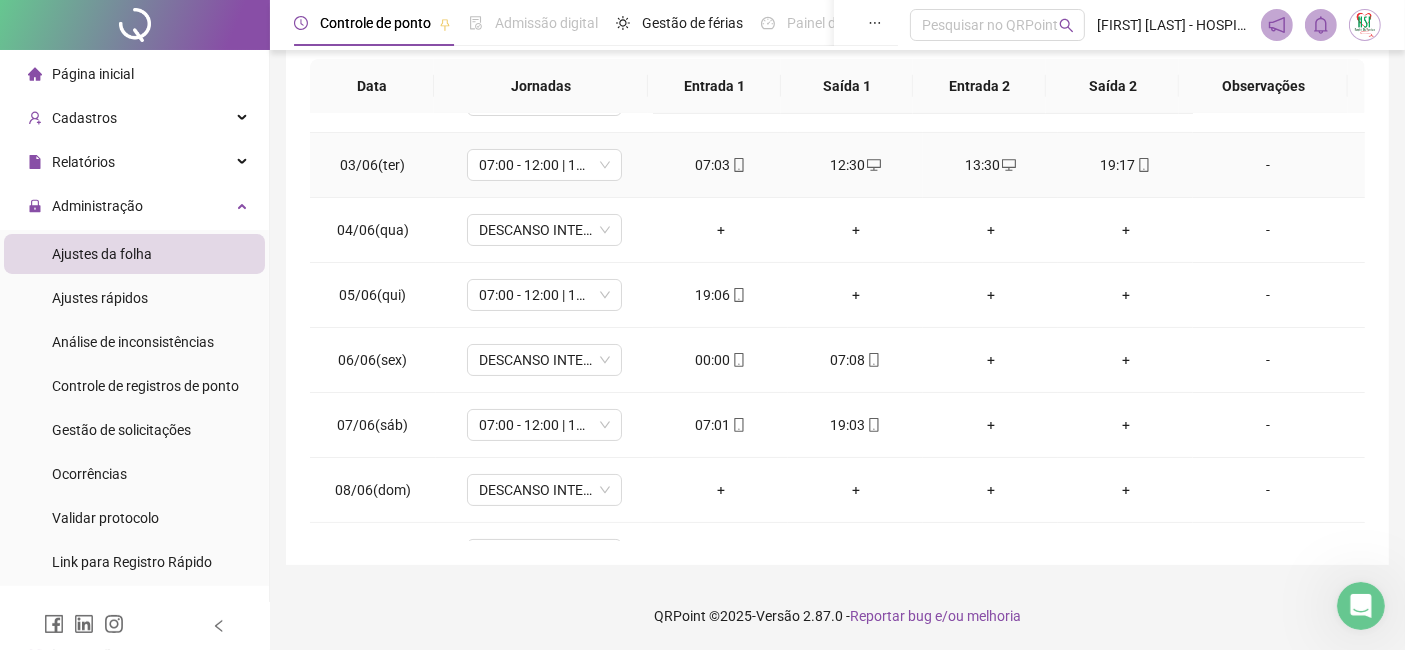 scroll, scrollTop: 0, scrollLeft: 0, axis: both 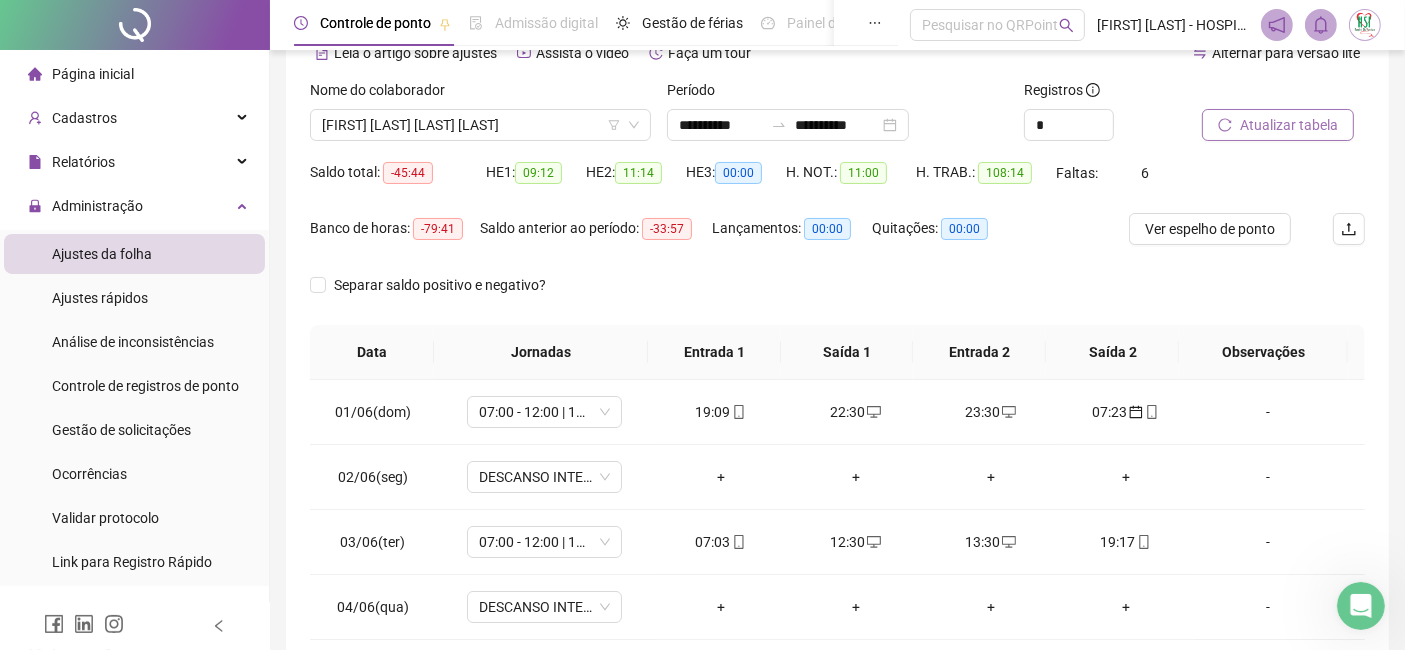 click on "Atualizar tabela" at bounding box center (1289, 125) 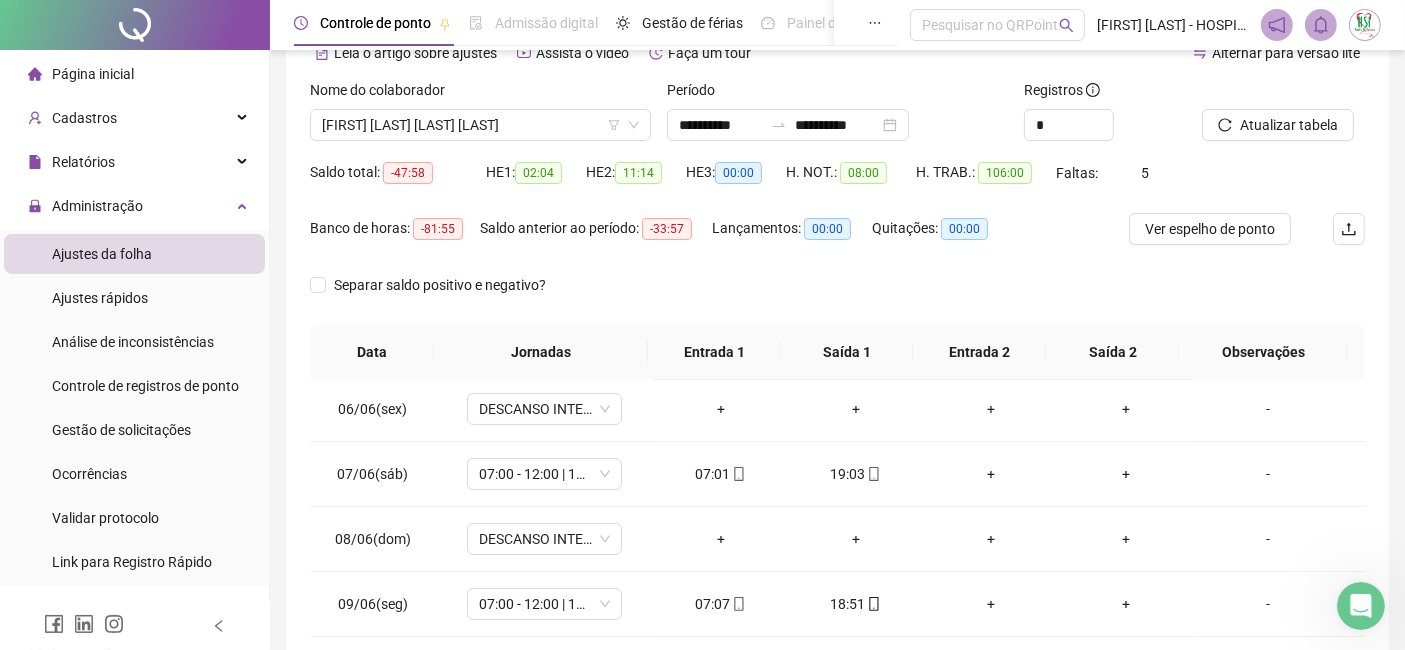 scroll, scrollTop: 333, scrollLeft: 0, axis: vertical 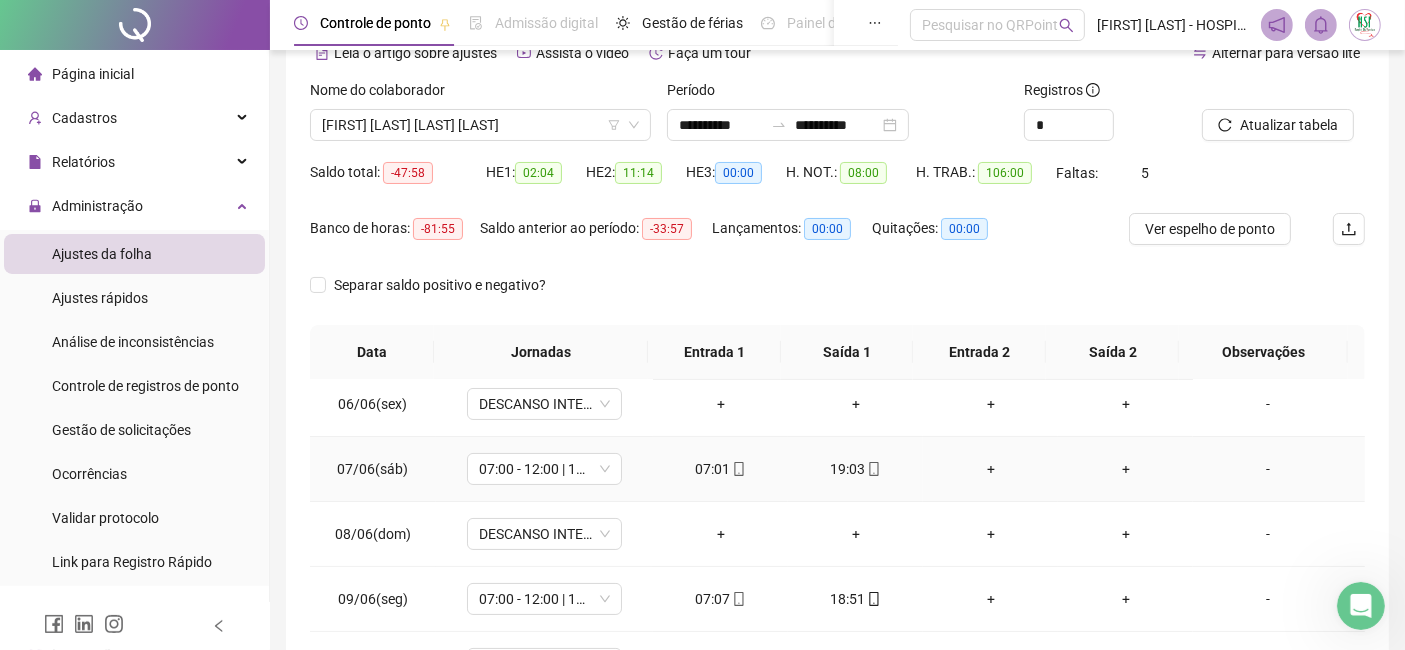 click on "+" at bounding box center (990, 469) 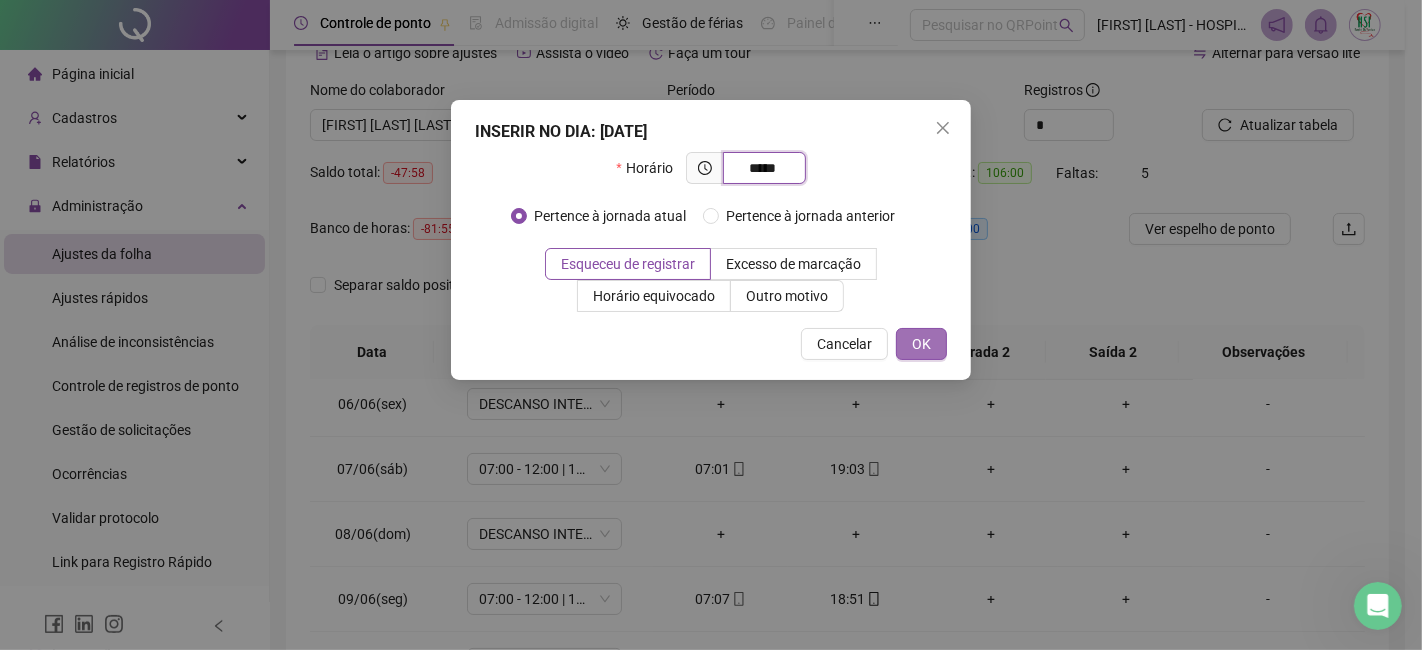 type on "*****" 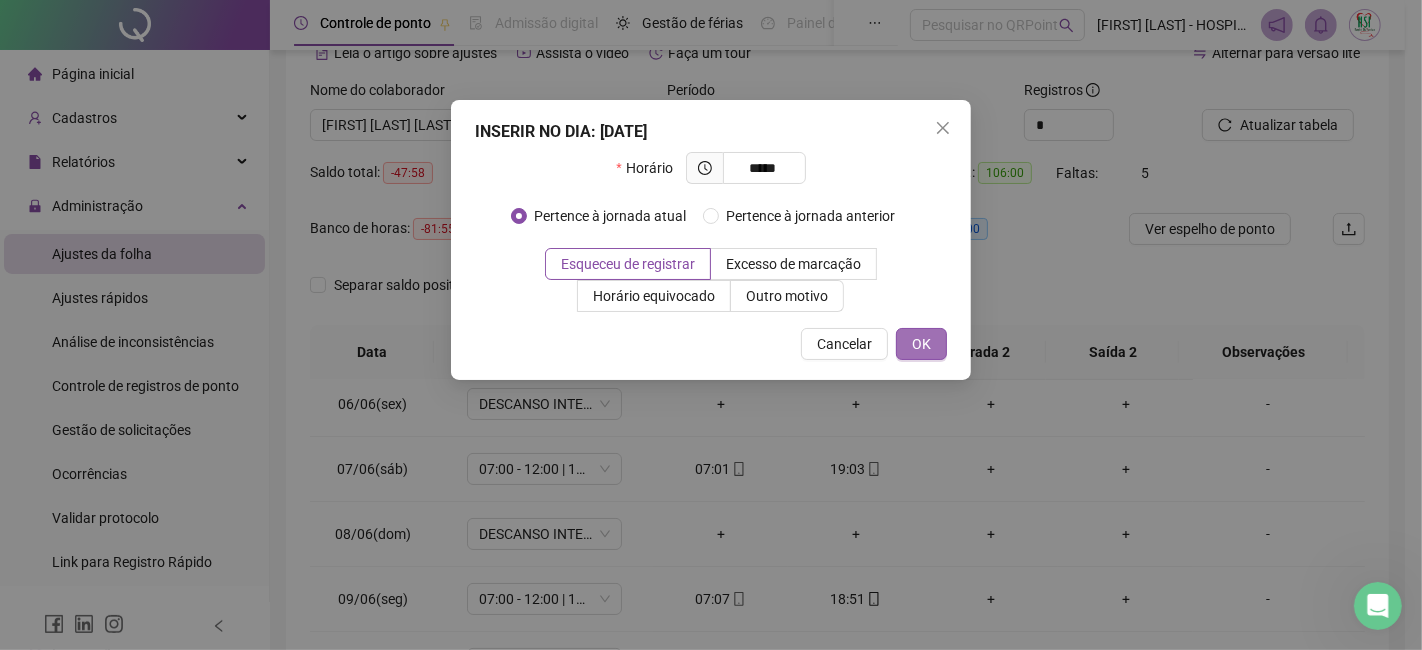 click on "OK" at bounding box center (921, 344) 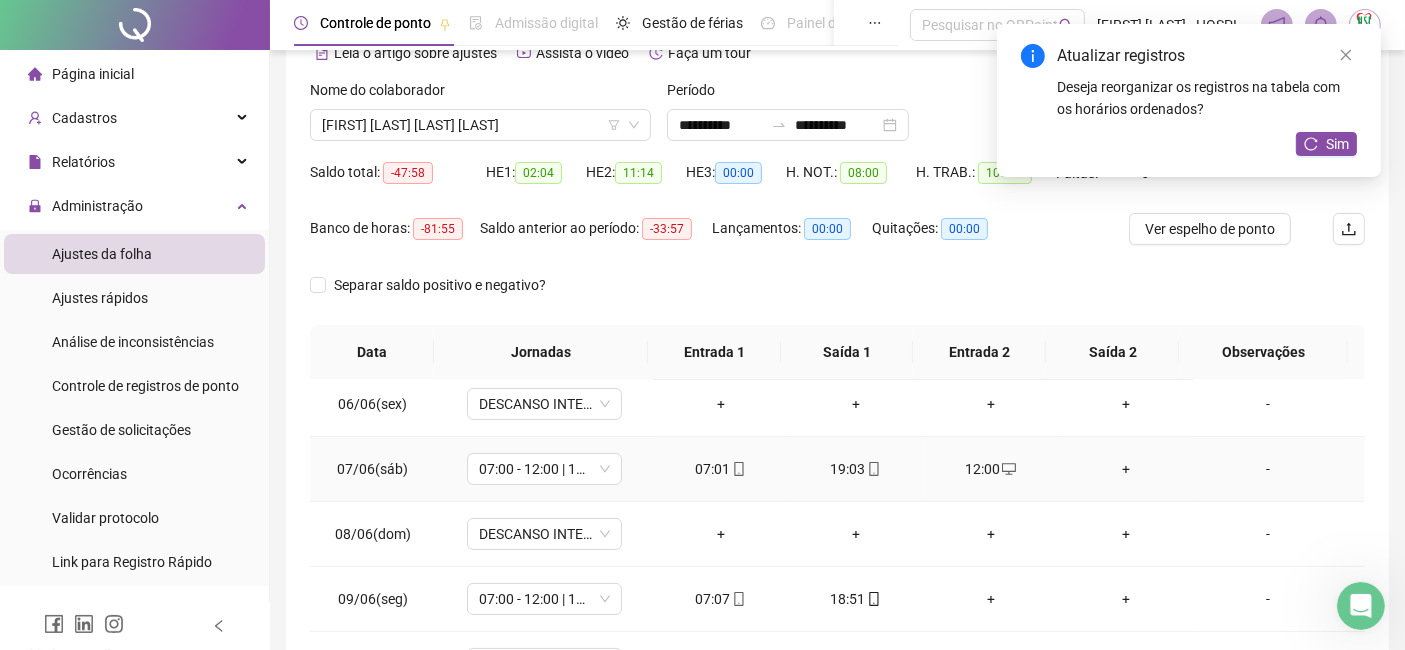 click on "+" at bounding box center (1125, 469) 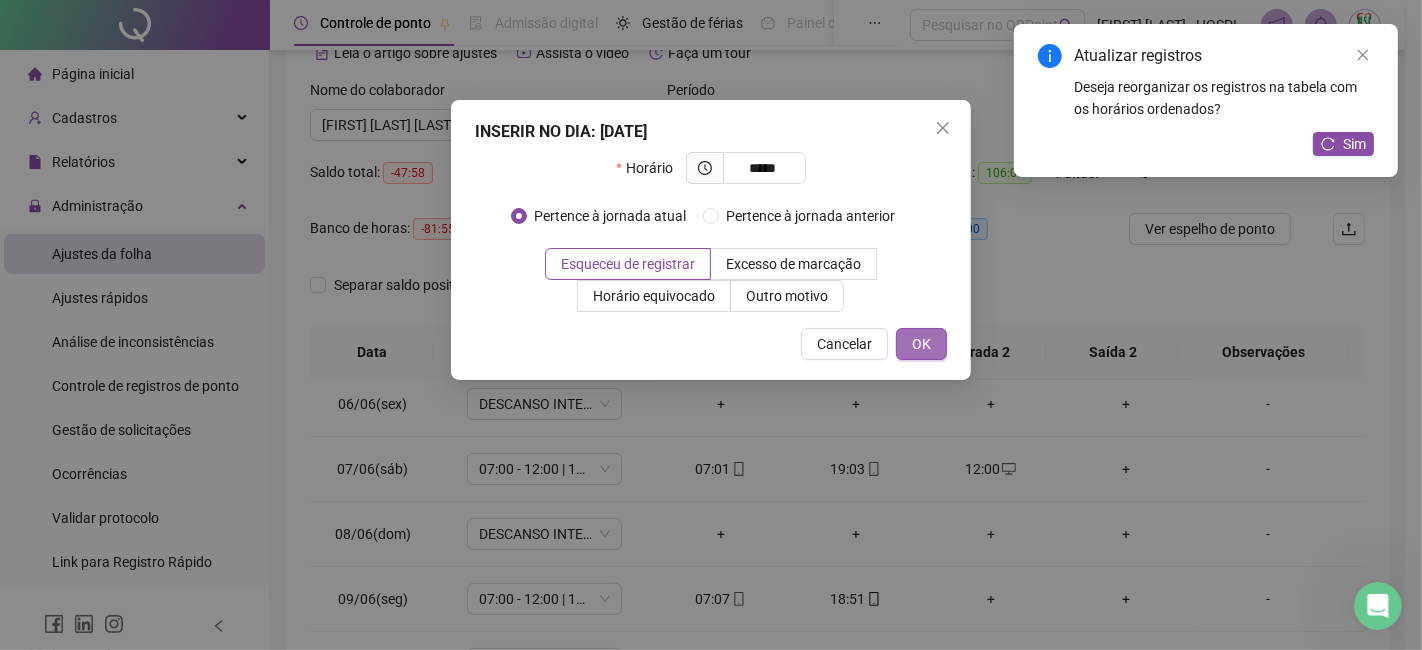 type on "*****" 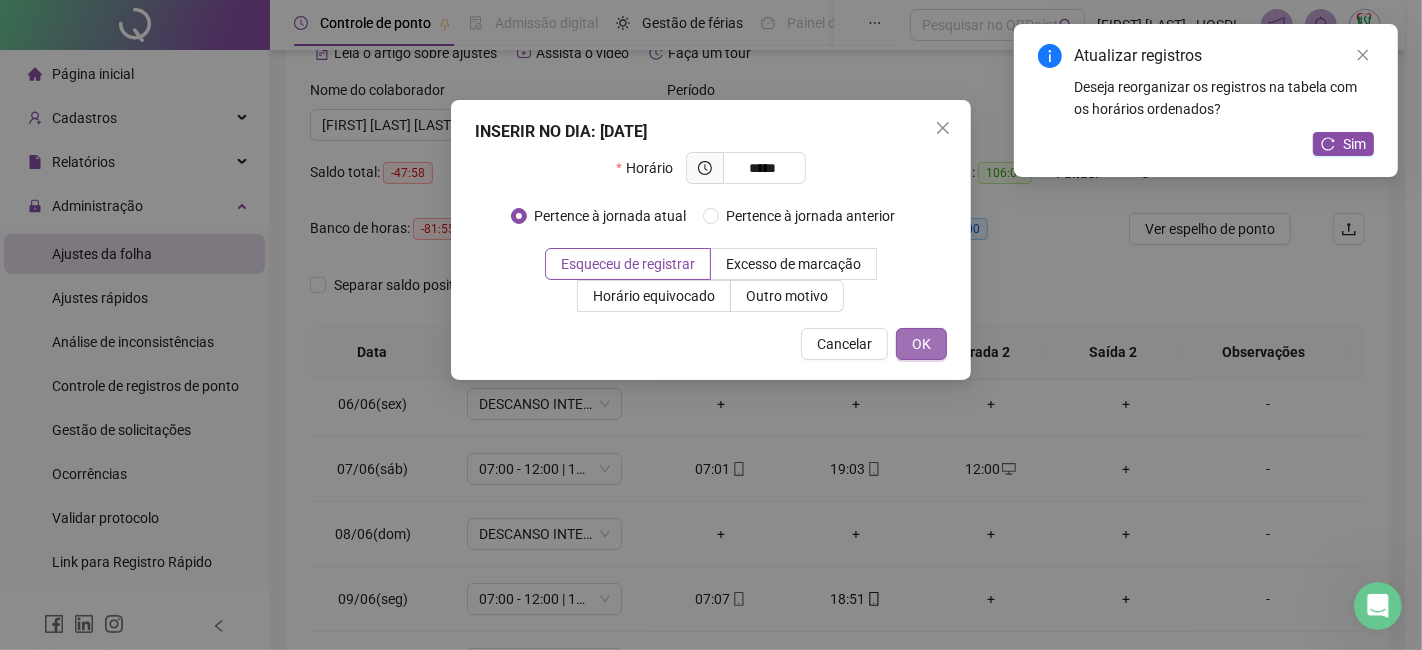 click on "OK" at bounding box center (921, 344) 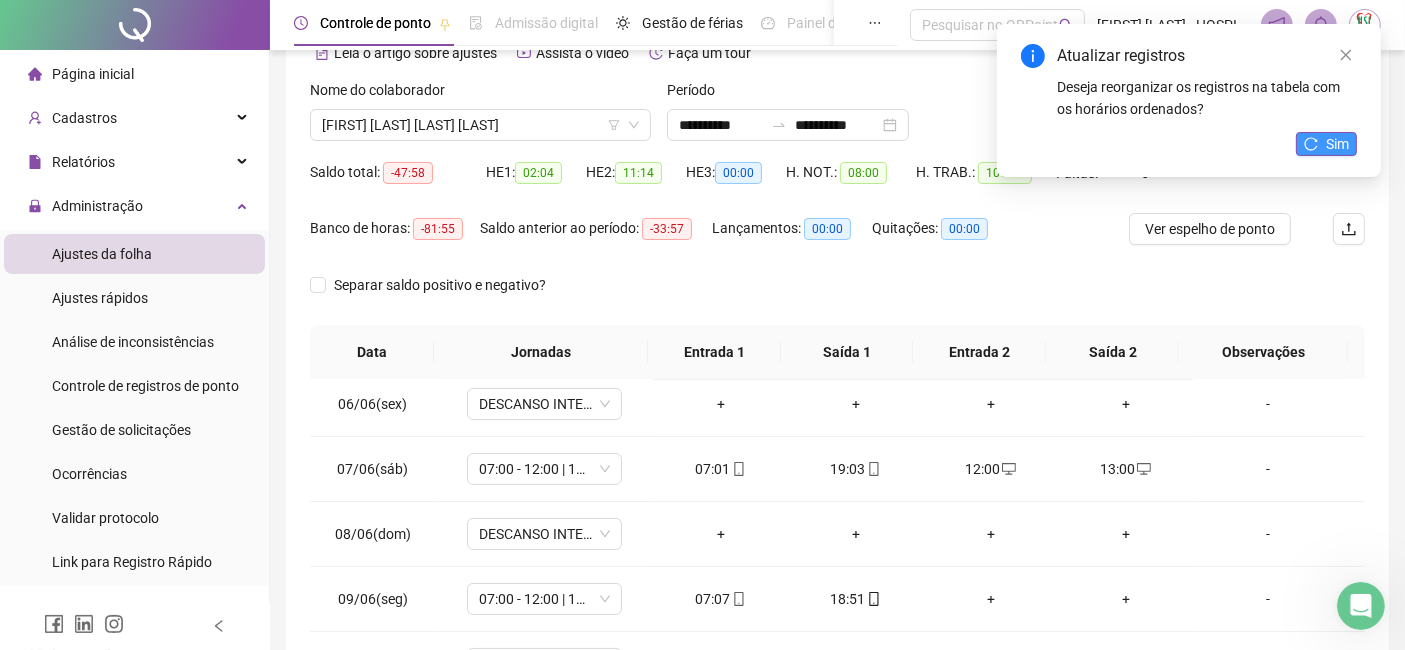 click on "Sim" at bounding box center [1337, 144] 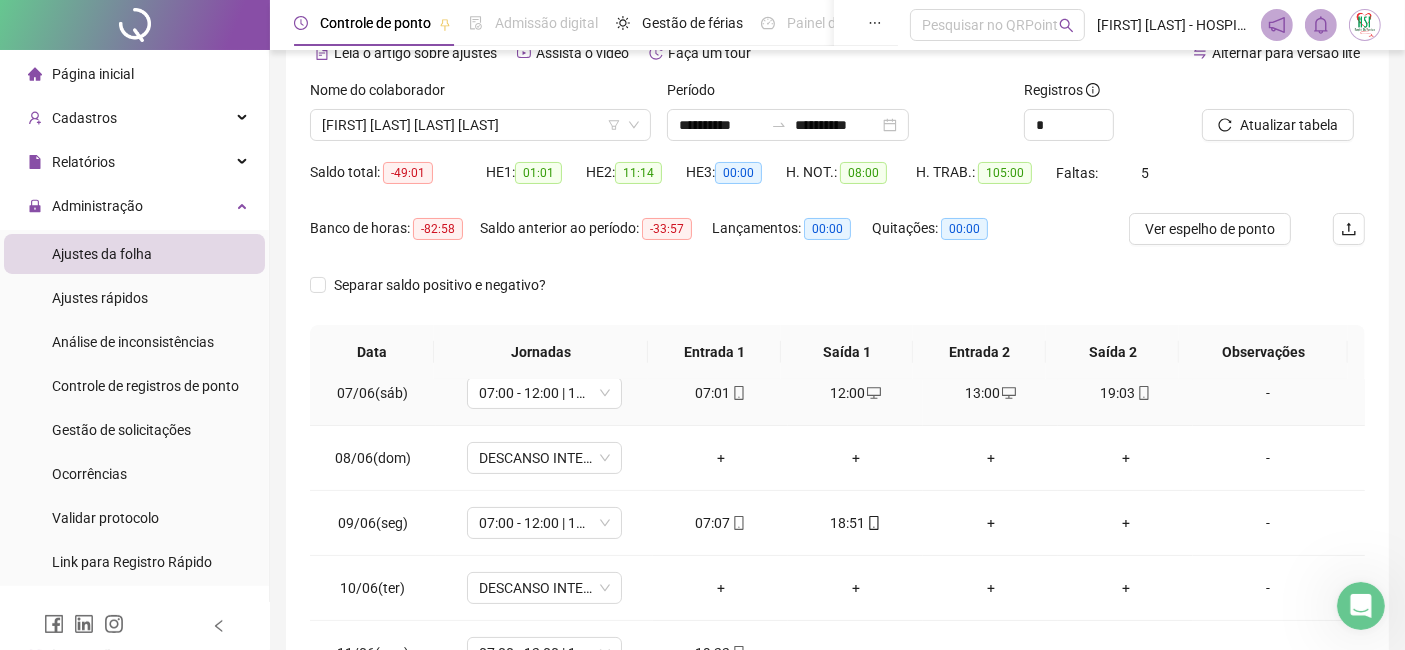 scroll, scrollTop: 444, scrollLeft: 0, axis: vertical 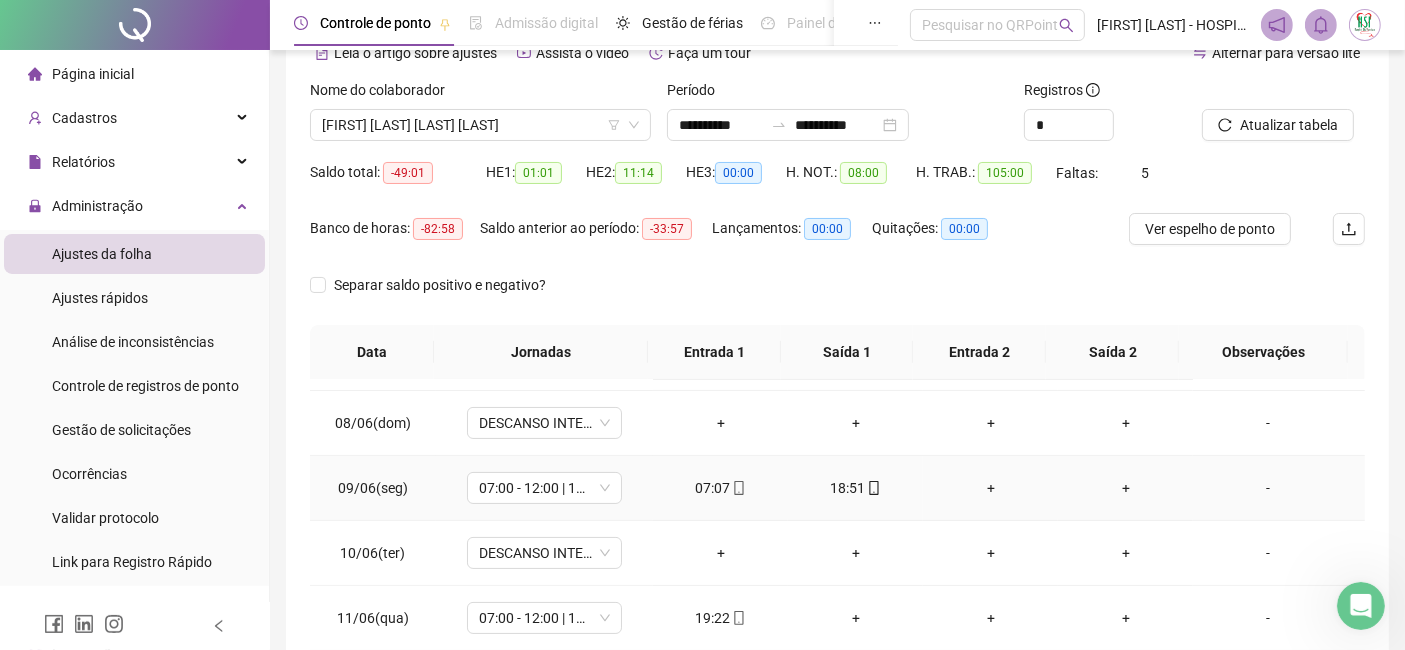 click on "+" at bounding box center (990, 488) 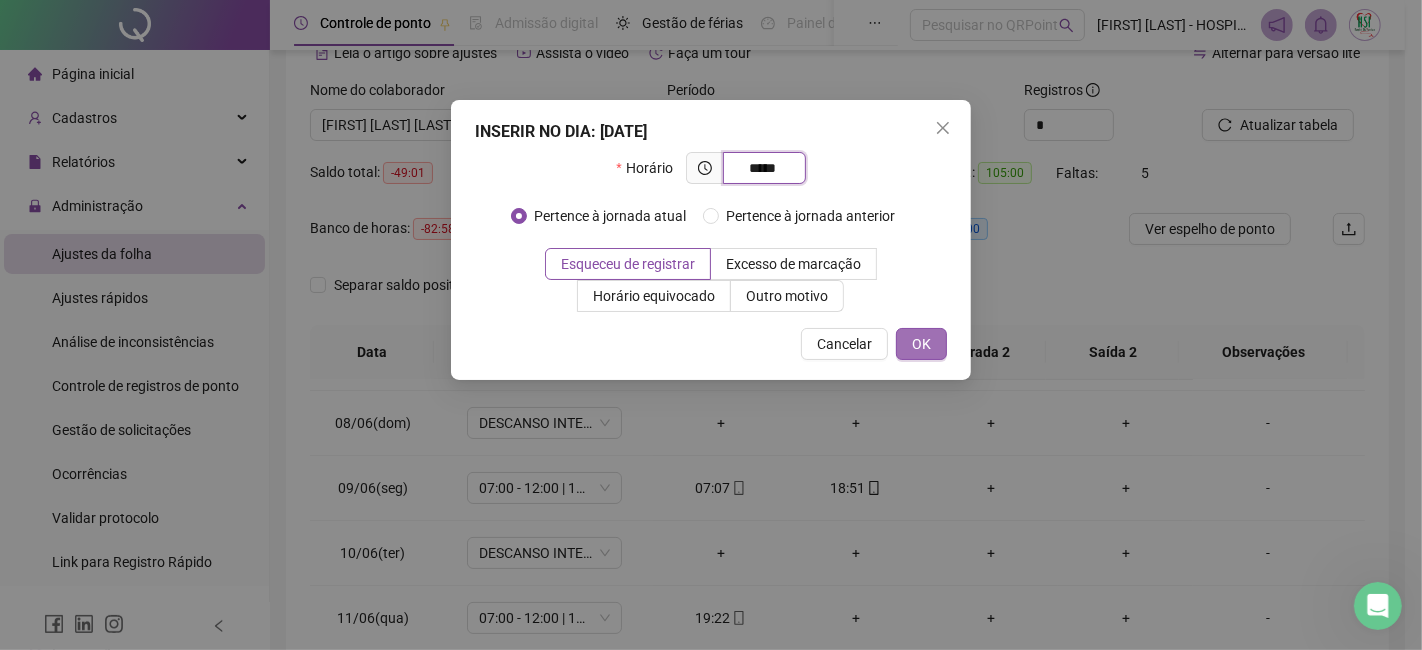 type on "*****" 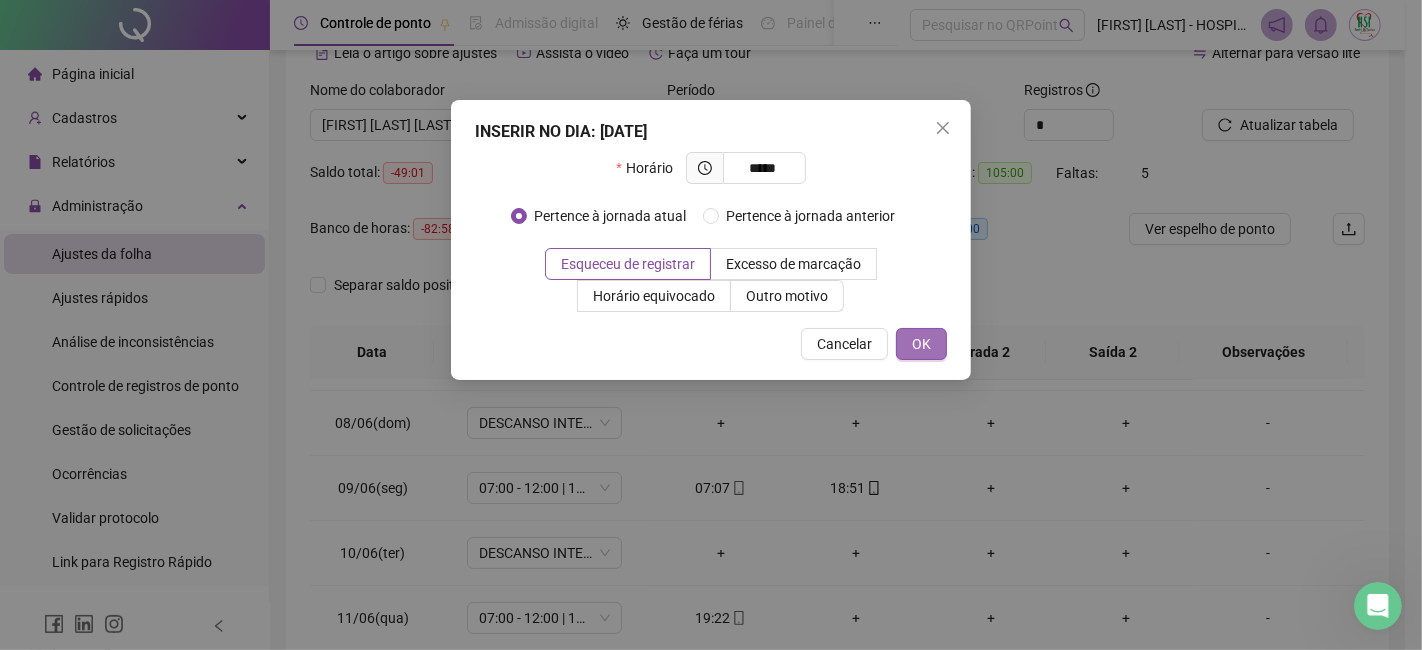 drag, startPoint x: 923, startPoint y: 350, endPoint x: 904, endPoint y: 355, distance: 19.646883 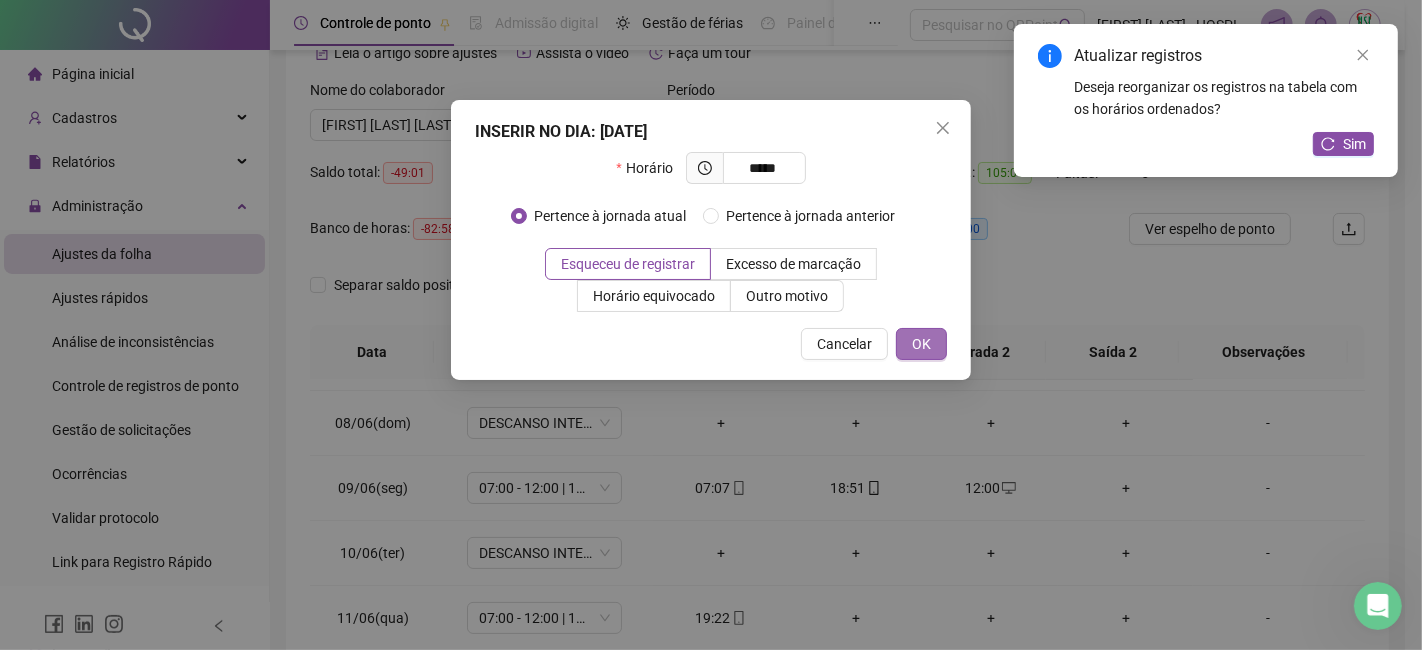 type on "*****" 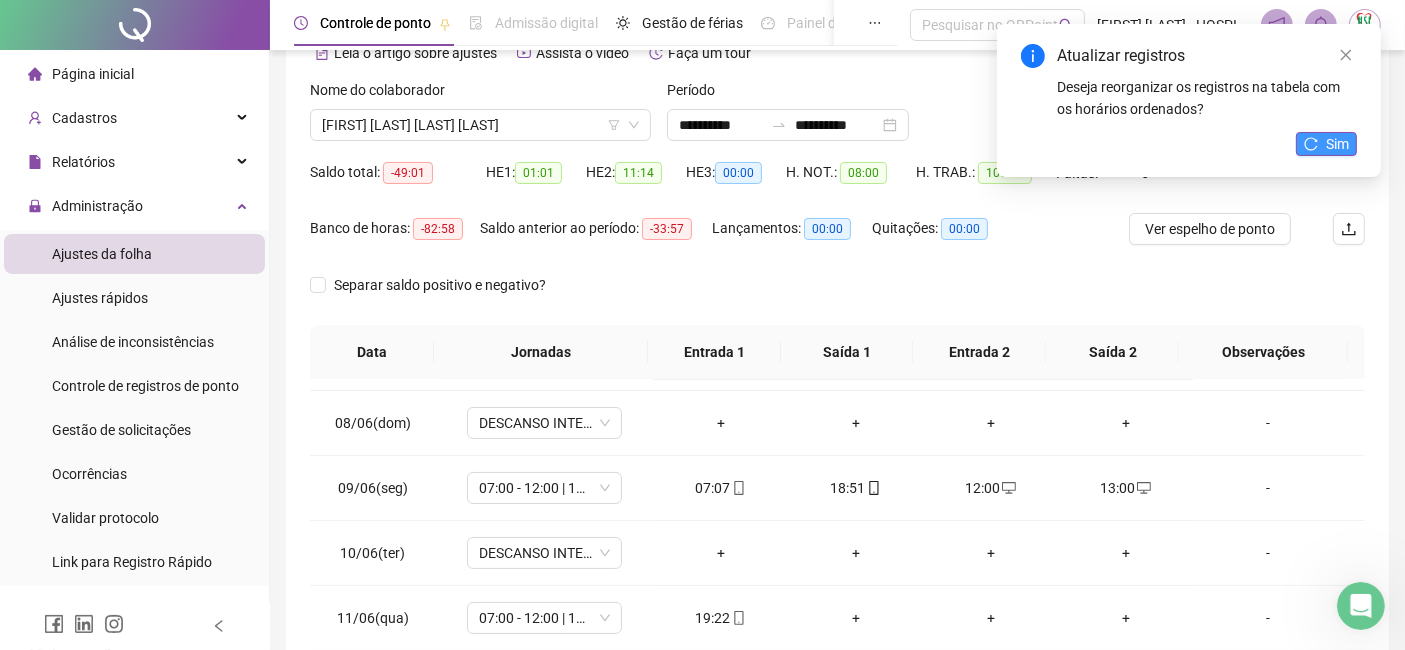 click on "Sim" at bounding box center (1326, 144) 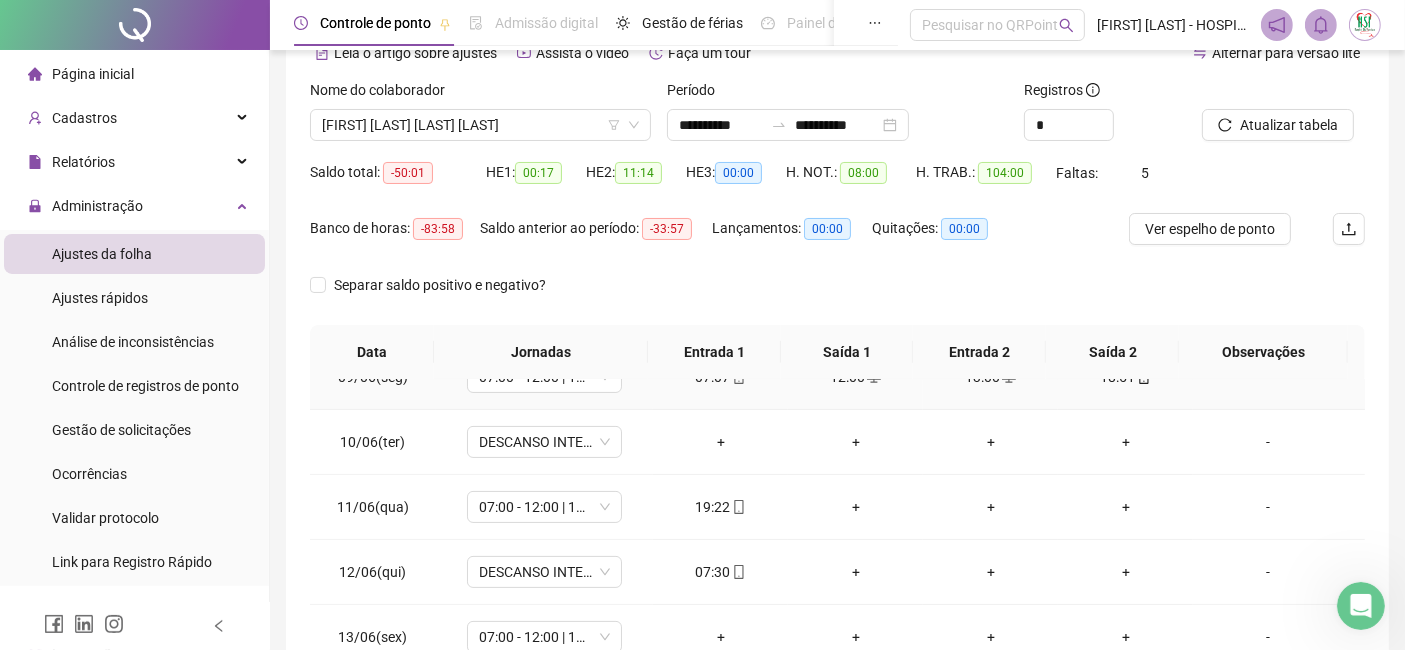 scroll, scrollTop: 666, scrollLeft: 0, axis: vertical 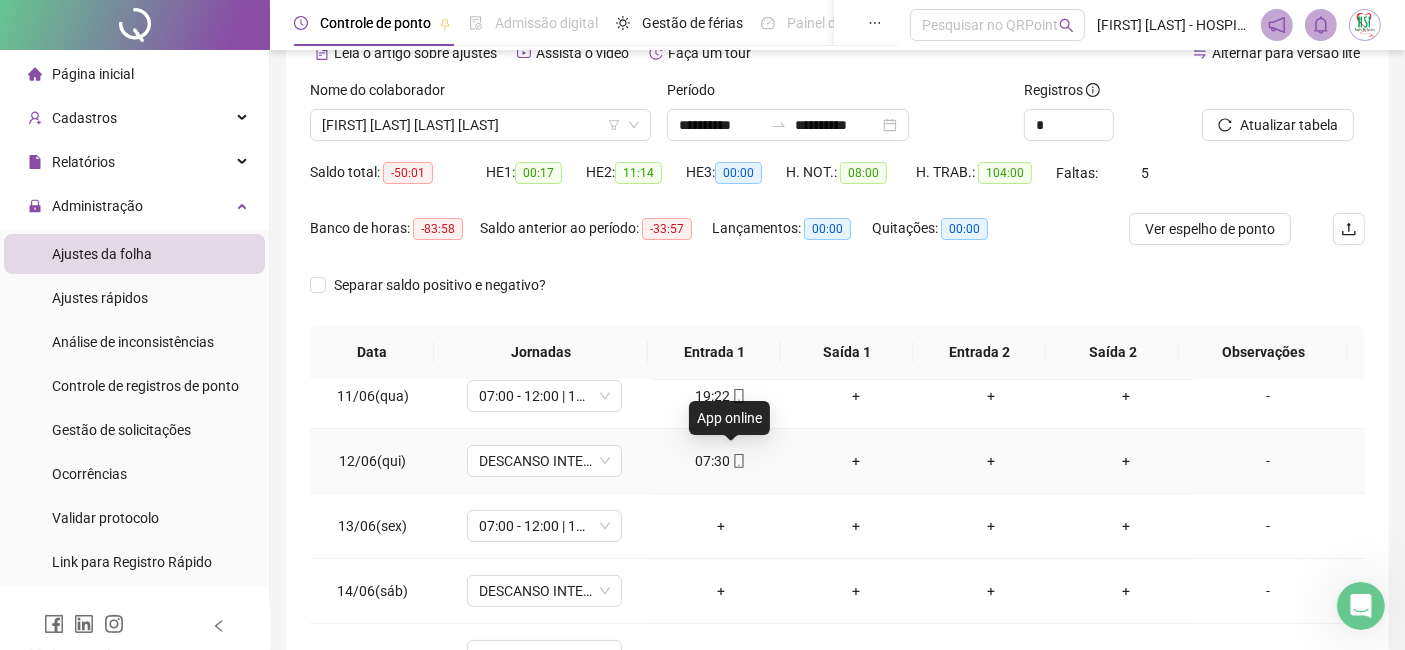 click 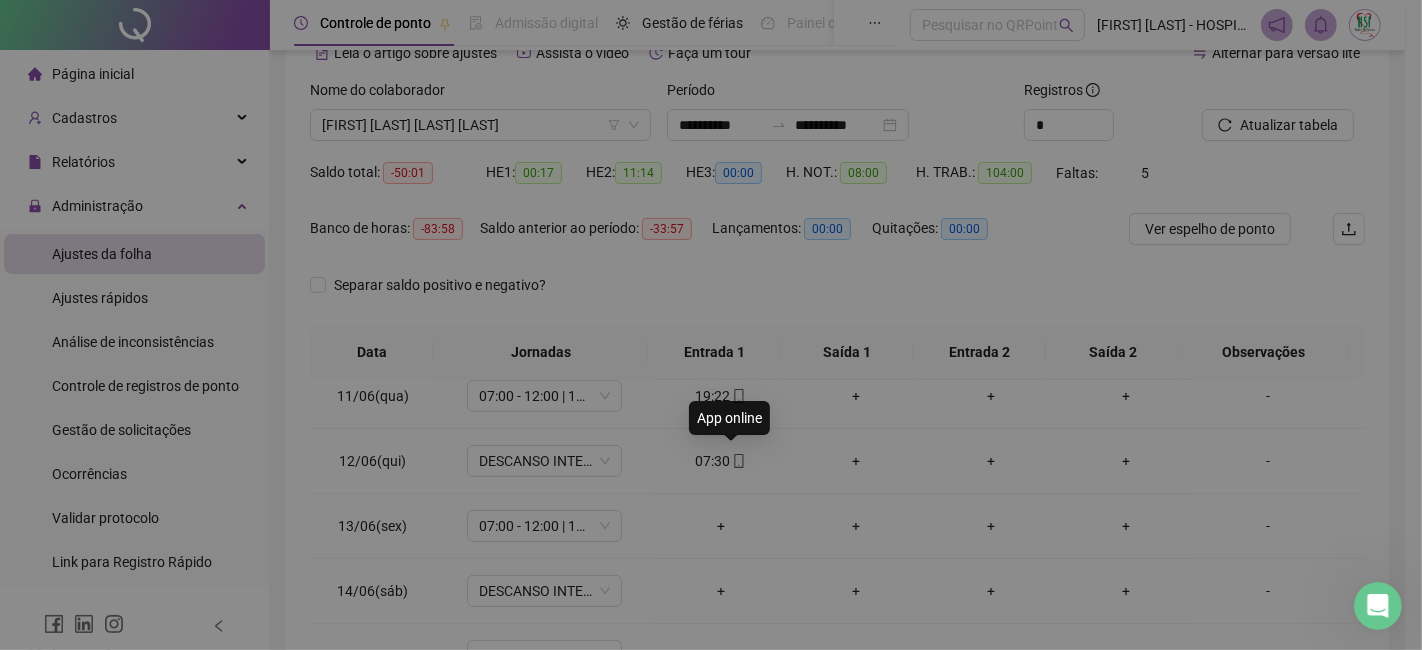 type on "**********" 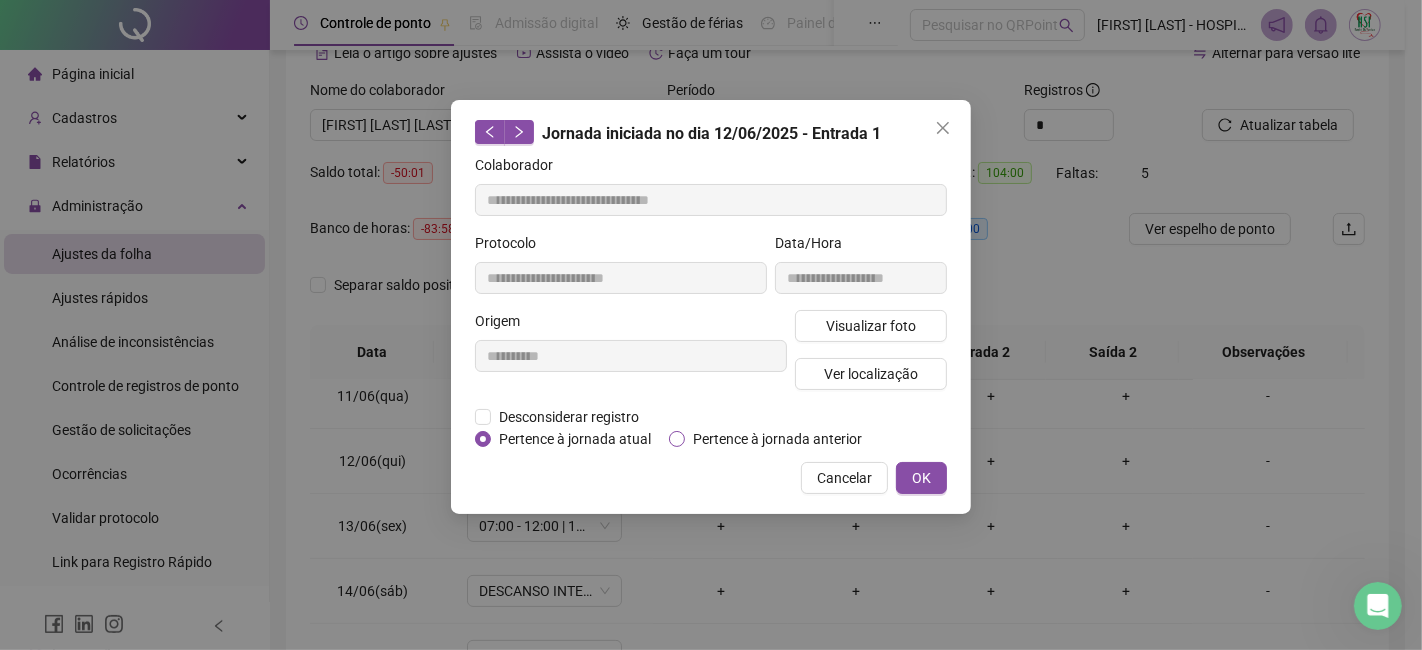 drag, startPoint x: 727, startPoint y: 438, endPoint x: 927, endPoint y: 512, distance: 213.25102 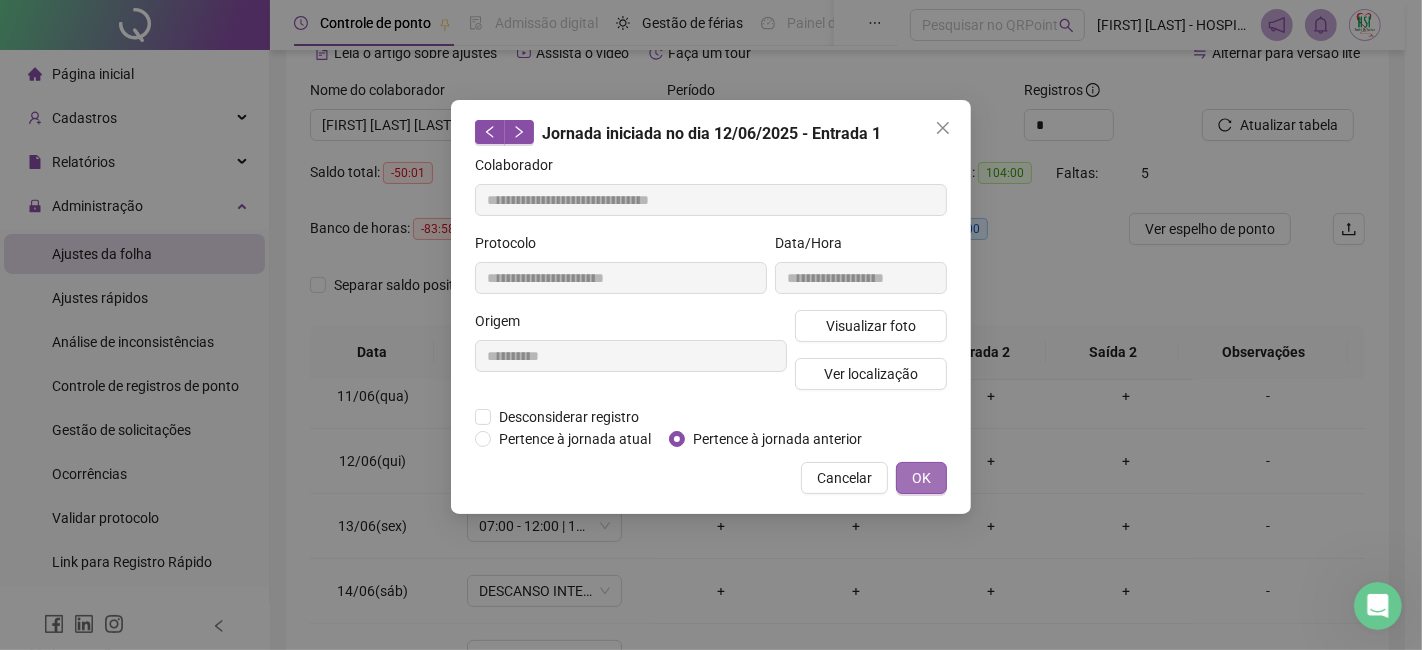 drag, startPoint x: 937, startPoint y: 481, endPoint x: 922, endPoint y: 473, distance: 17 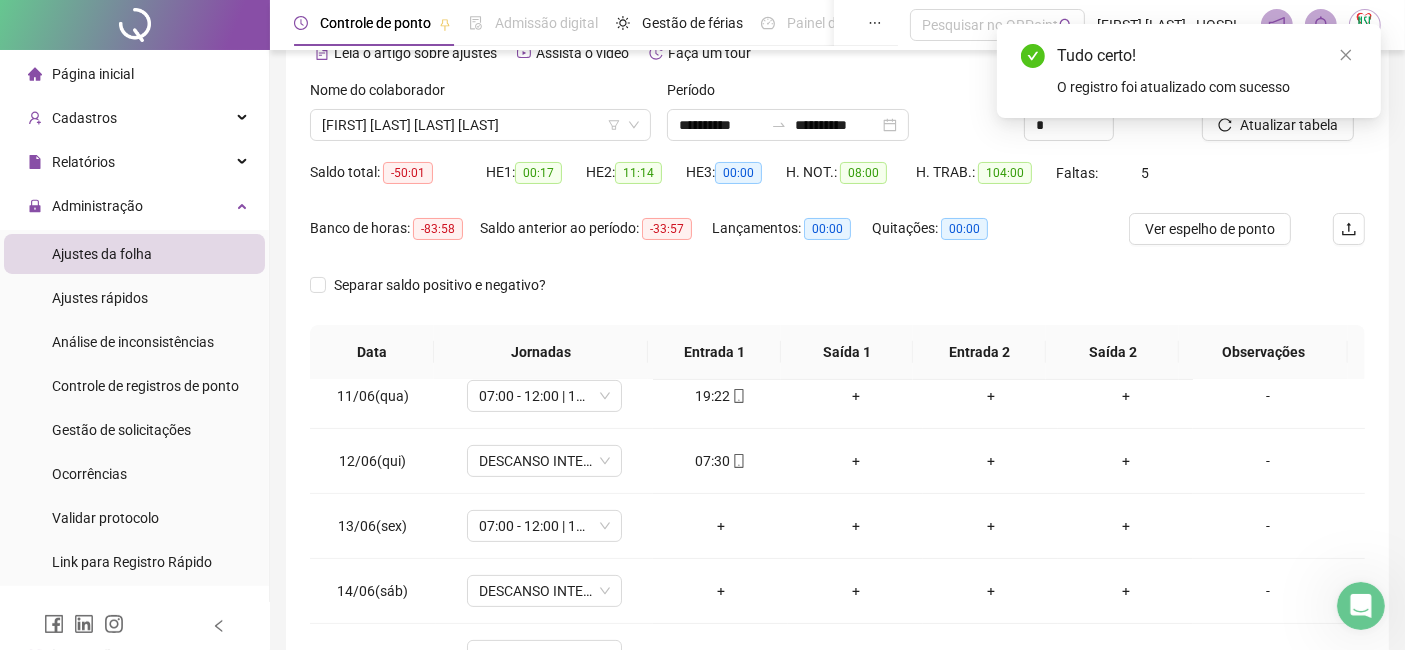 click on "Tudo certo! O registro foi atualizado com sucesso" at bounding box center [1189, 71] 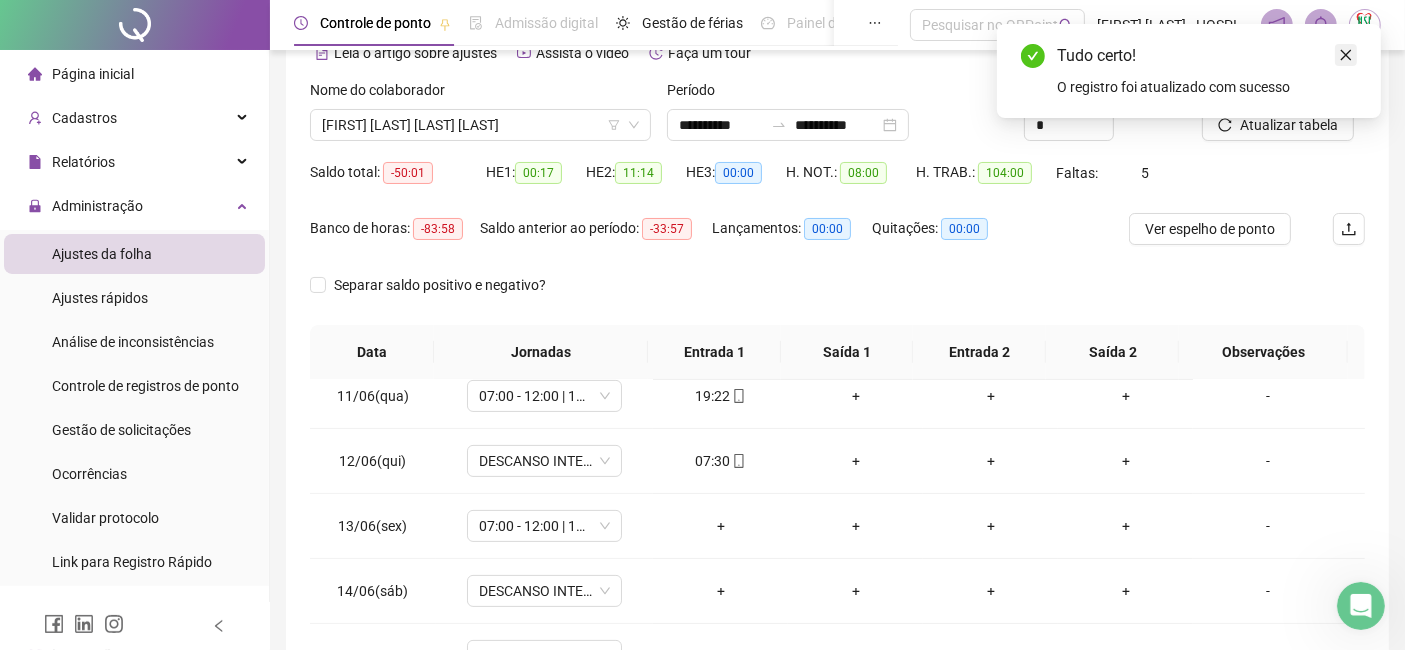 click 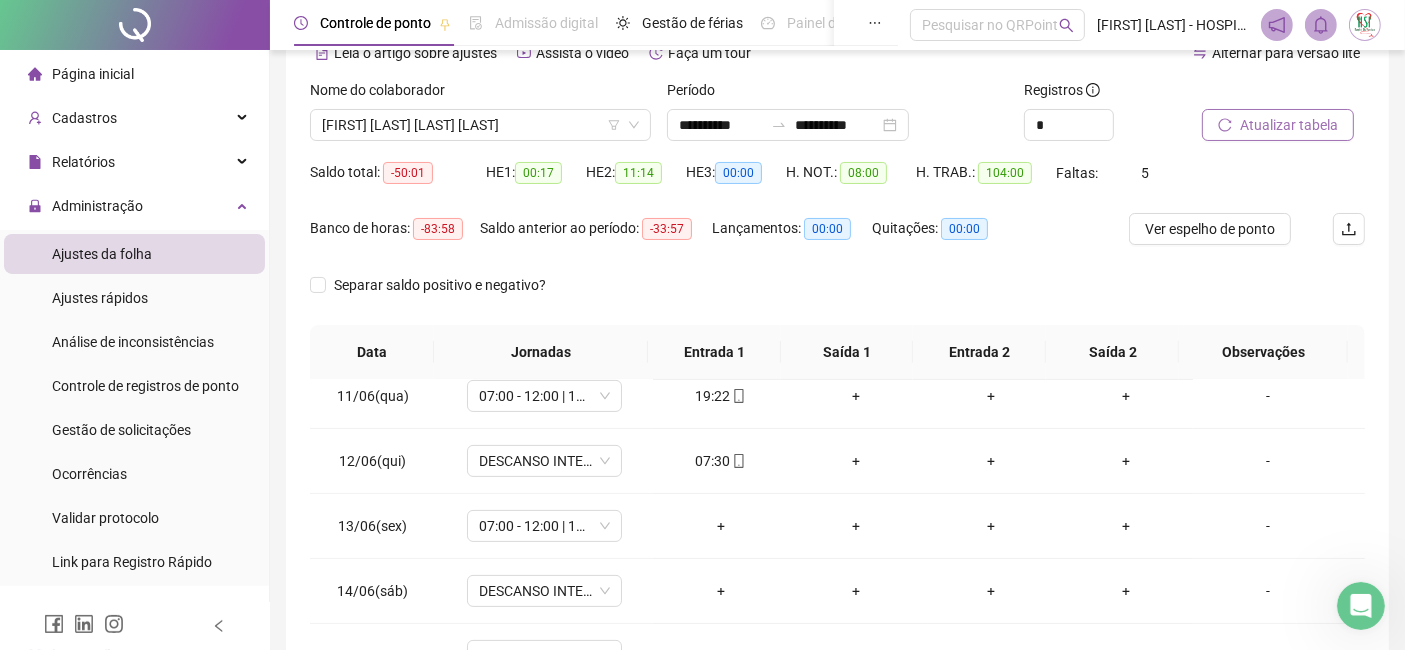 click on "Atualizar tabela" at bounding box center (1289, 125) 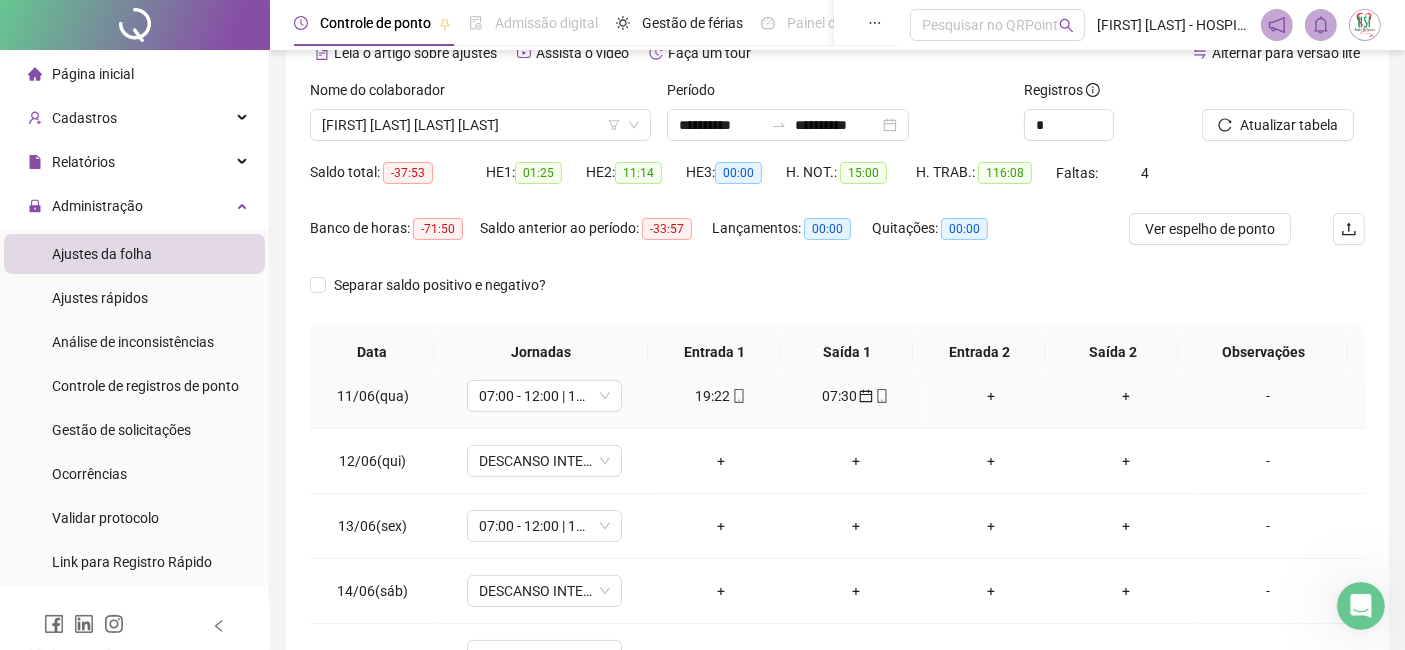 click on "+" at bounding box center (990, 396) 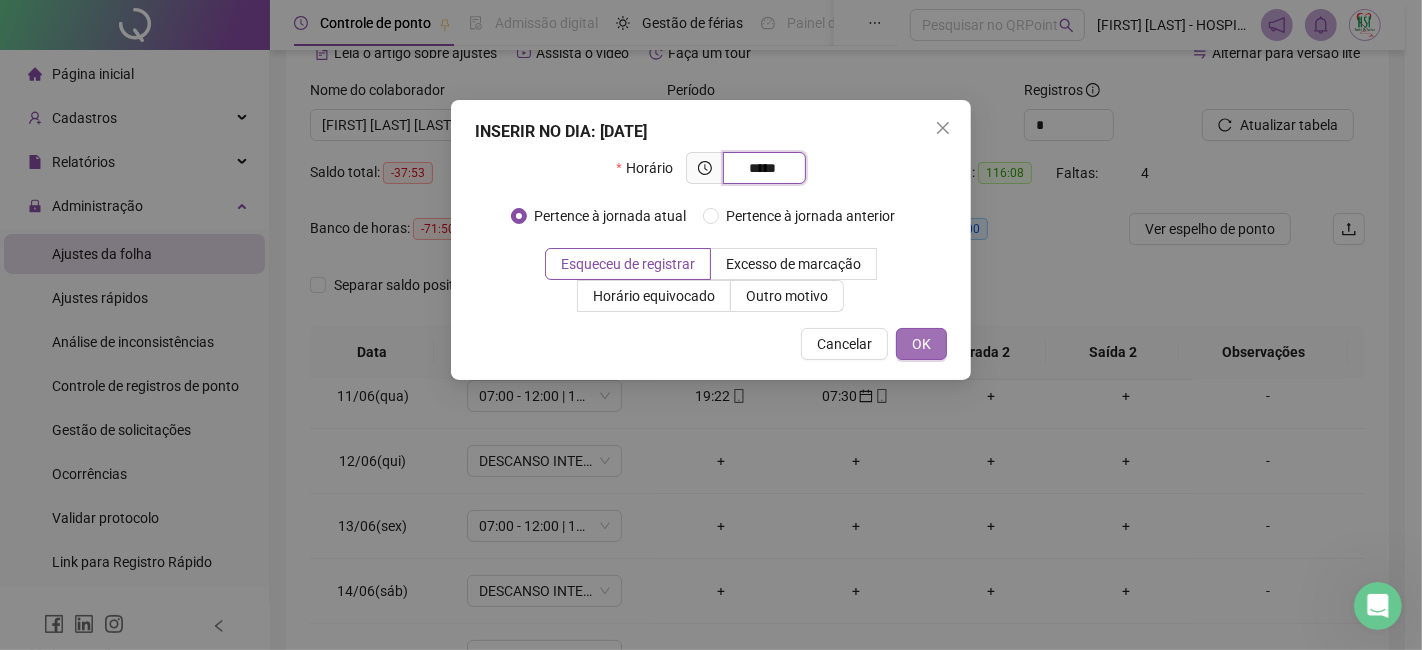 type on "*****" 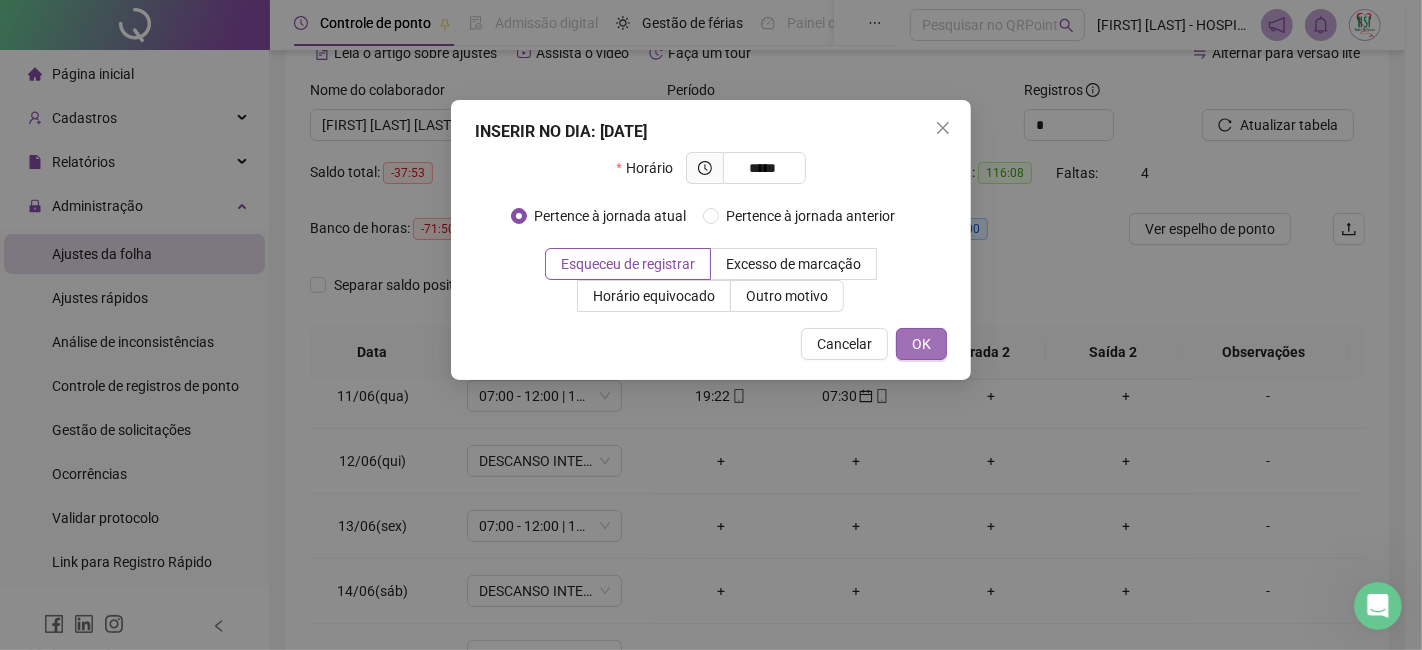drag, startPoint x: 922, startPoint y: 342, endPoint x: 925, endPoint y: 332, distance: 10.440307 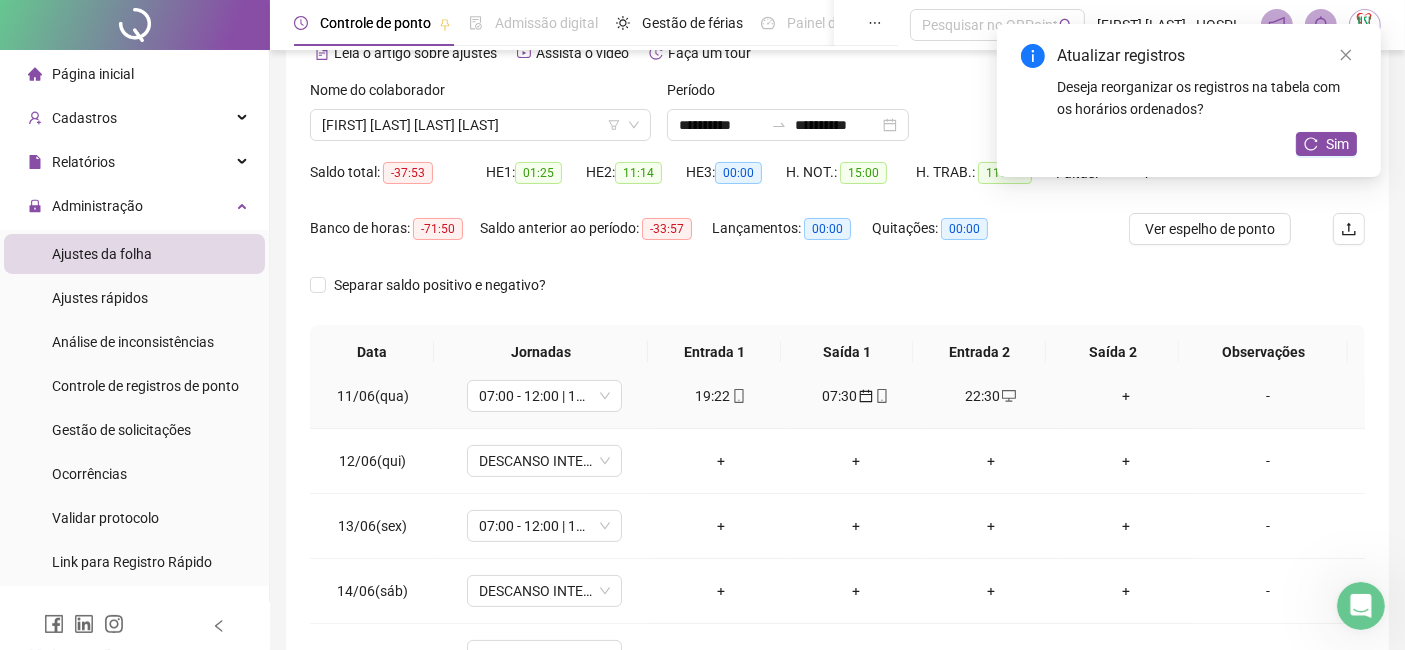 click on "+" at bounding box center [1125, 396] 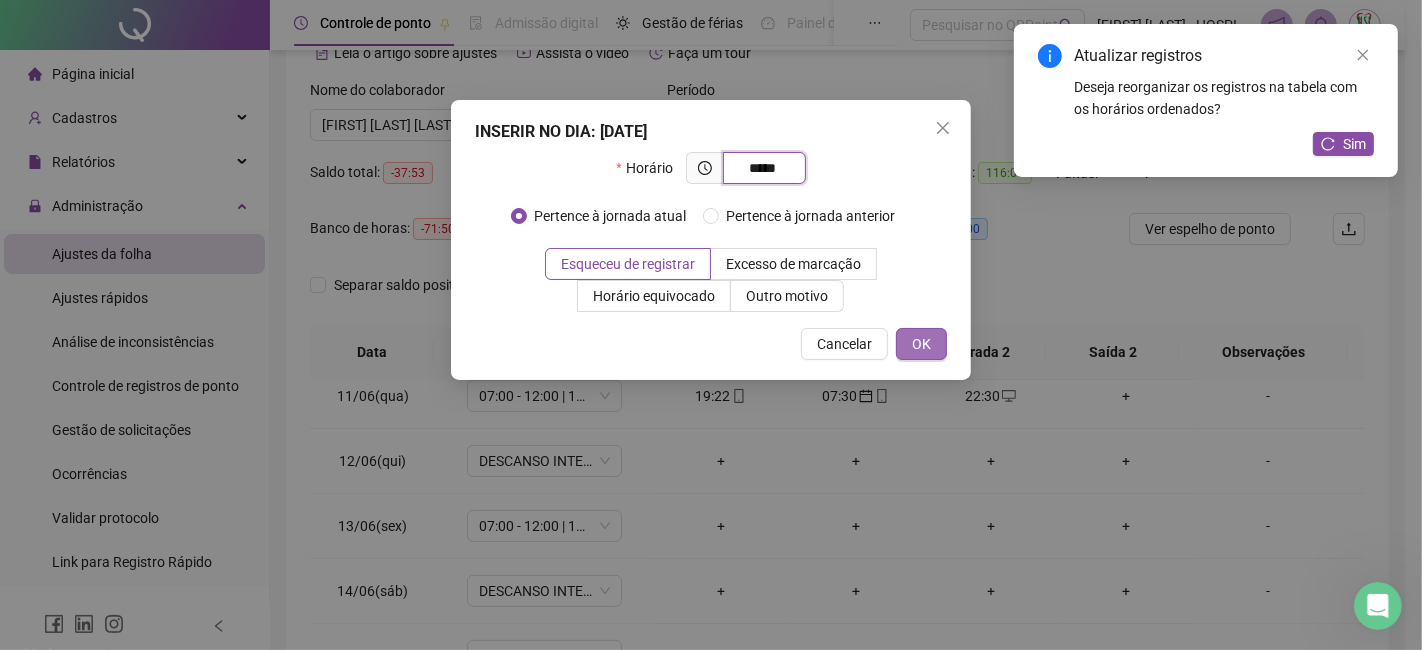type on "*****" 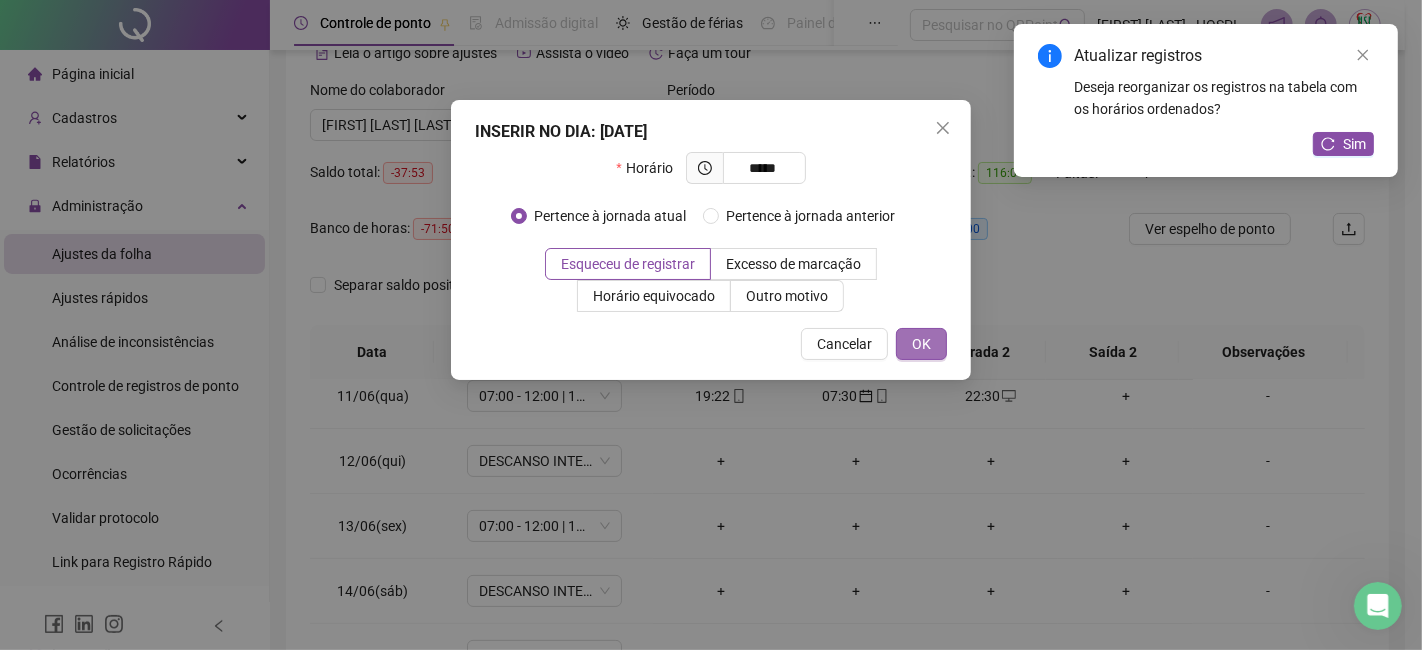 click on "OK" at bounding box center [921, 344] 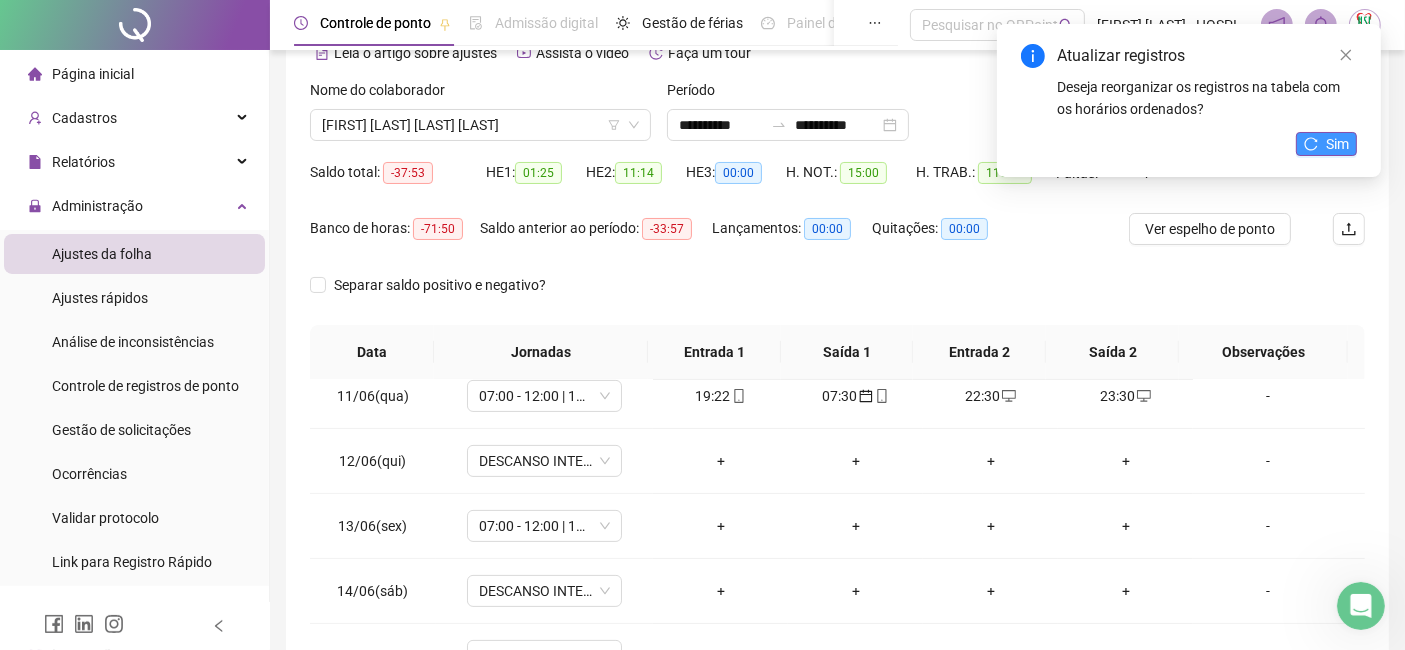 click on "Sim" at bounding box center [1326, 144] 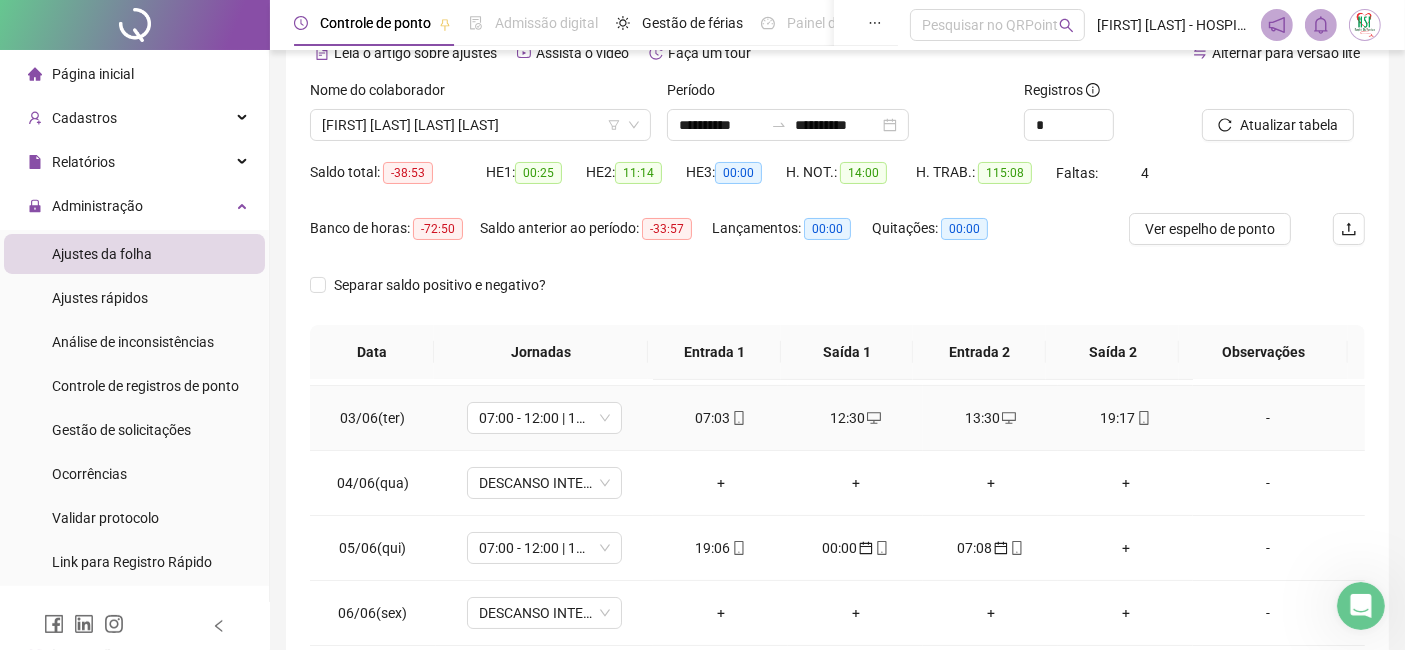 scroll, scrollTop: 0, scrollLeft: 0, axis: both 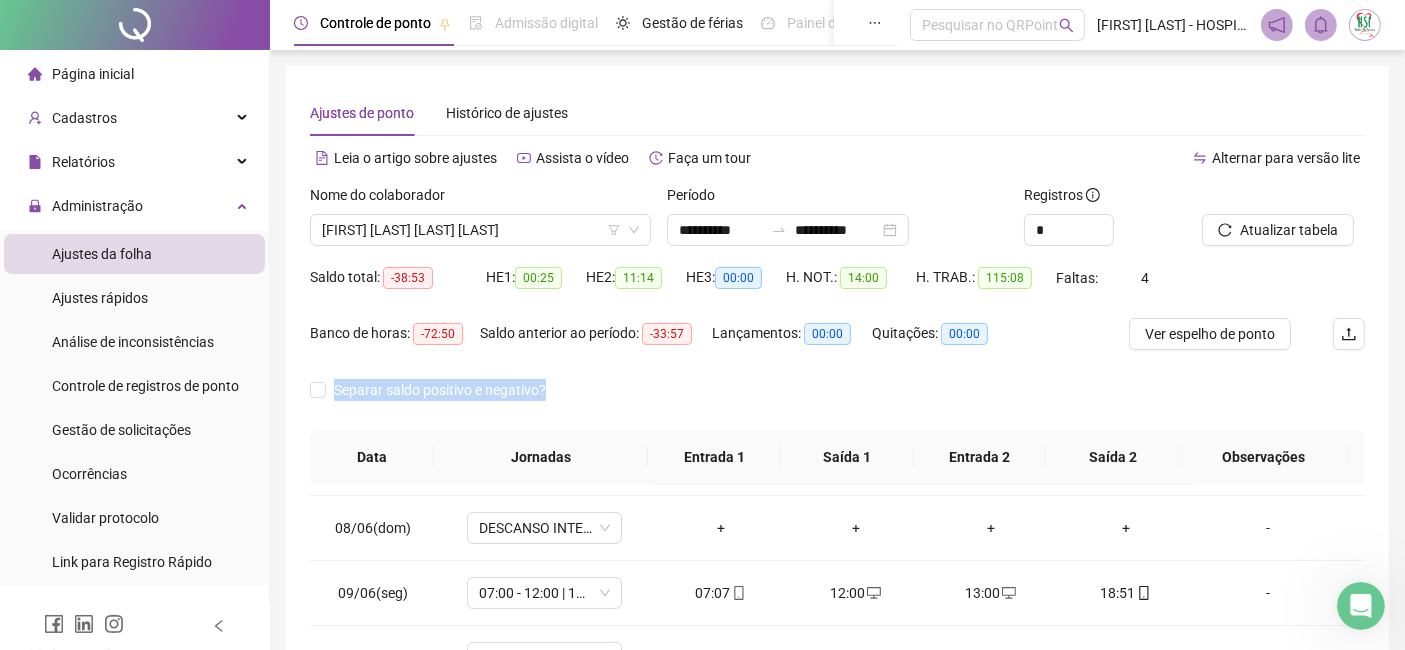 drag, startPoint x: 1404, startPoint y: 344, endPoint x: 1408, endPoint y: 418, distance: 74.10803 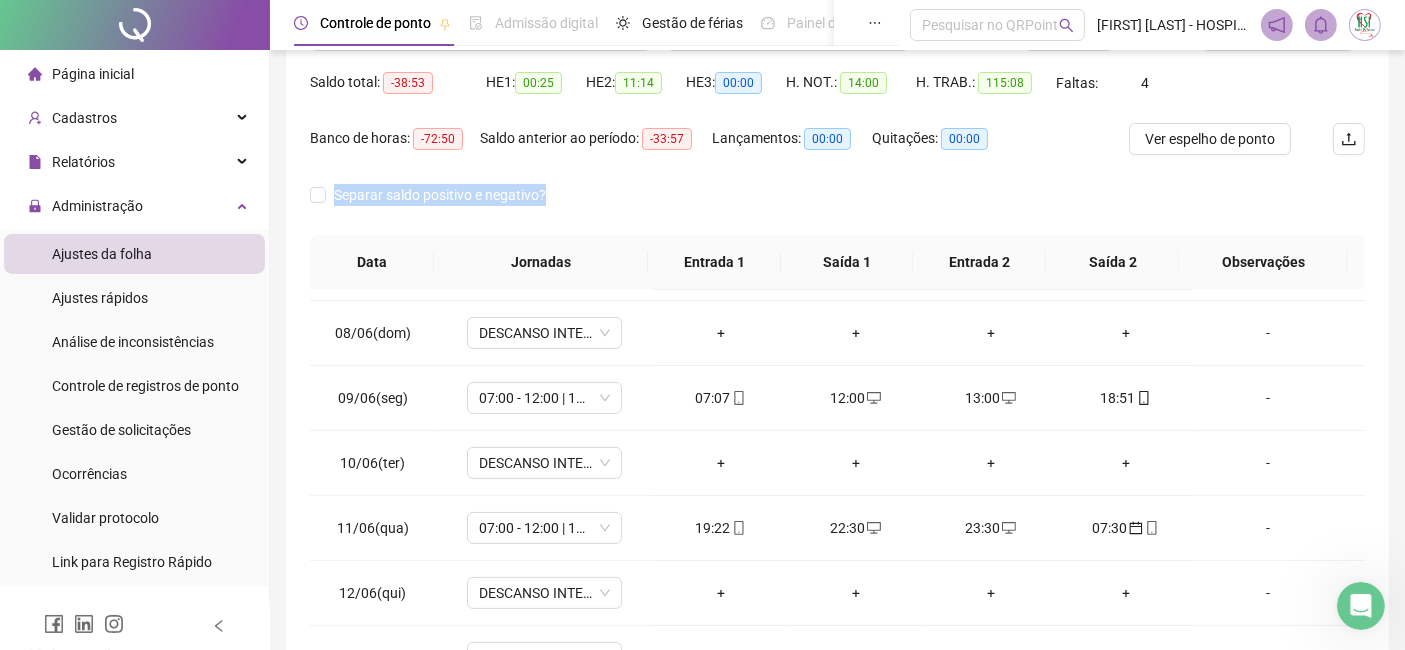 scroll, scrollTop: 371, scrollLeft: 0, axis: vertical 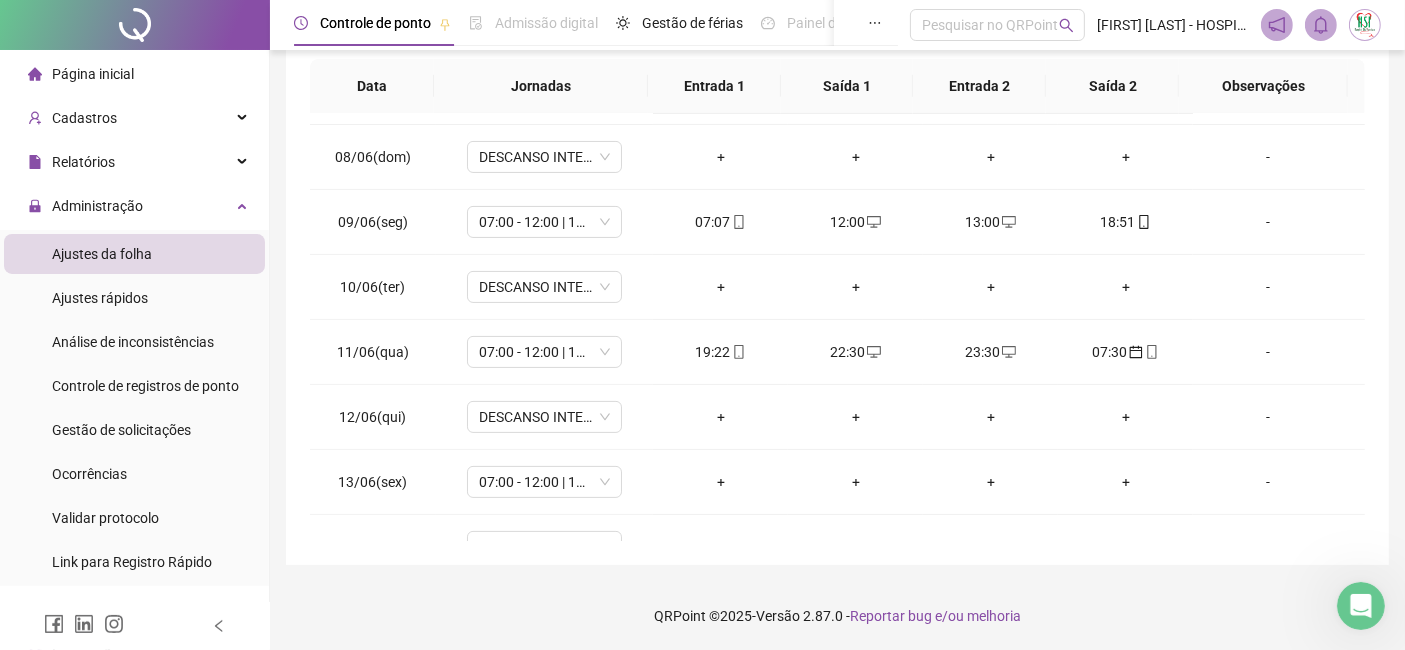 click on "Saída 2" at bounding box center (1112, 86) 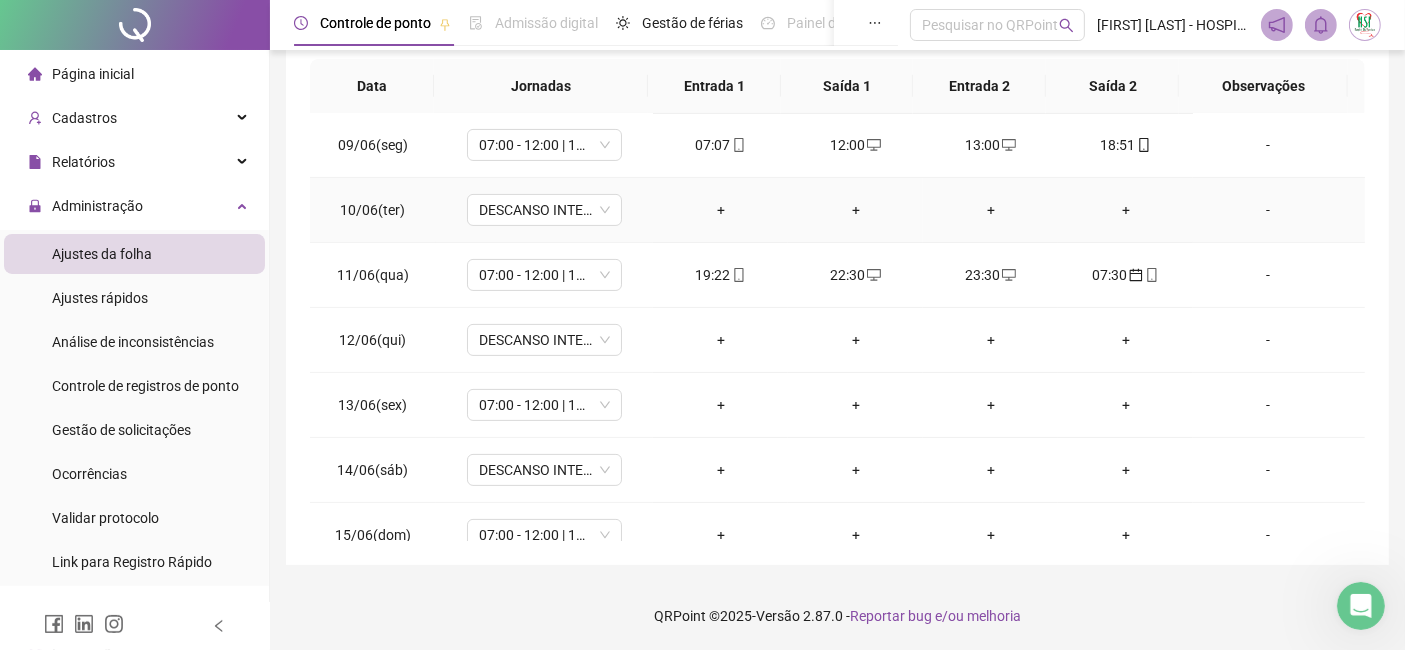 scroll, scrollTop: 666, scrollLeft: 0, axis: vertical 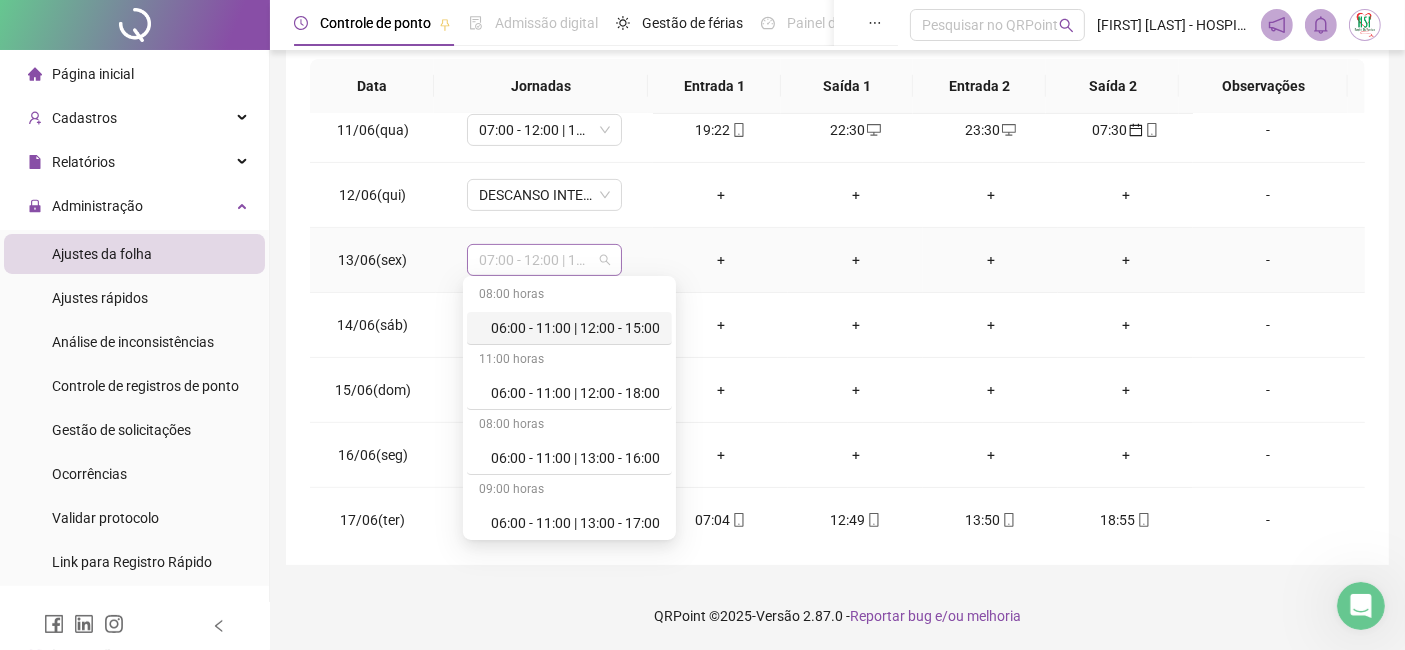 click on "07:00 - 12:00 | 13:00 - 19:00" at bounding box center [544, 260] 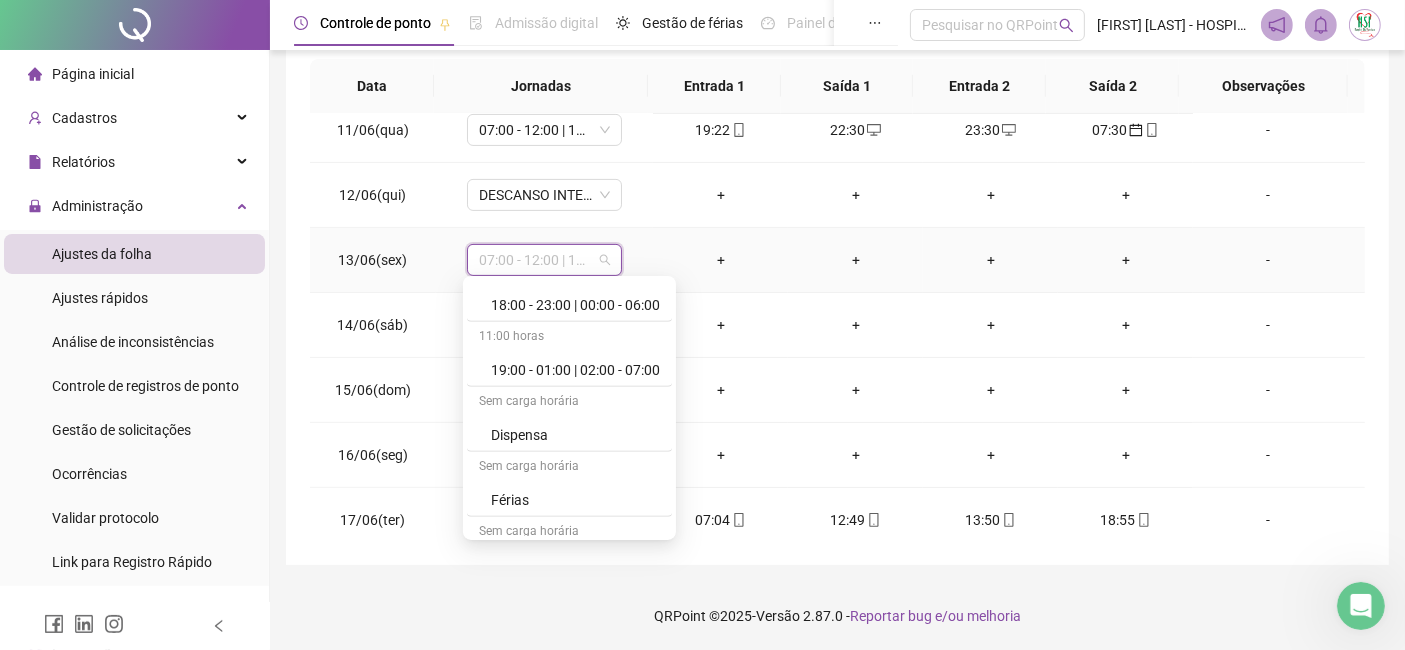 scroll, scrollTop: 1297, scrollLeft: 0, axis: vertical 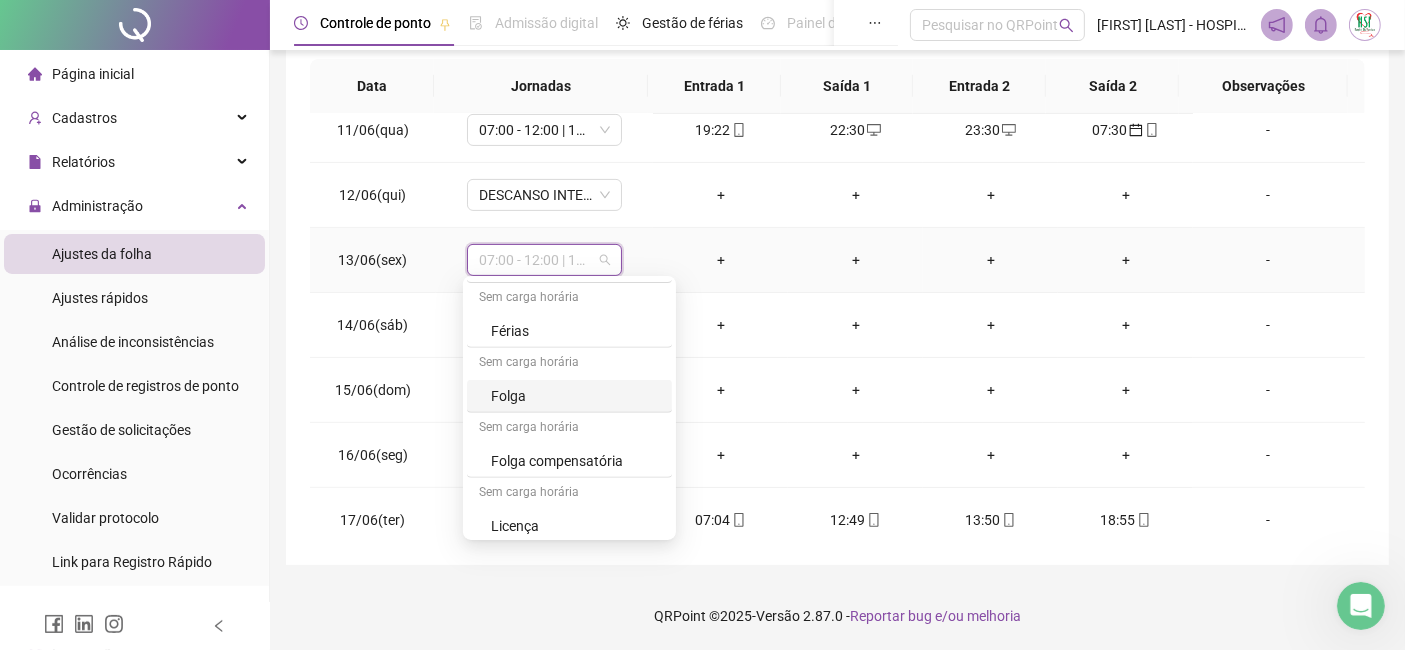 click on "Folga" at bounding box center (575, 396) 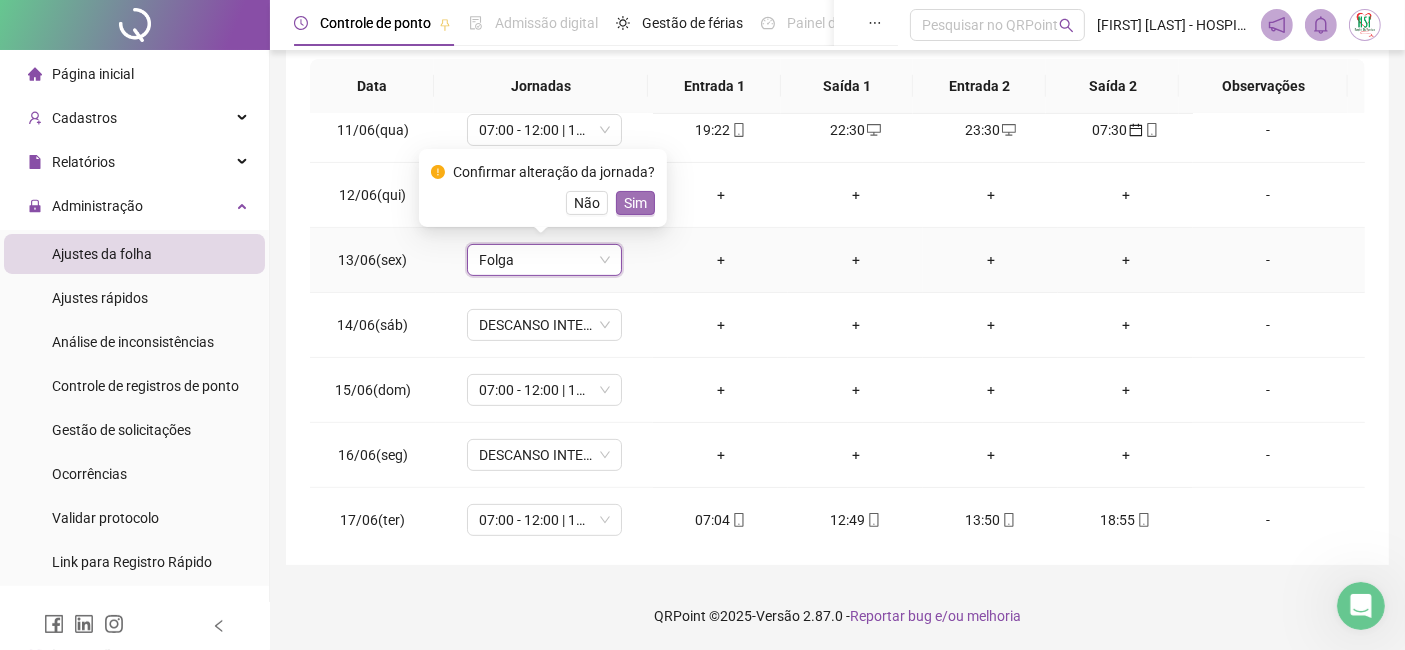 click on "Sim" at bounding box center (635, 203) 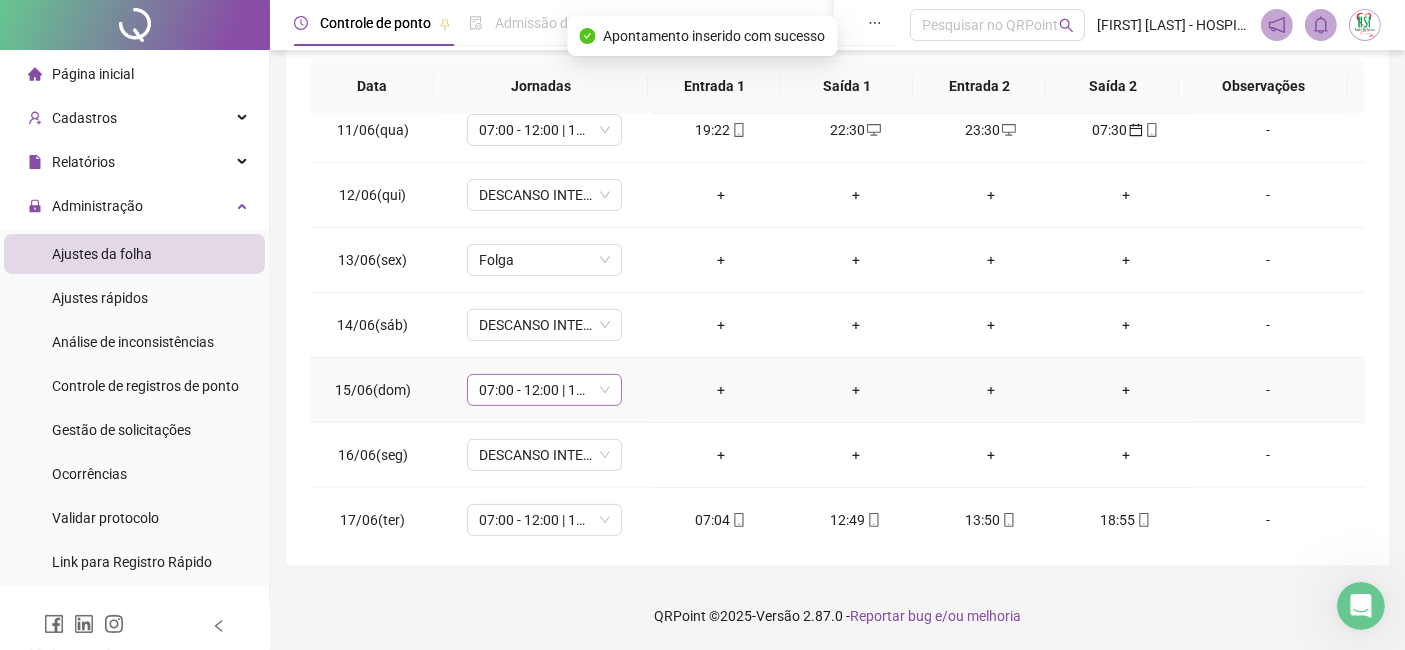 click on "07:00 - 12:00 | 13:00 - 19:00" at bounding box center [544, 390] 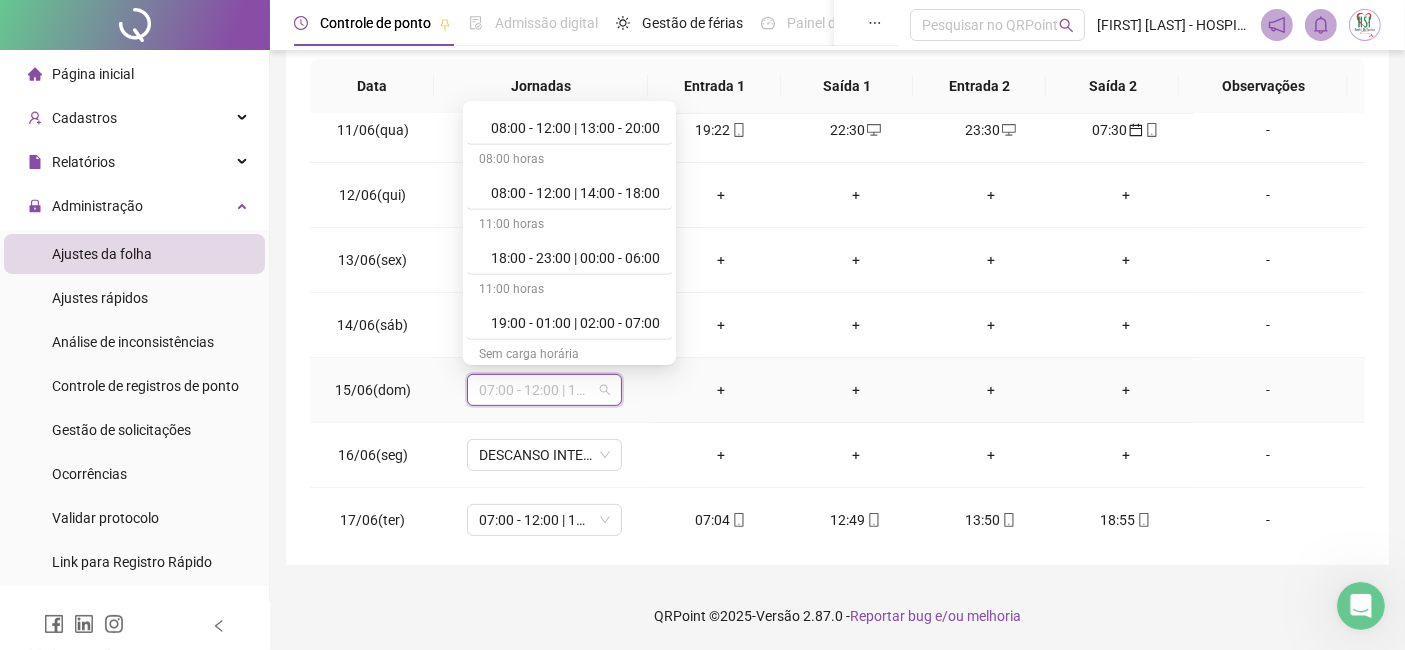 scroll, scrollTop: 1111, scrollLeft: 0, axis: vertical 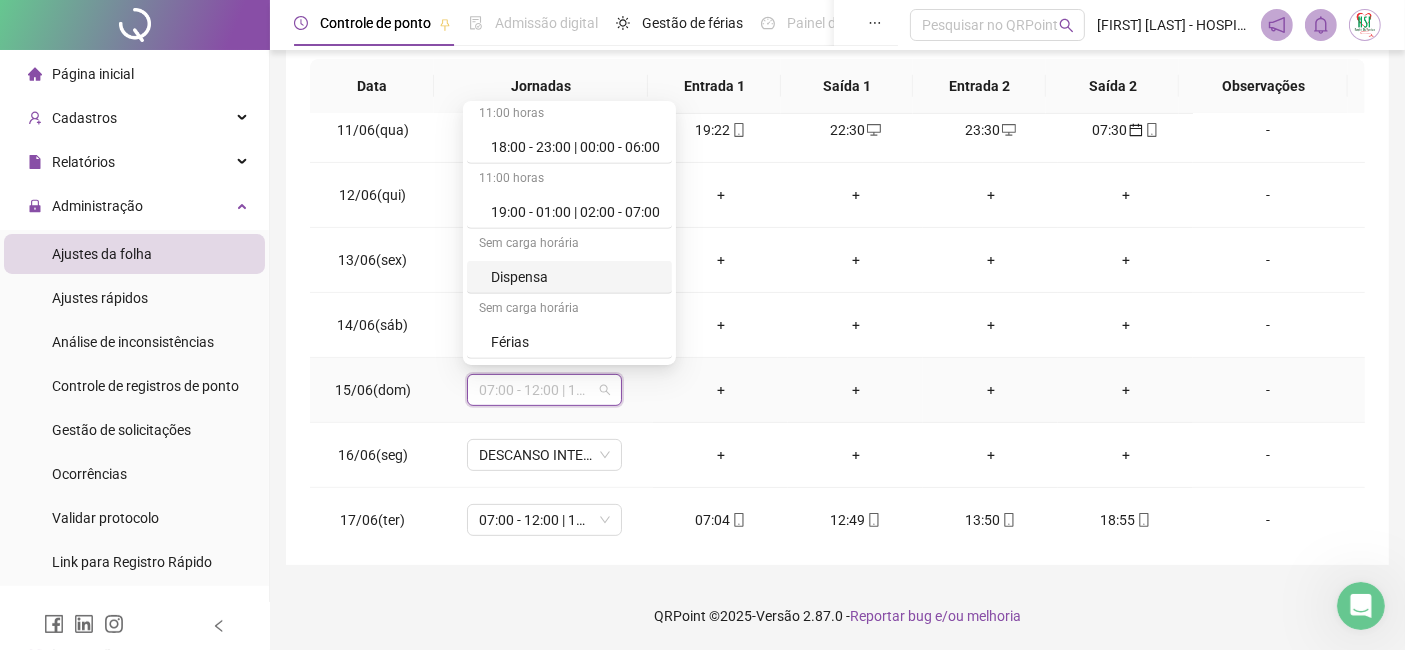 click on "Dispensa" at bounding box center [575, 277] 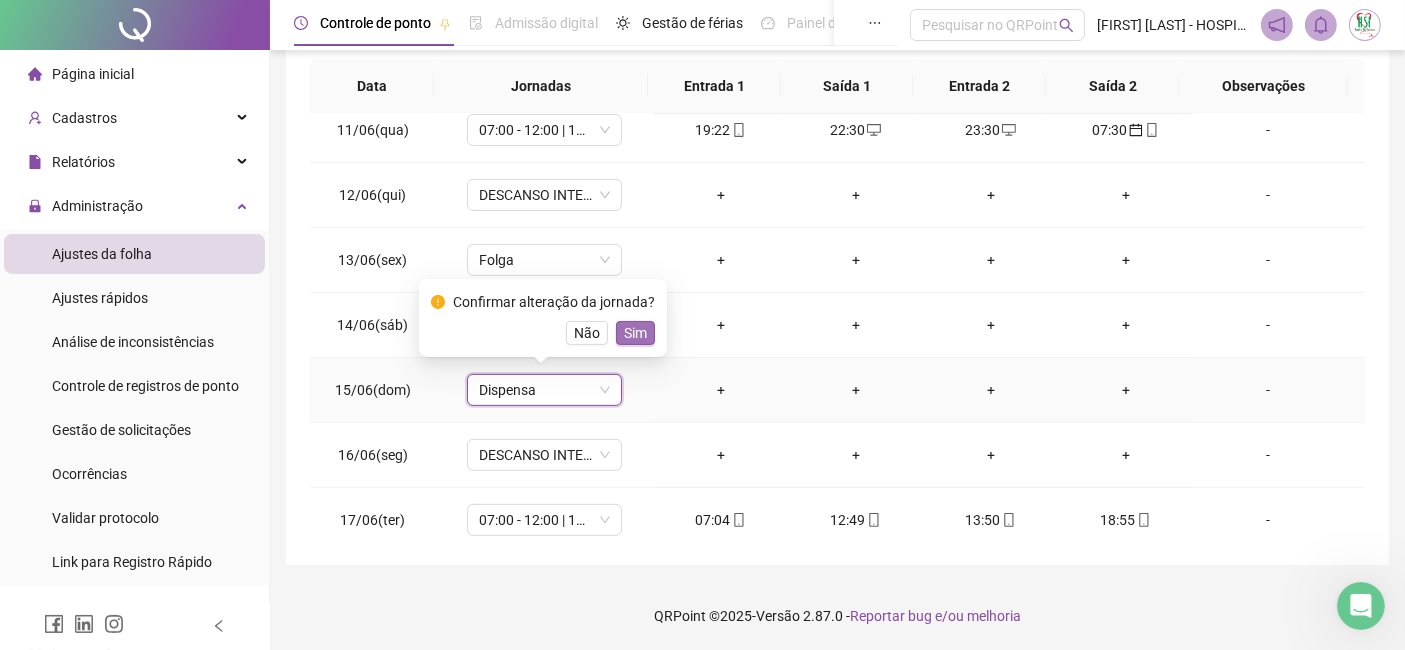 click on "Sim" at bounding box center (635, 333) 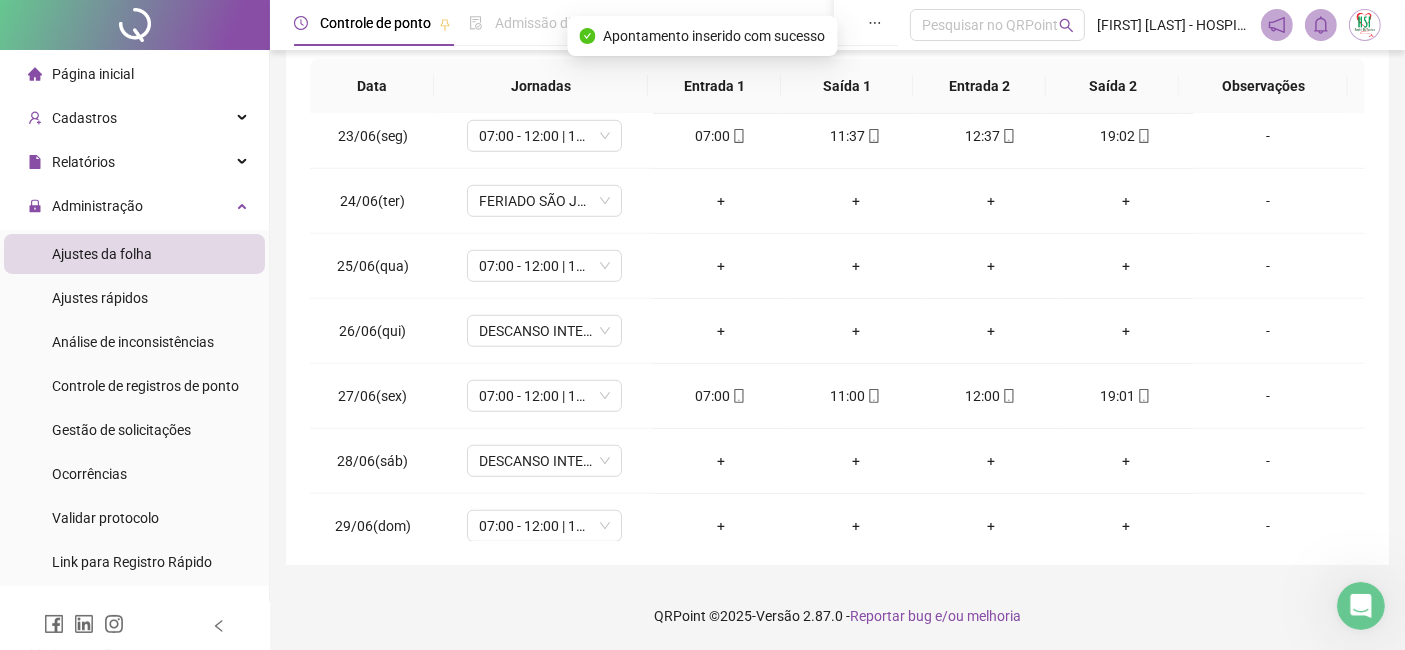 scroll, scrollTop: 1444, scrollLeft: 0, axis: vertical 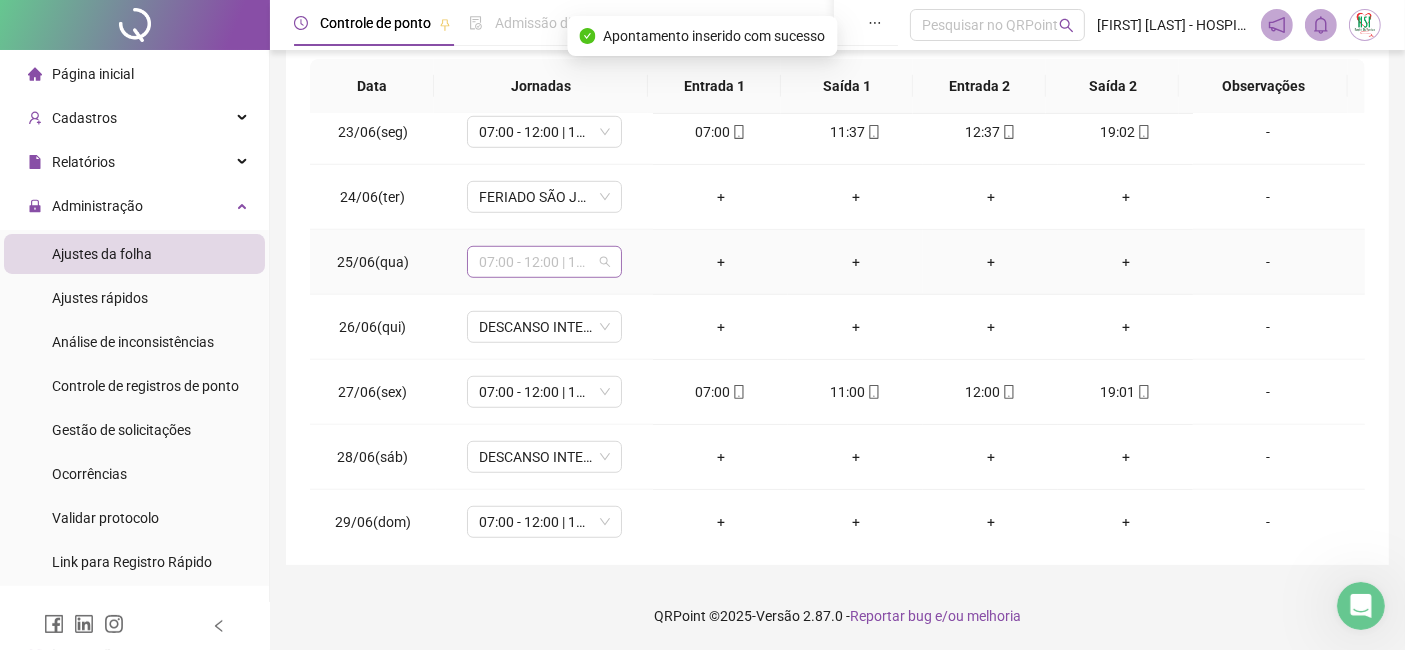 click on "07:00 - 12:00 | 13:00 - 19:00" at bounding box center (544, 262) 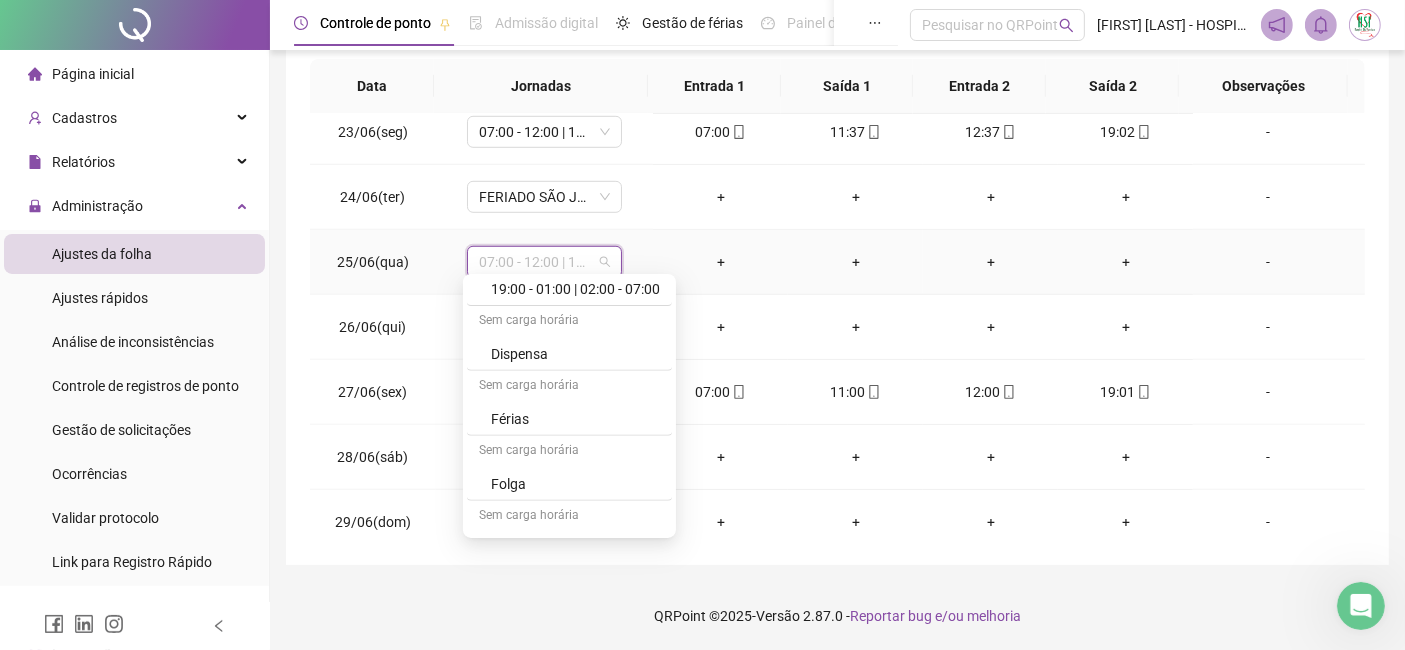 scroll, scrollTop: 1222, scrollLeft: 0, axis: vertical 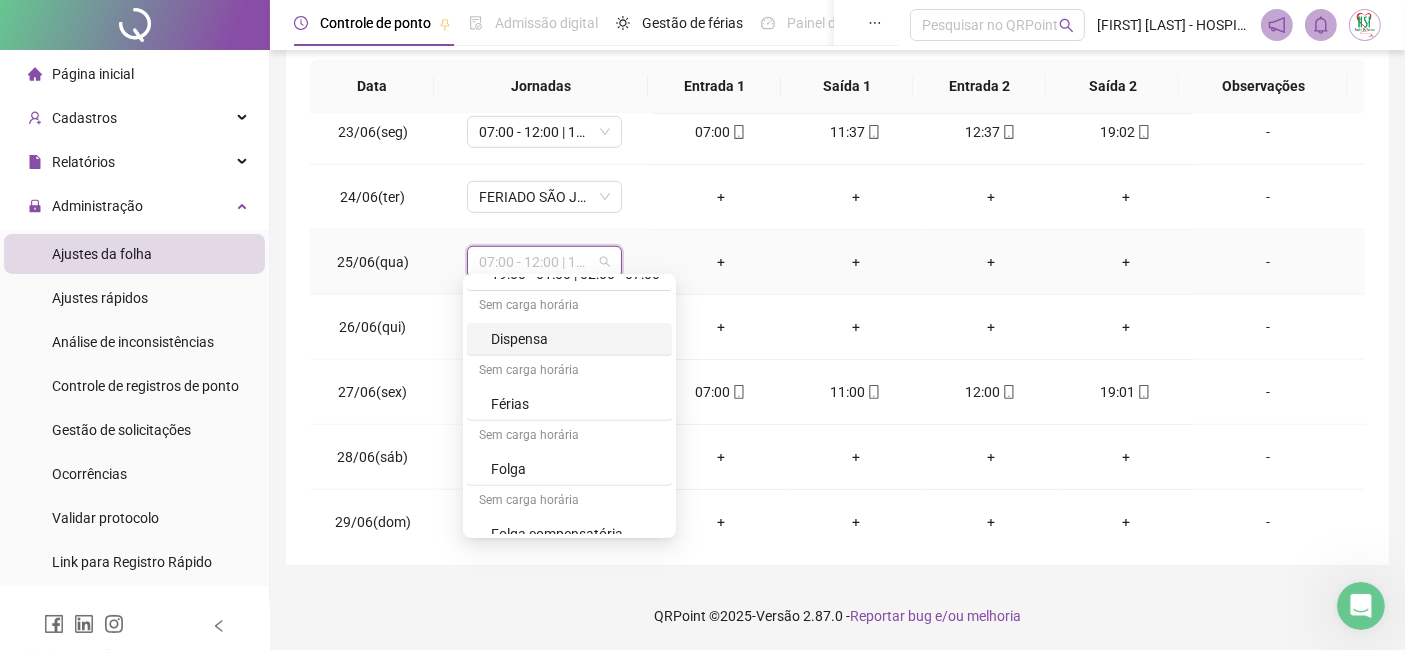 click on "Dispensa" at bounding box center [575, 339] 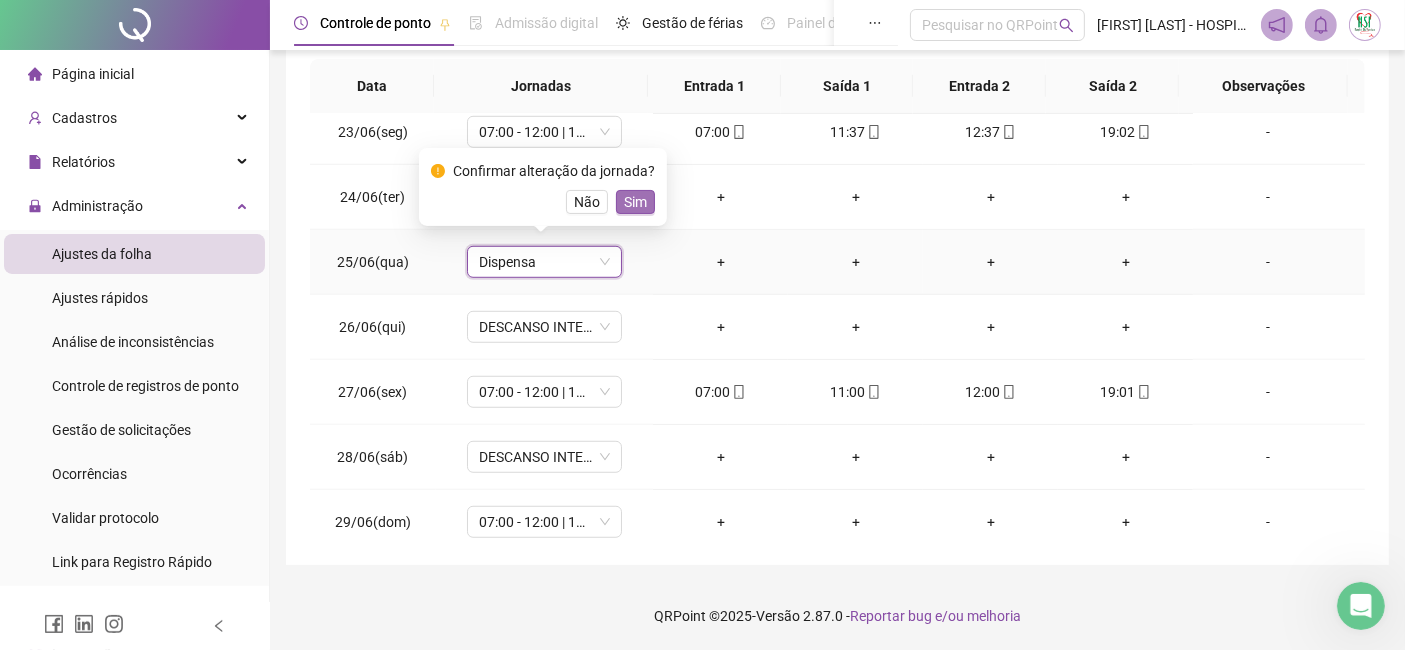 click on "Sim" at bounding box center (635, 202) 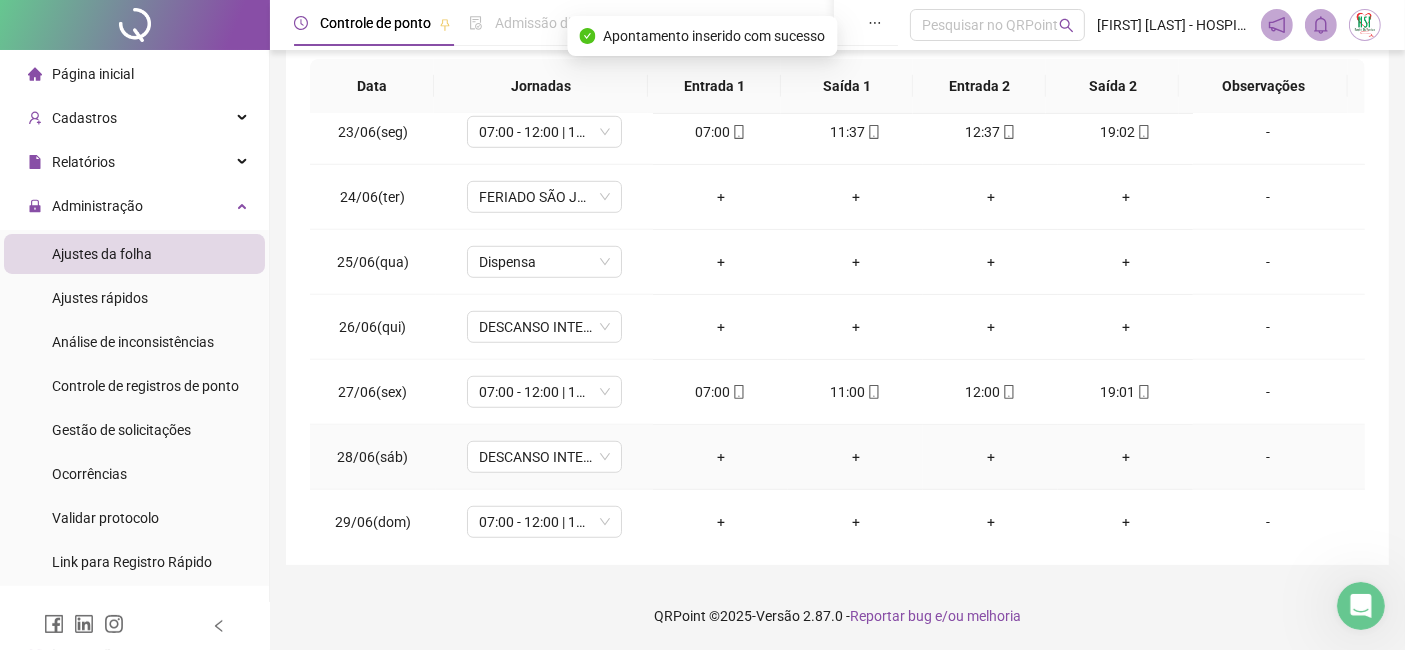 scroll, scrollTop: 1514, scrollLeft: 0, axis: vertical 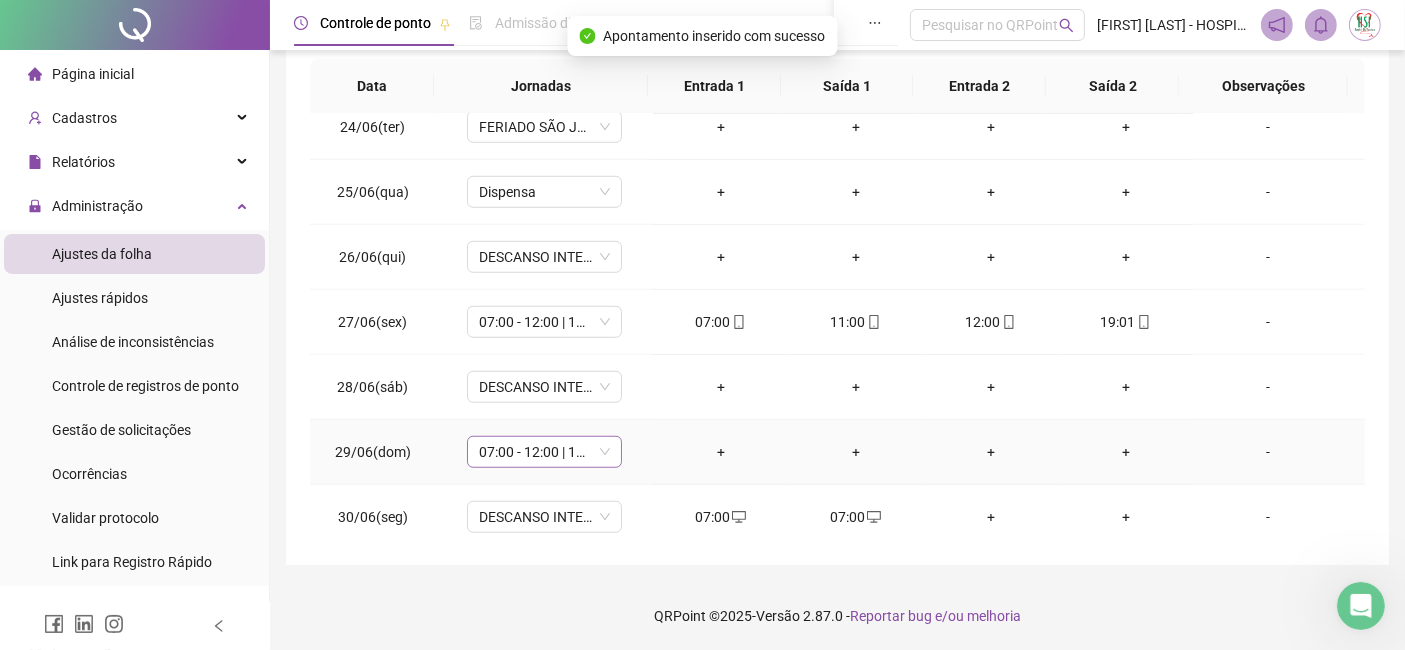 click on "07:00 - 12:00 | 13:00 - 19:00" at bounding box center (544, 452) 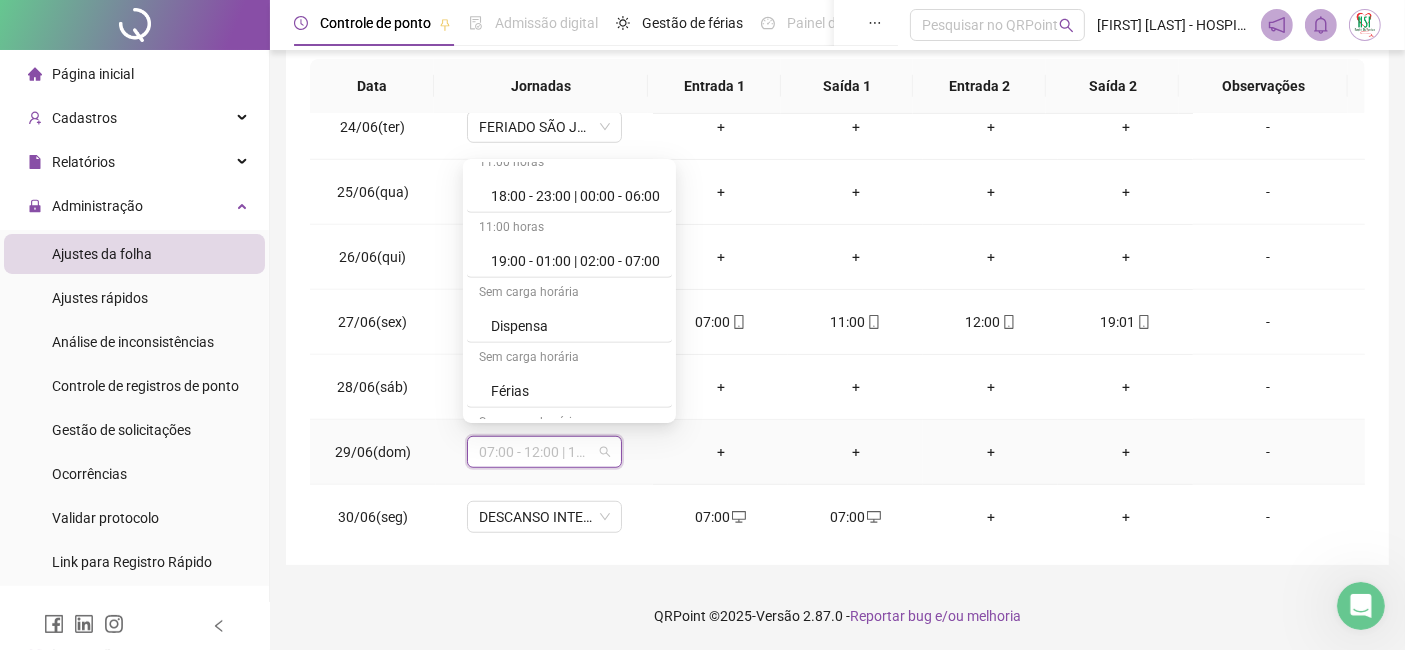 scroll, scrollTop: 1222, scrollLeft: 0, axis: vertical 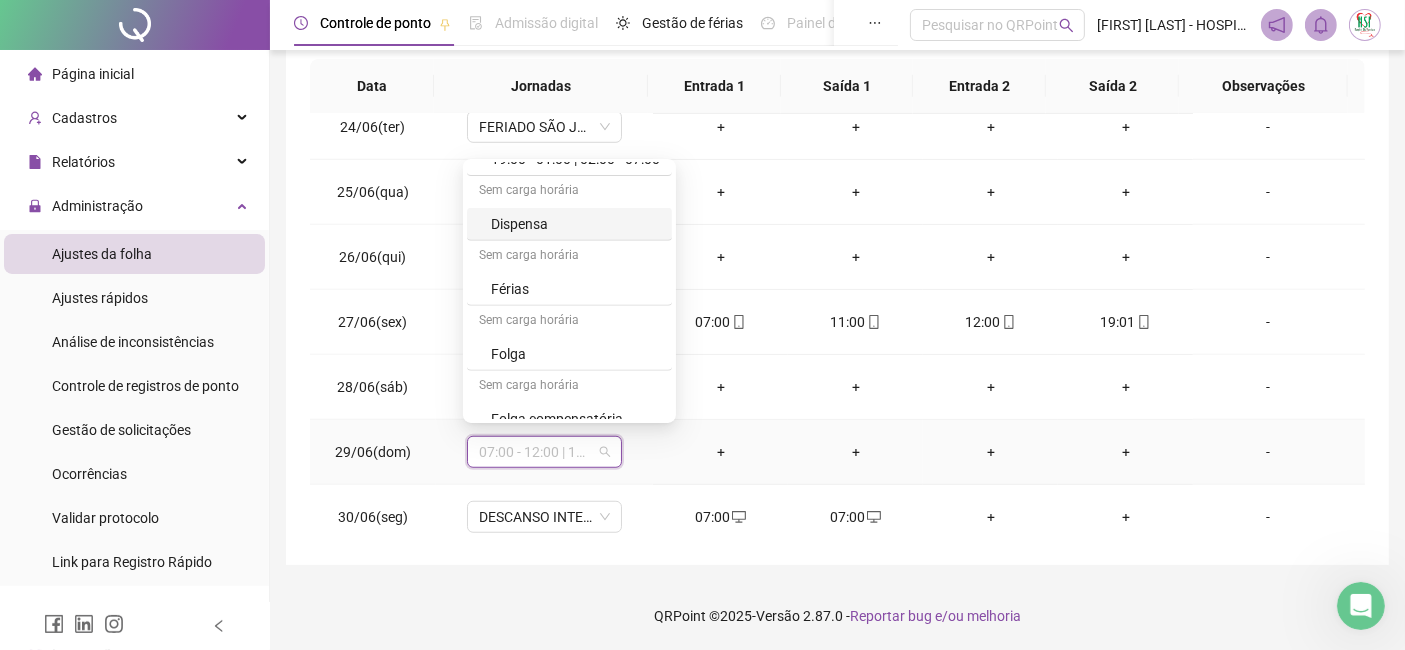 click on "Dispensa" at bounding box center (575, 224) 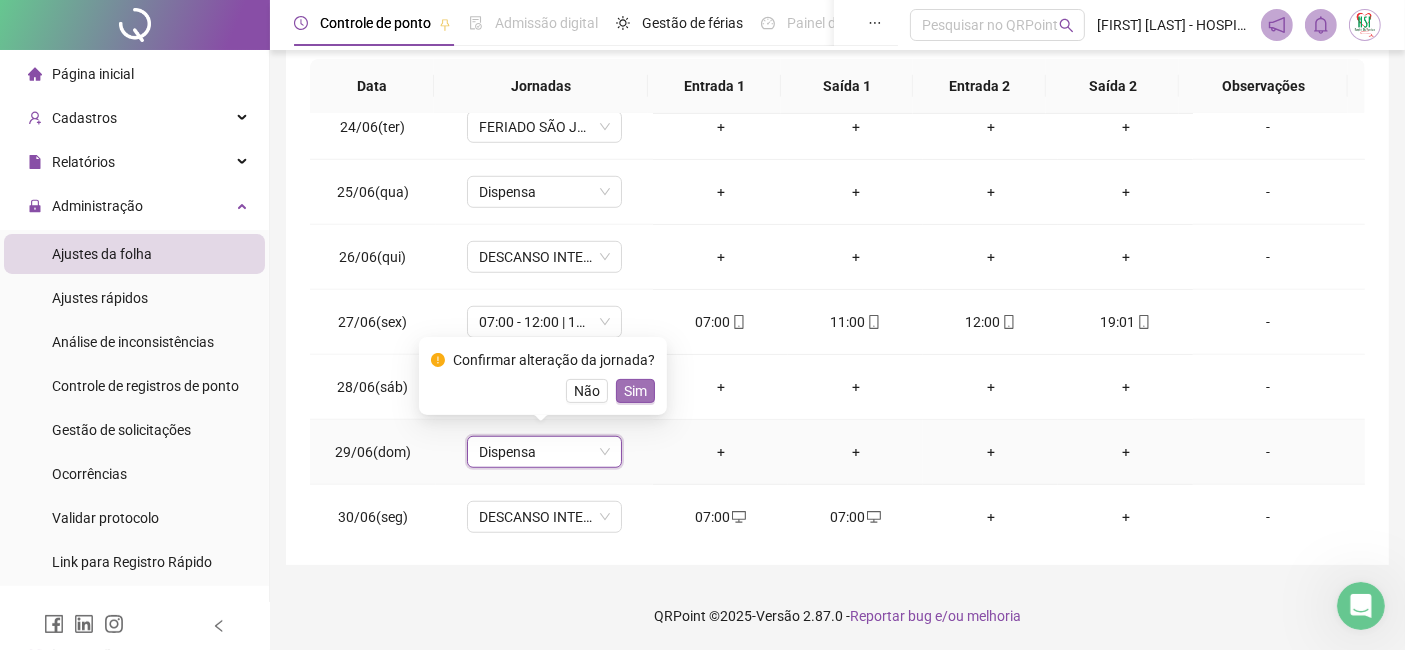 click on "Sim" at bounding box center [635, 391] 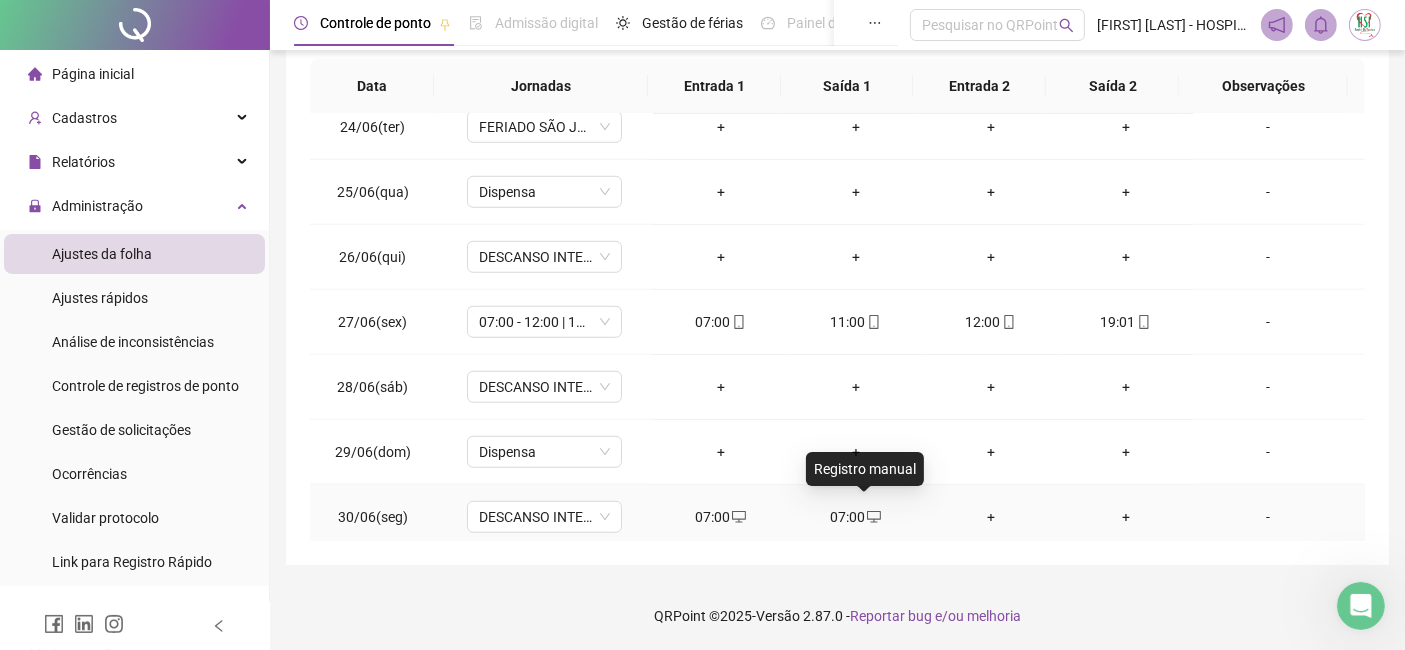 click 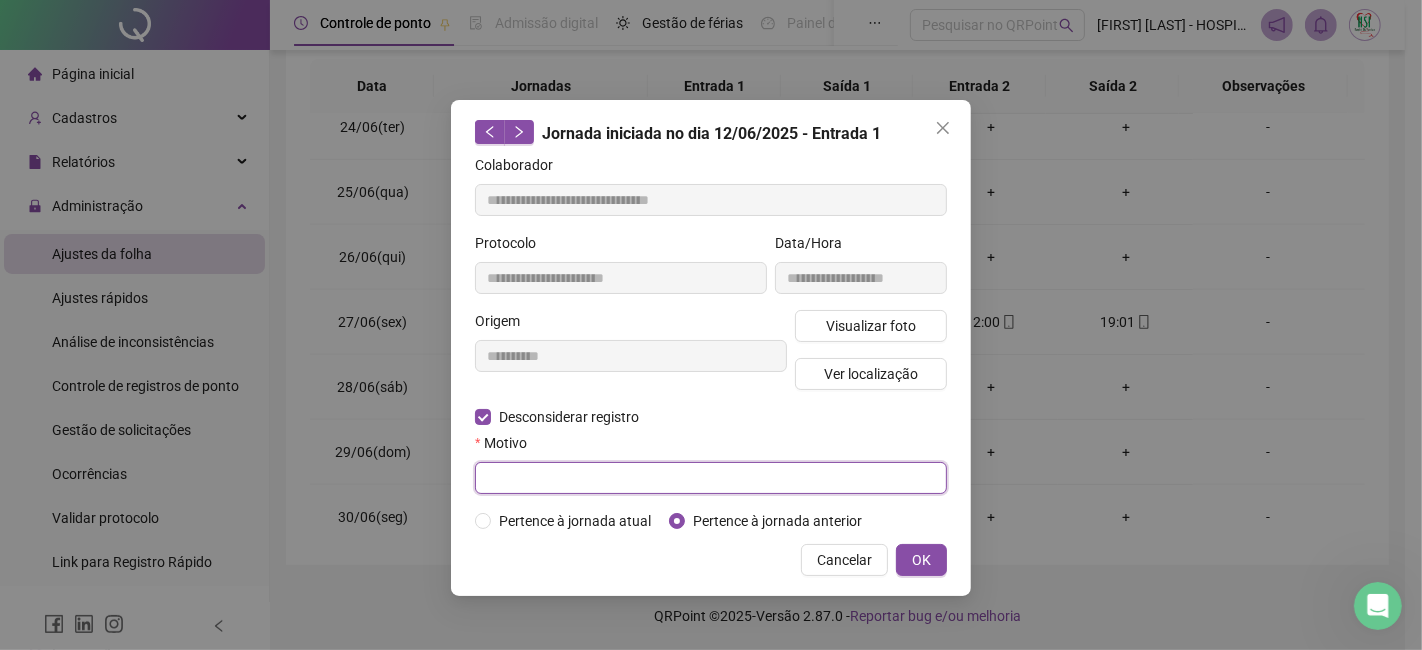 click at bounding box center (711, 478) 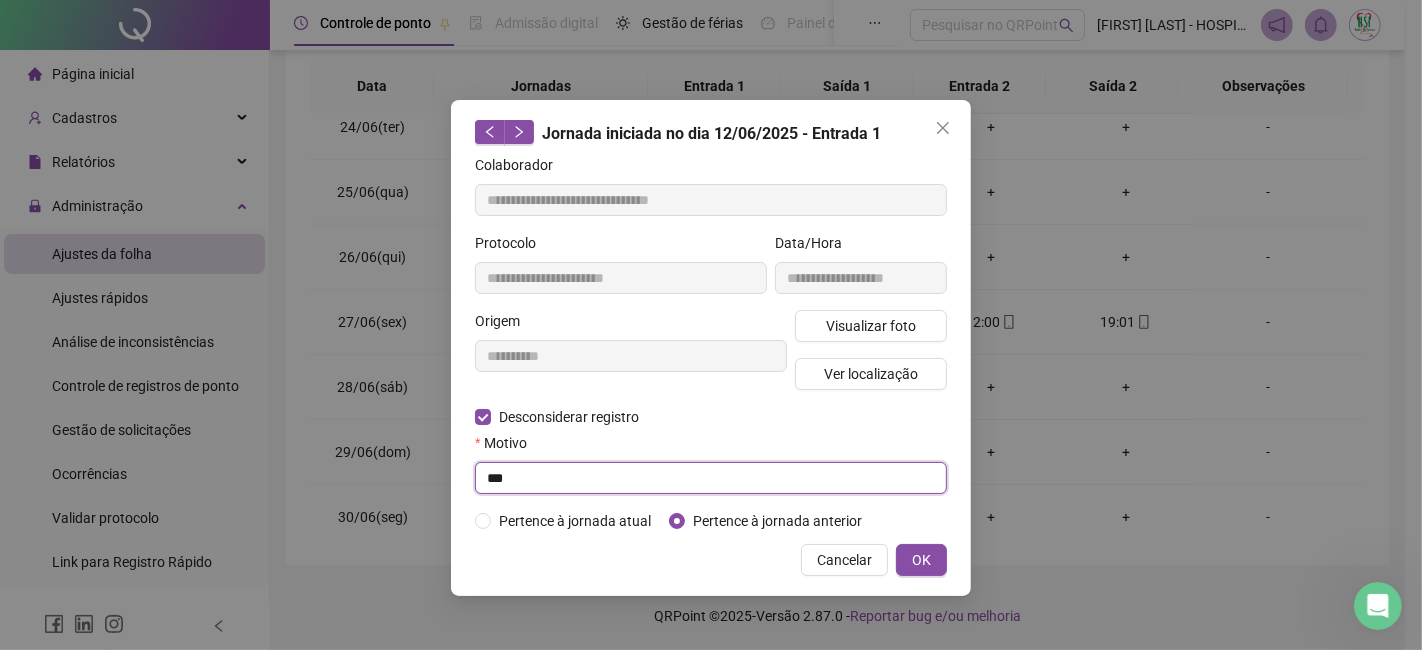type on "****" 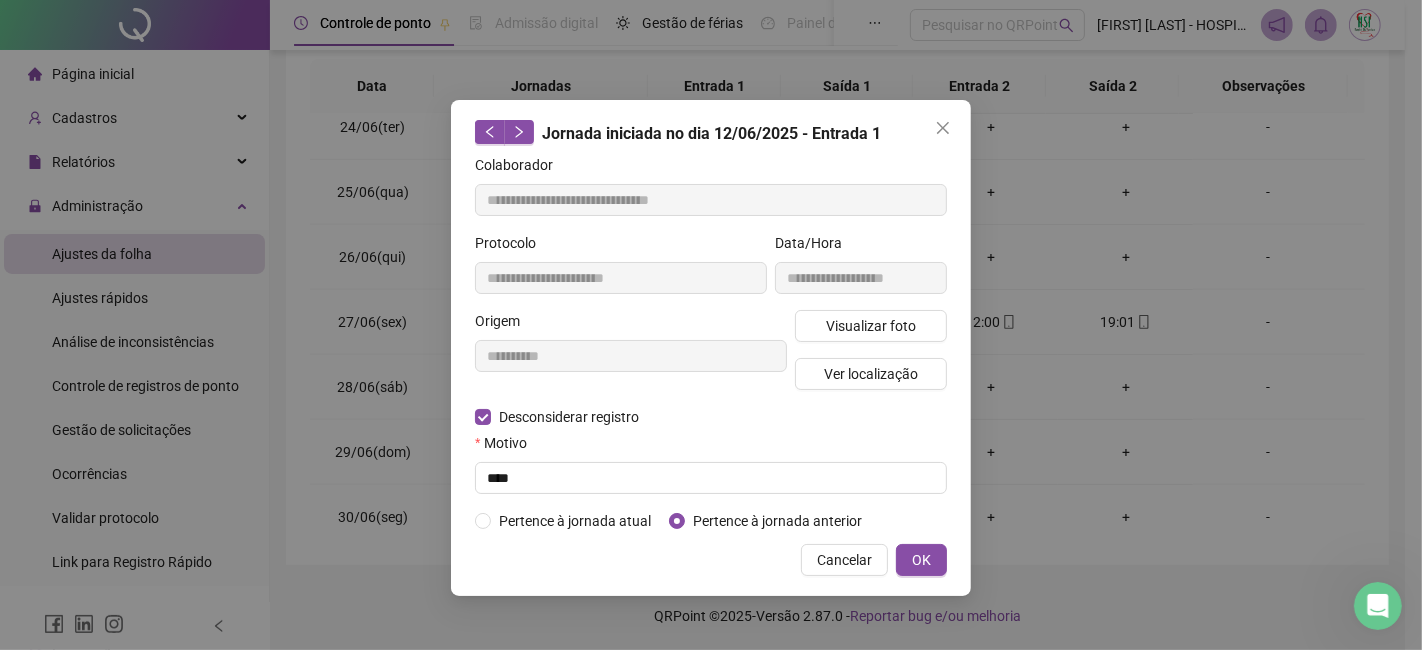 type on "**********" 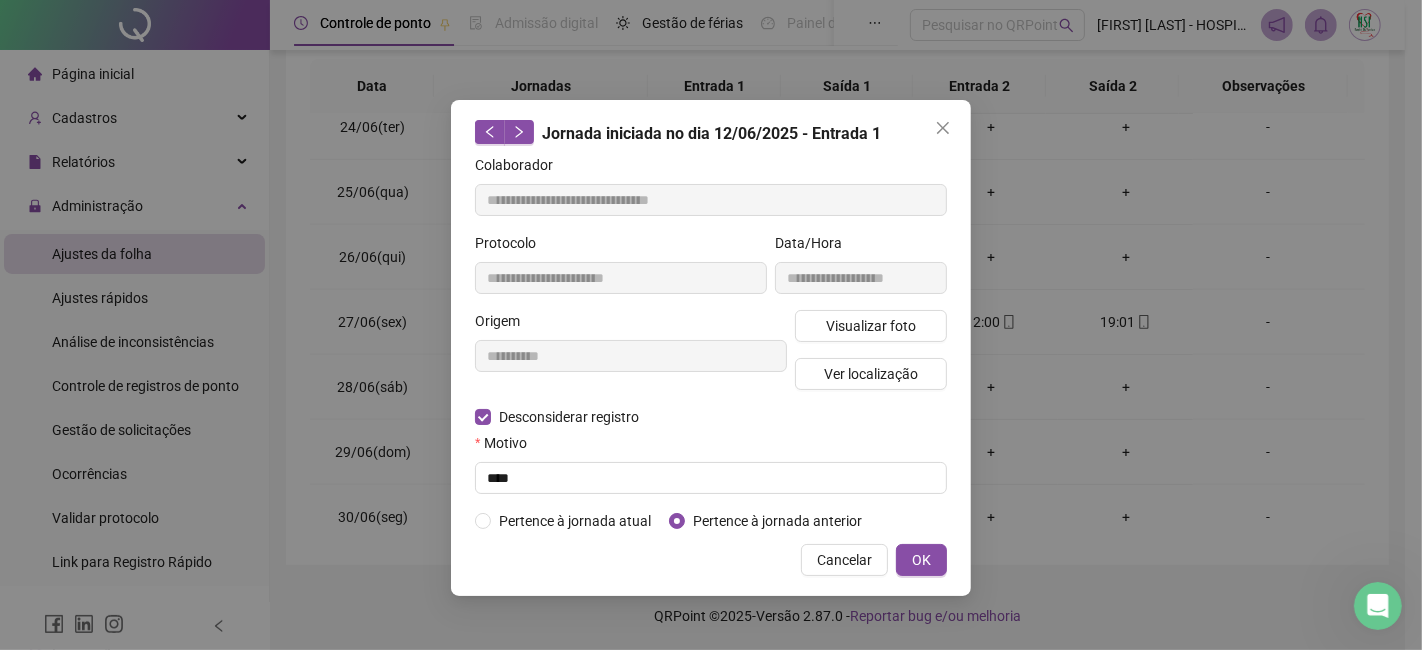 type on "**********" 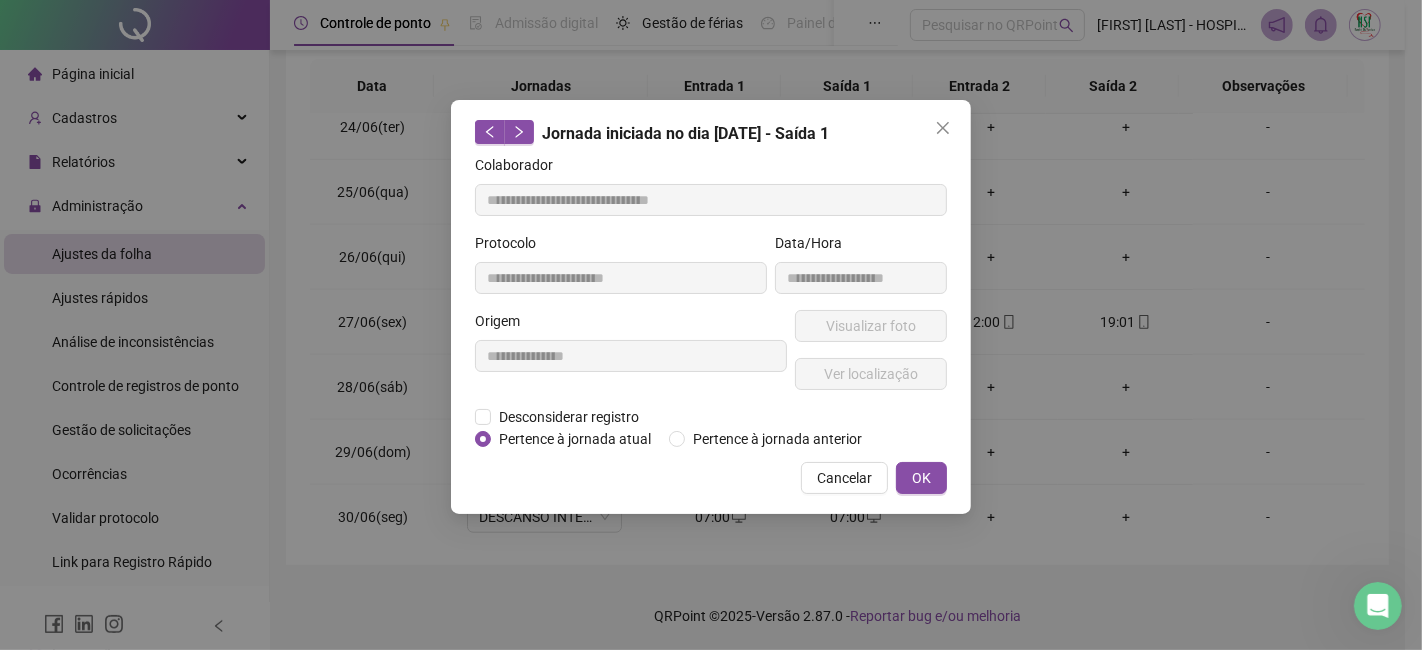 click on "**********" at bounding box center [711, 307] 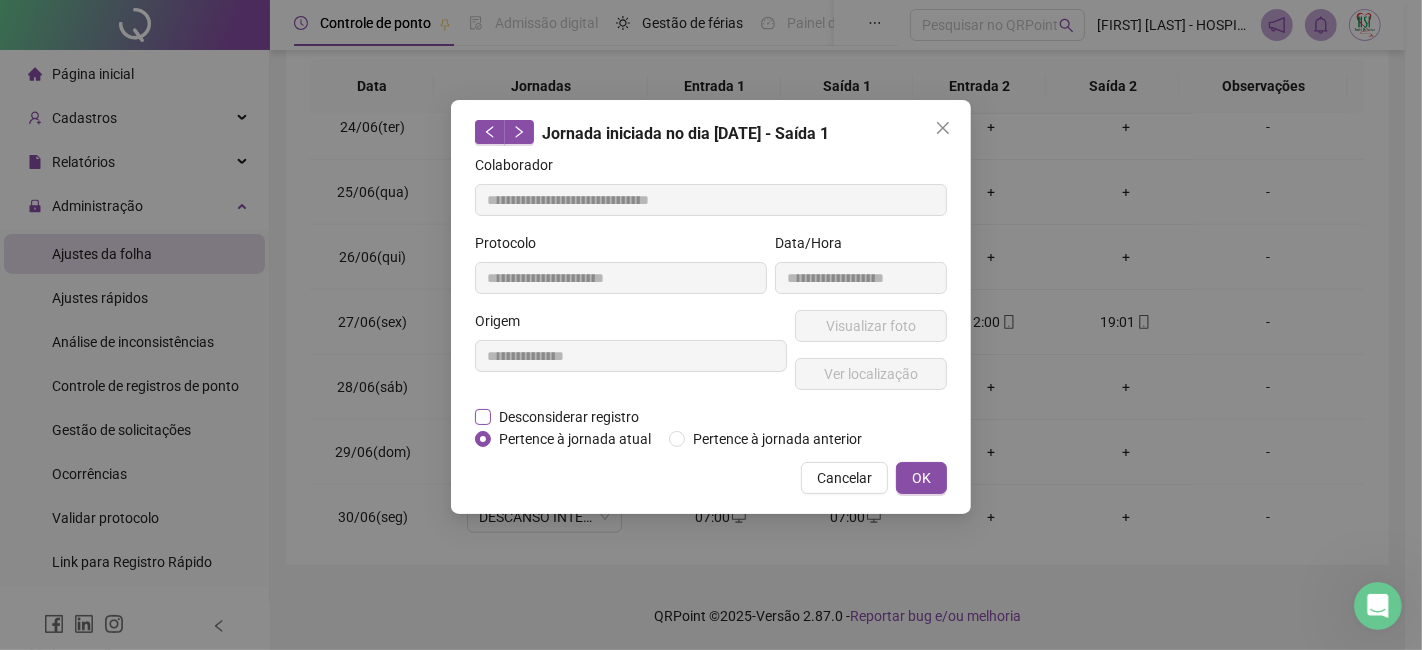 click on "Desconsiderar registro" at bounding box center [569, 417] 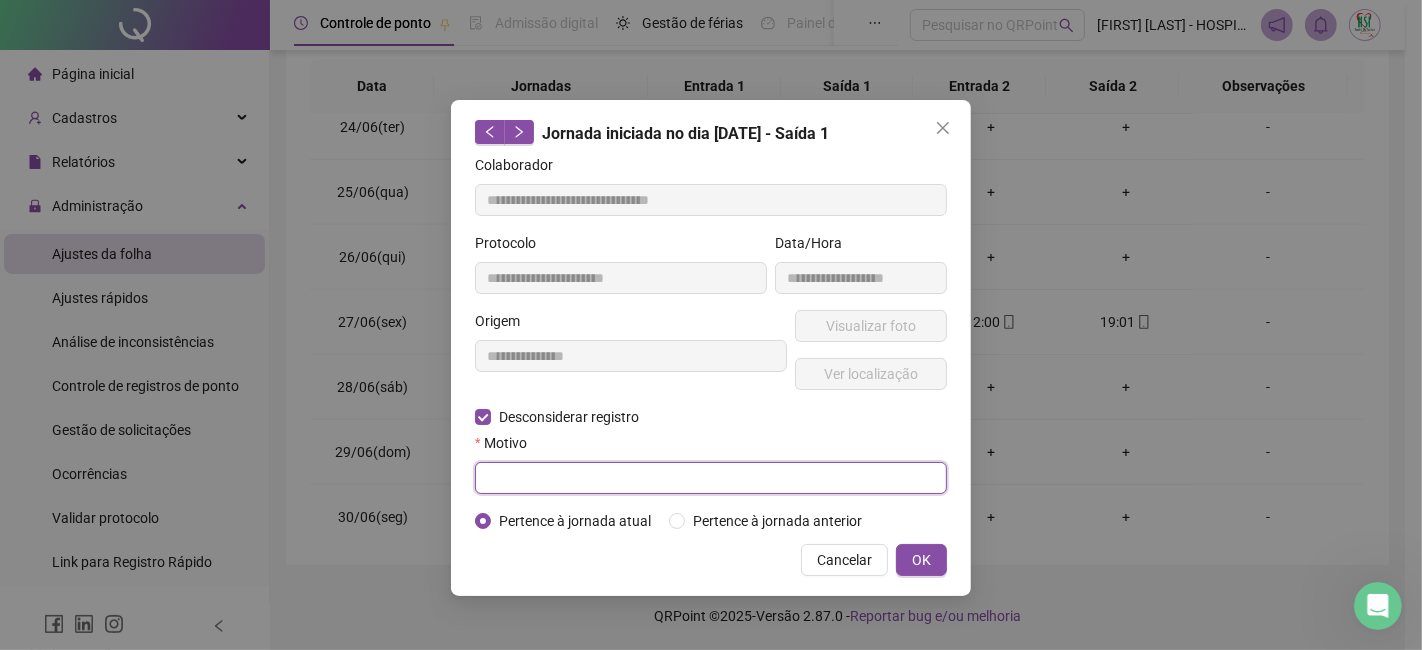 click at bounding box center (711, 478) 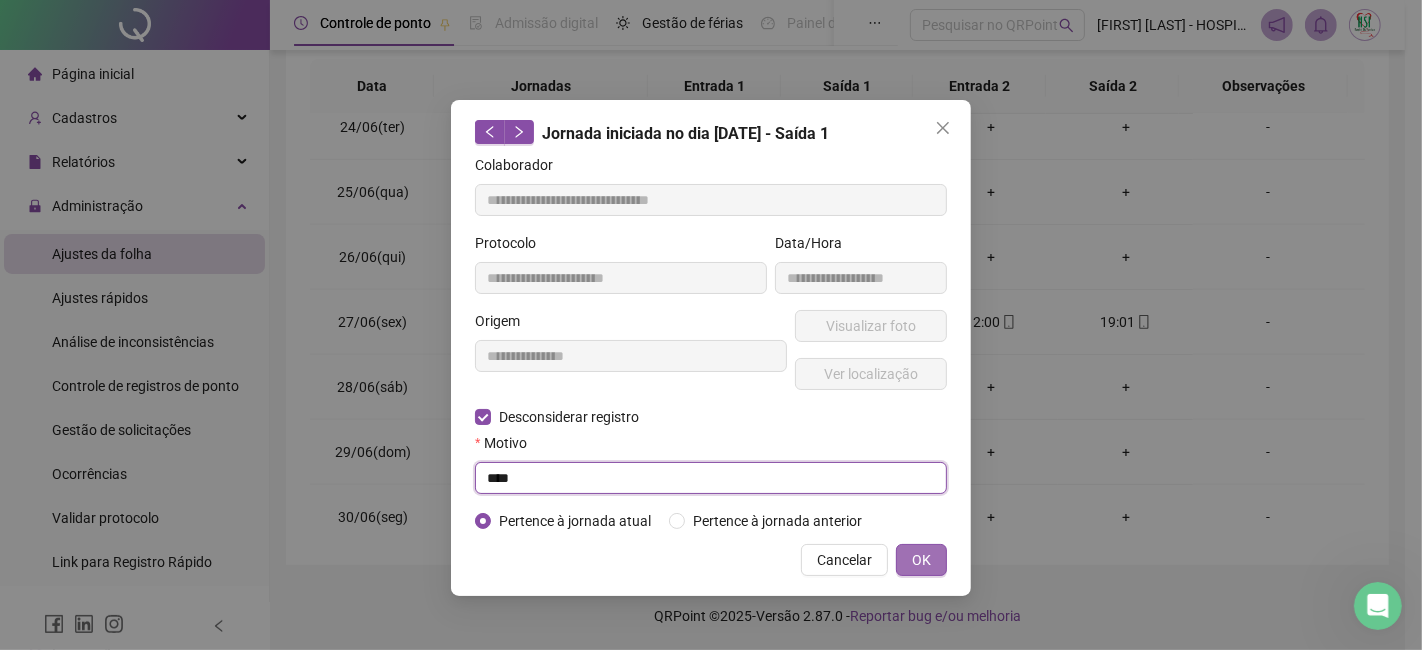 type on "****" 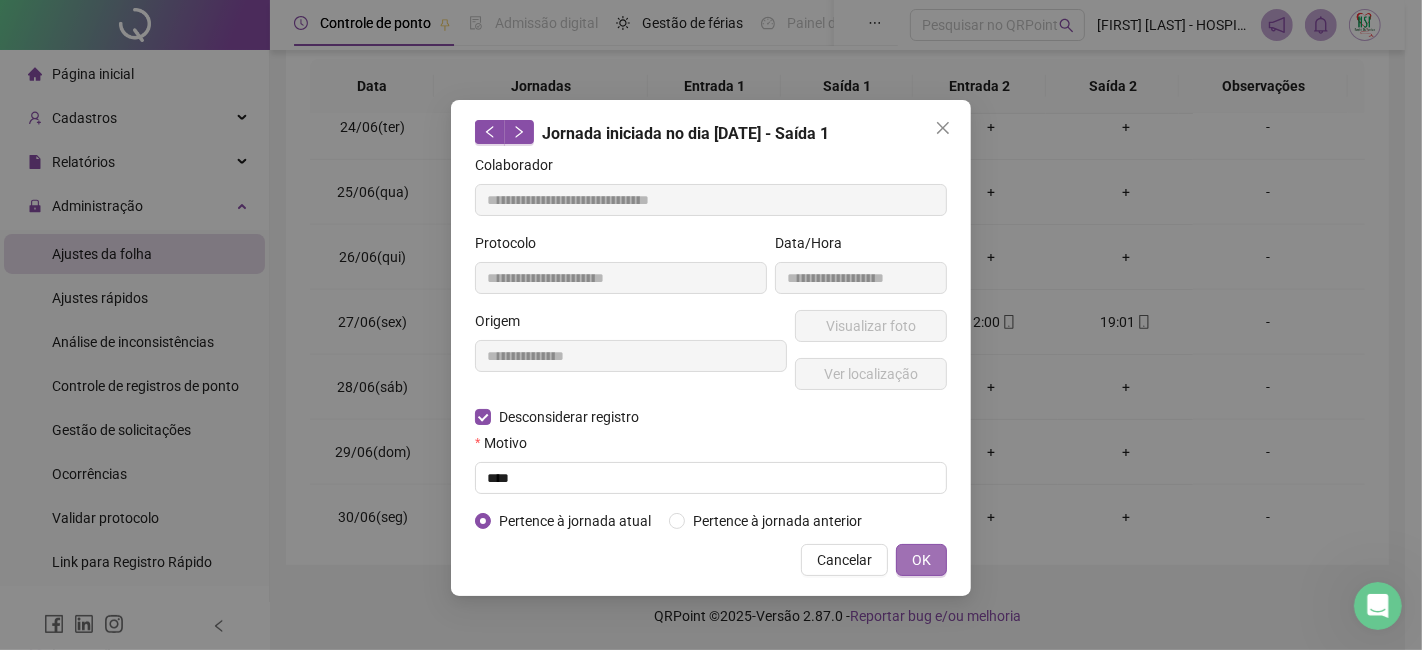 click on "OK" at bounding box center [921, 560] 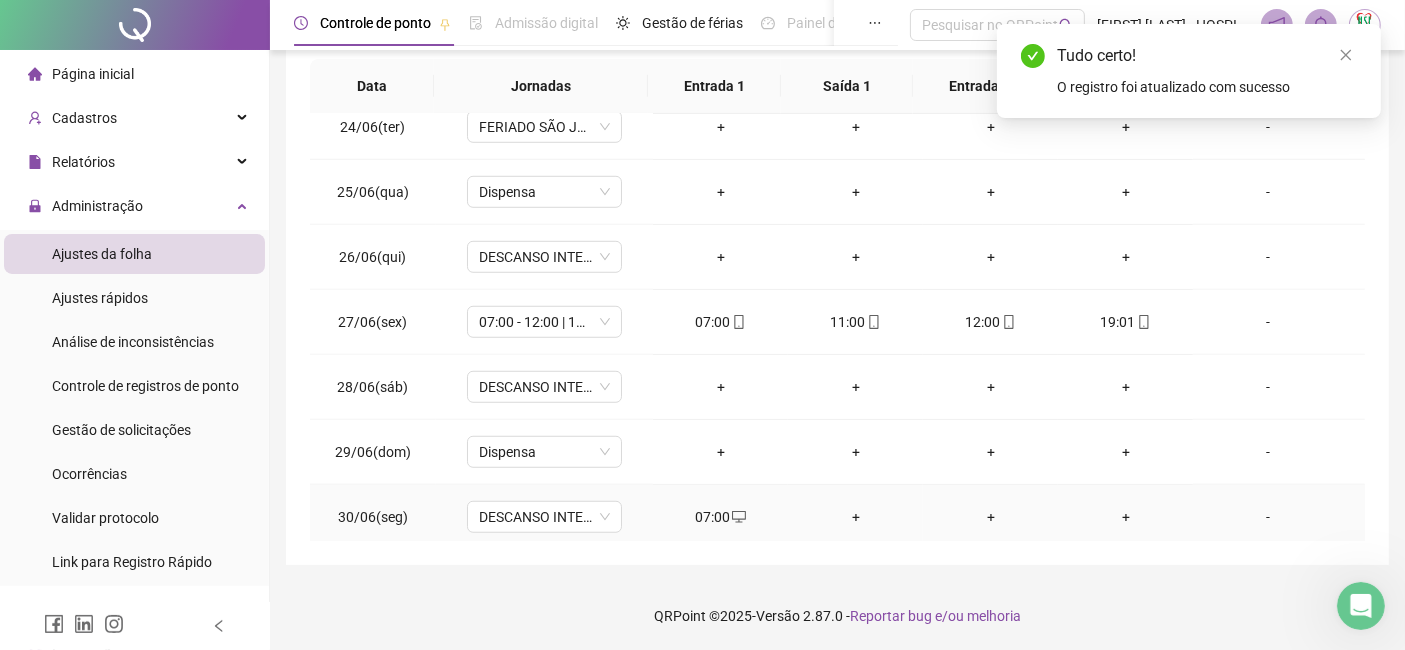 click on "+" at bounding box center (855, 517) 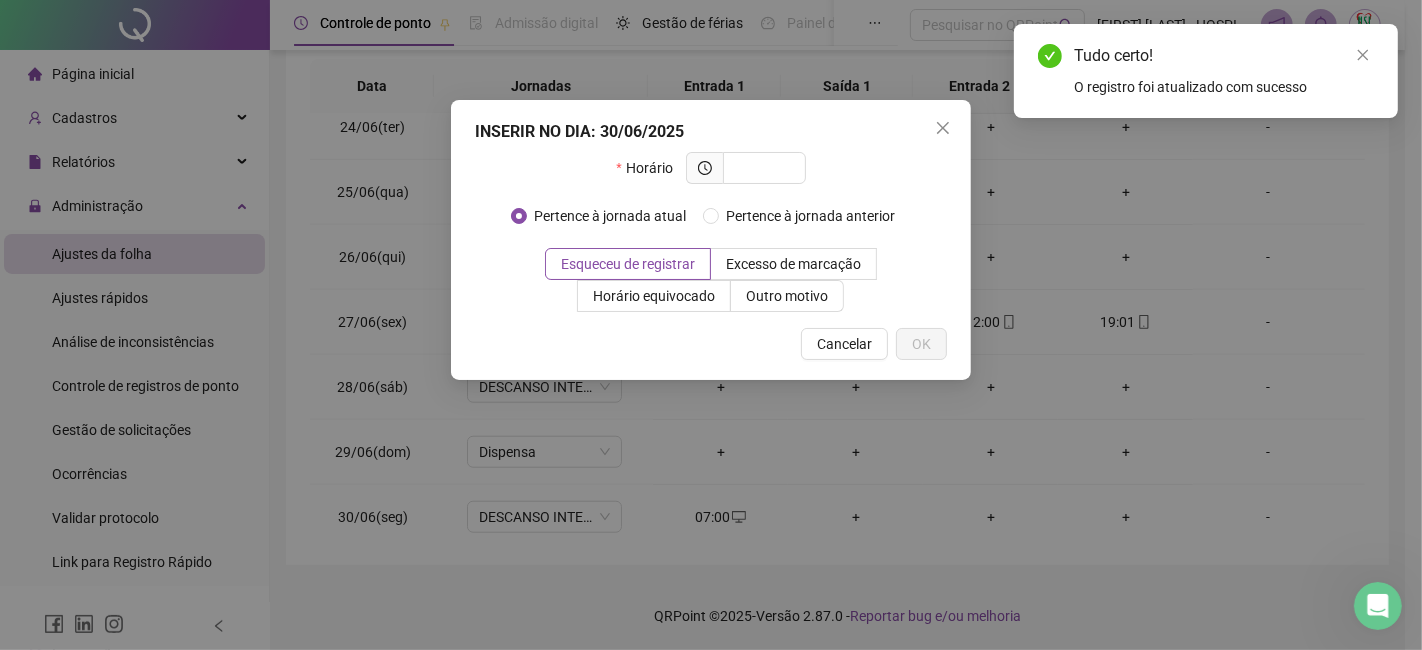 click on "INSERIR NO DIA :   [DATE] Horário Pertence à jornada atual Pertence à jornada anterior Esqueceu de registrar Excesso de marcação Horário equivocado Outro motivo Motivo Cancelar OK" at bounding box center (711, 325) 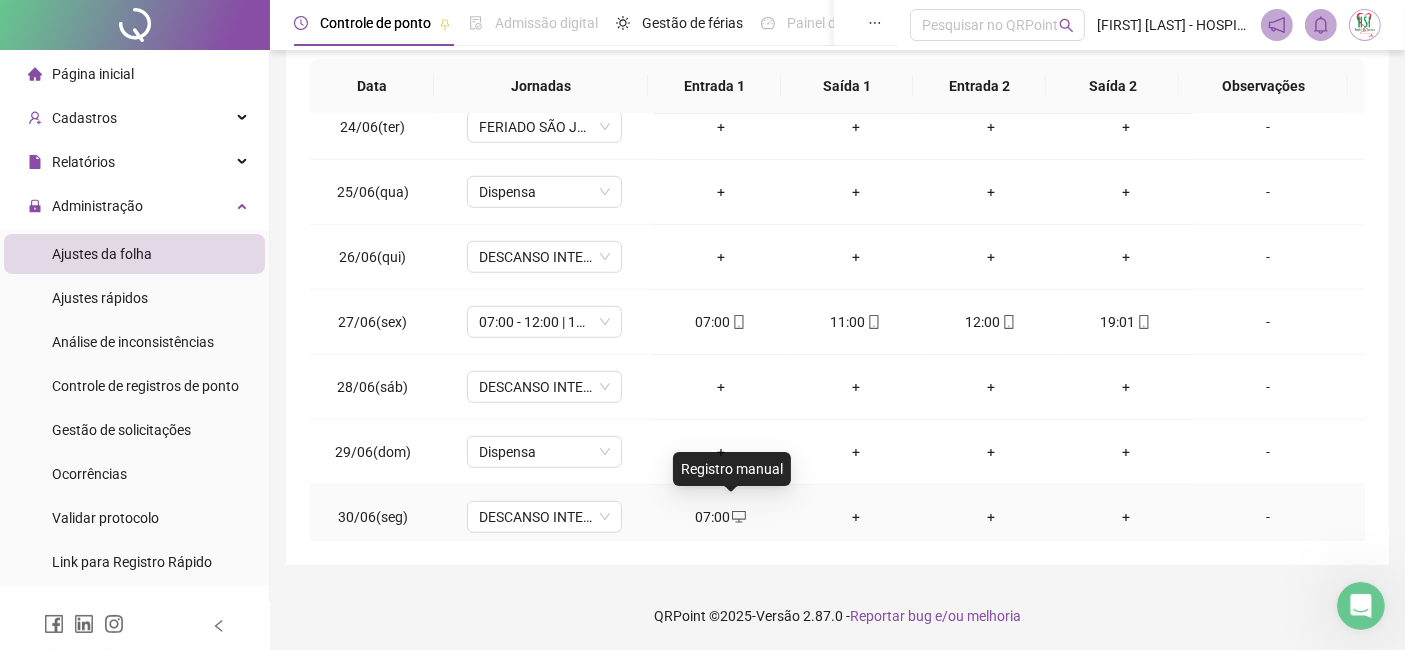 click 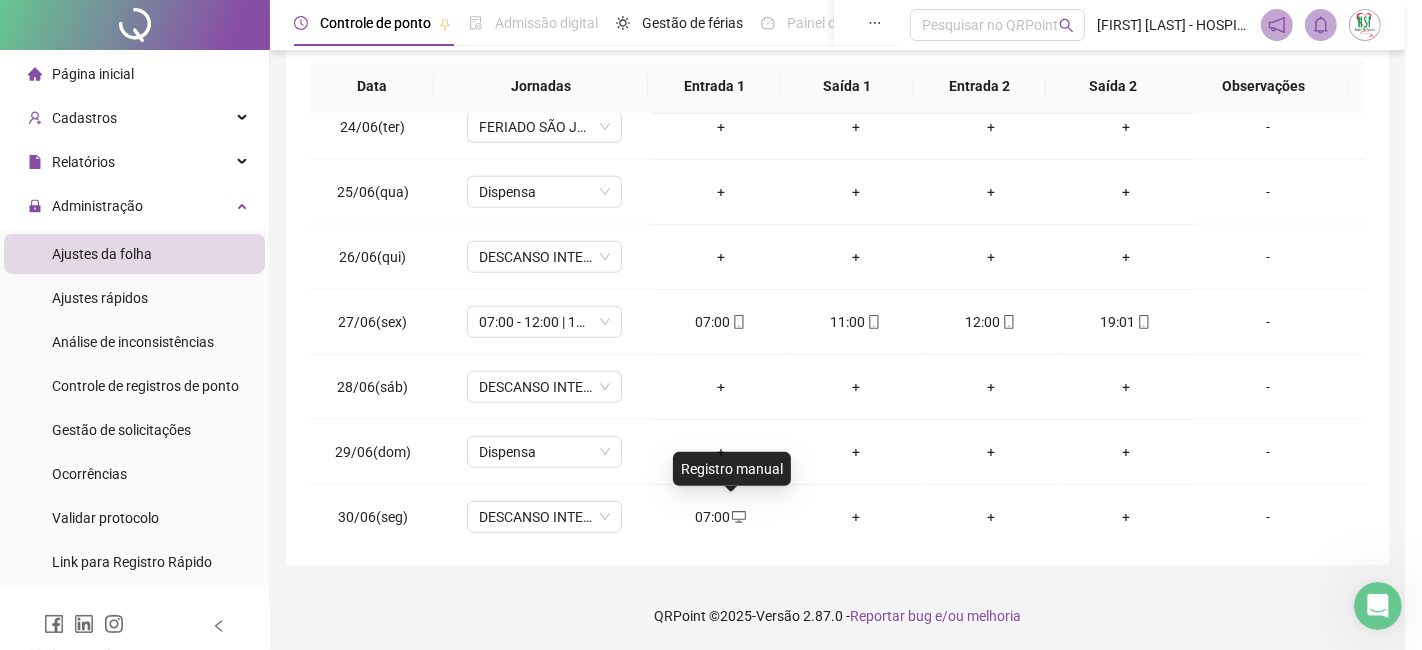 type on "**********" 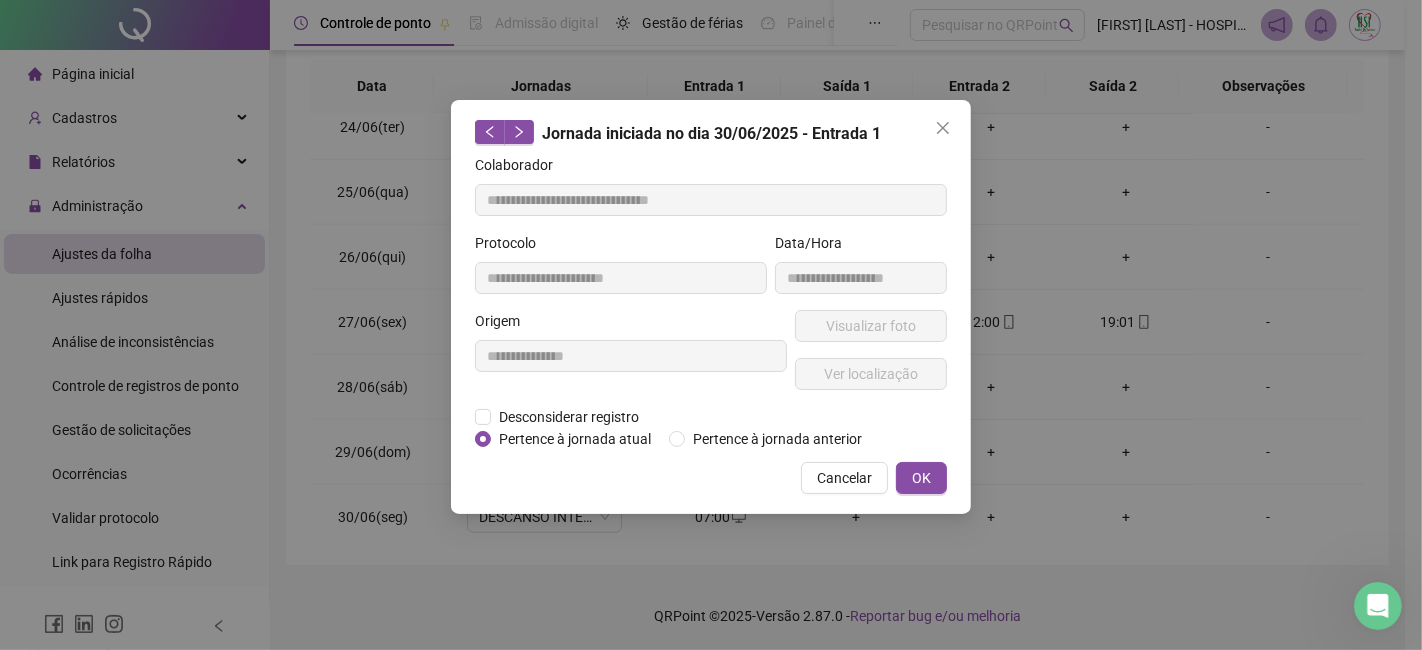 drag, startPoint x: 951, startPoint y: 119, endPoint x: 930, endPoint y: 127, distance: 22.472204 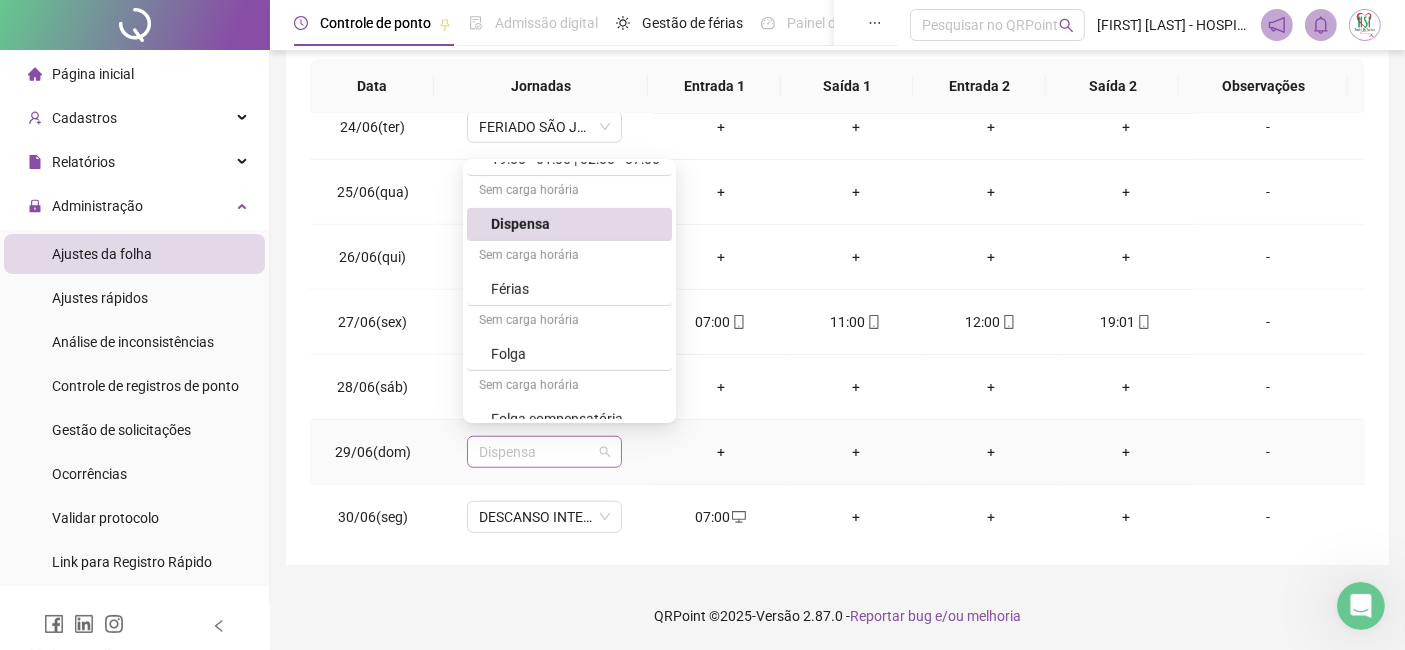 click on "Dispensa" at bounding box center (544, 452) 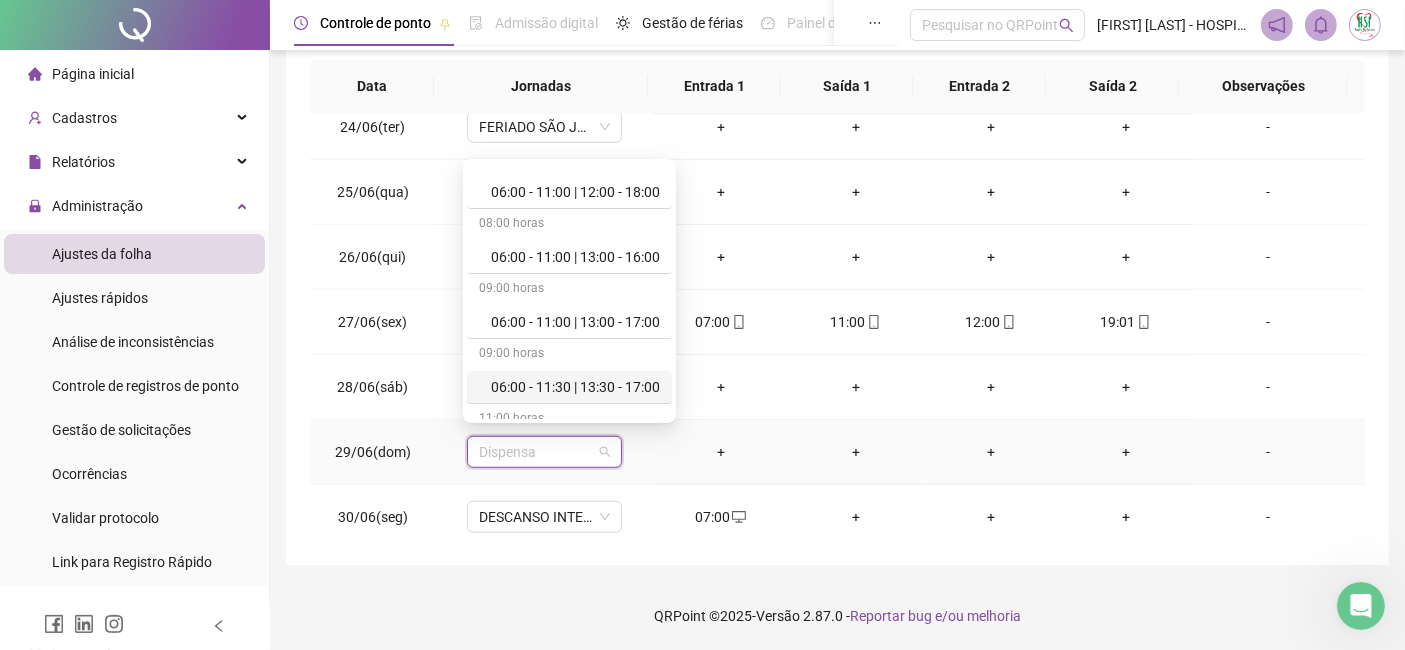 scroll, scrollTop: 333, scrollLeft: 0, axis: vertical 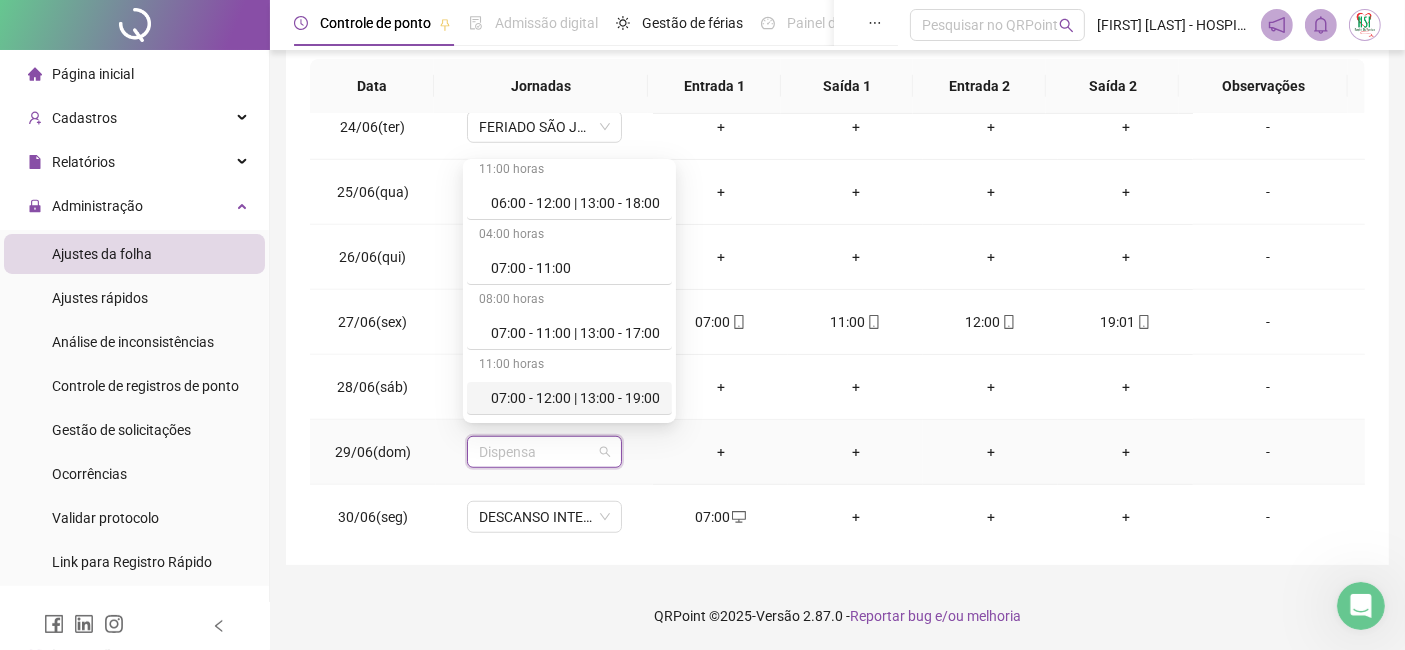 click on "07:00 - 12:00 | 13:00 - 19:00" at bounding box center [575, 398] 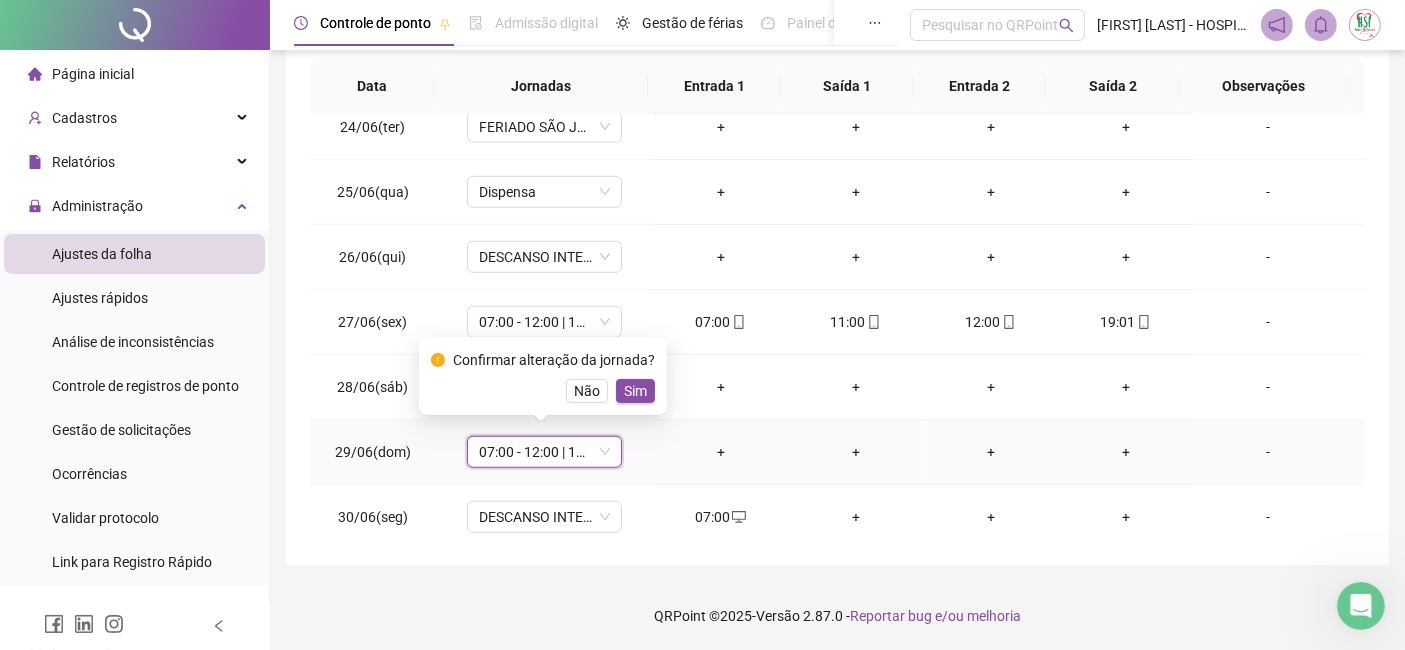 click on "Sim" at bounding box center [635, 391] 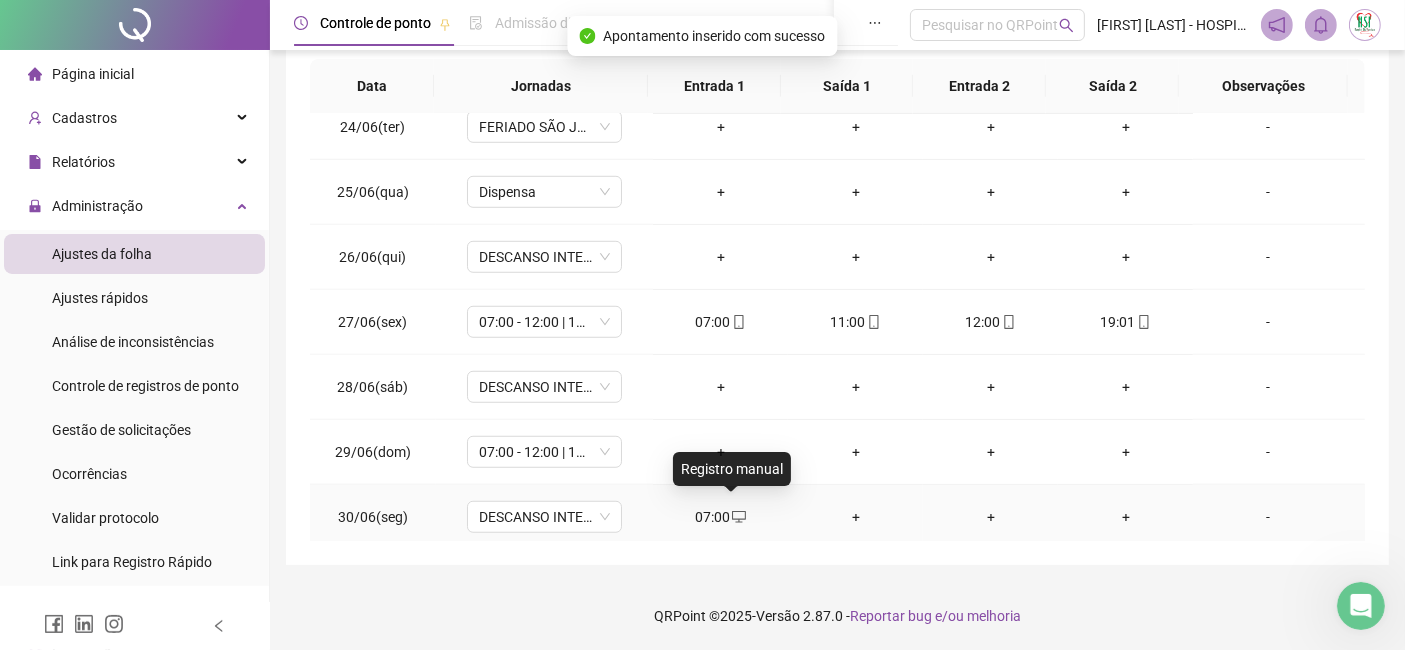 click 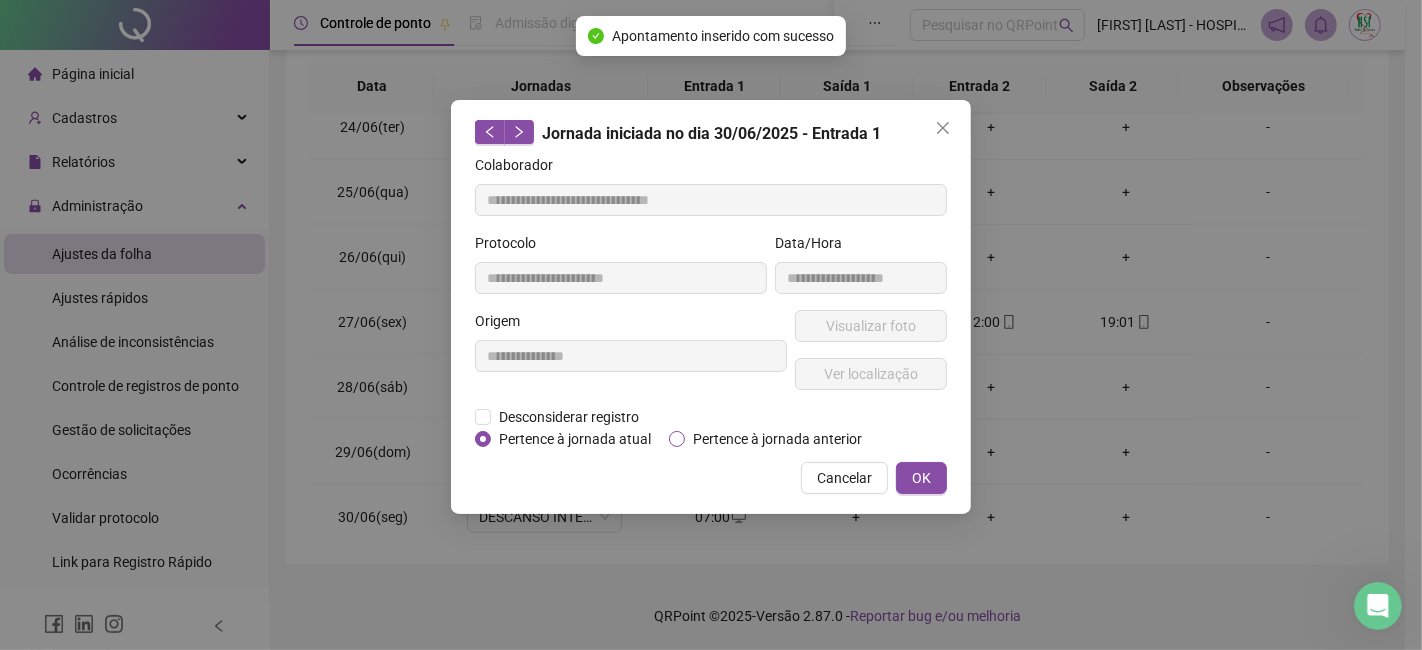 click on "Pertence à jornada anterior" at bounding box center [777, 439] 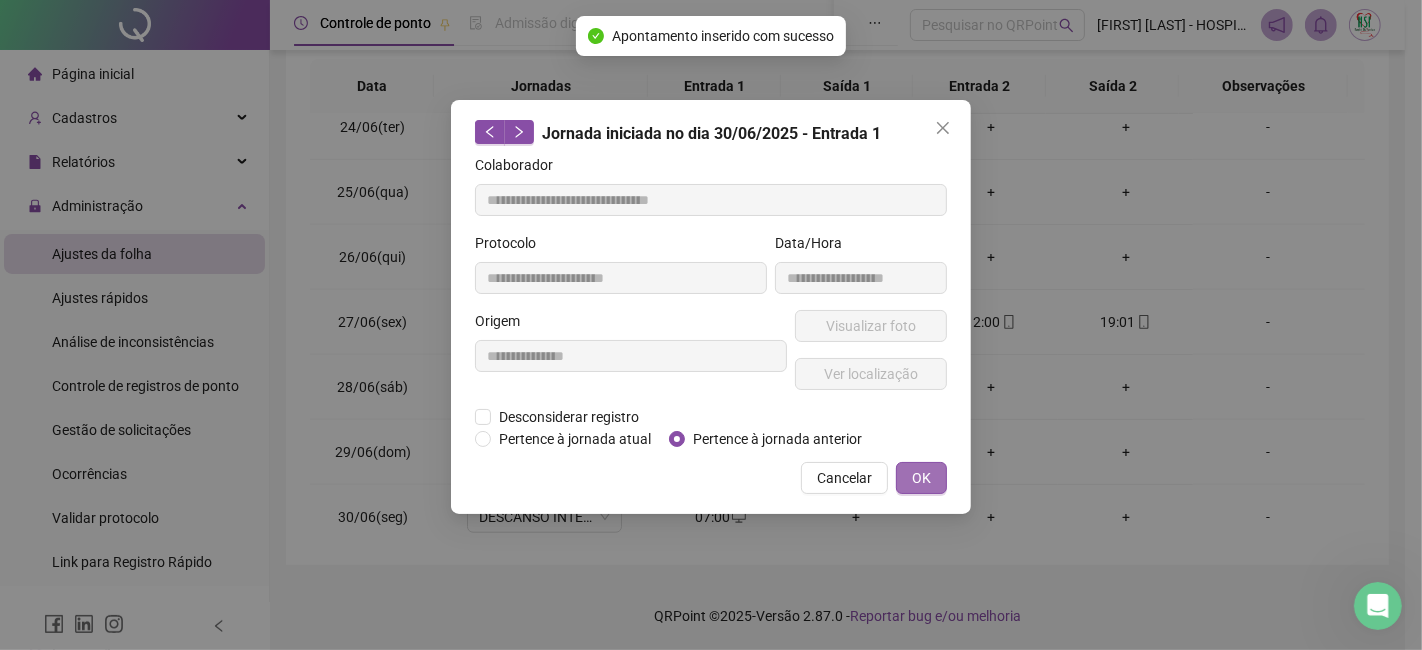 click on "OK" at bounding box center [921, 478] 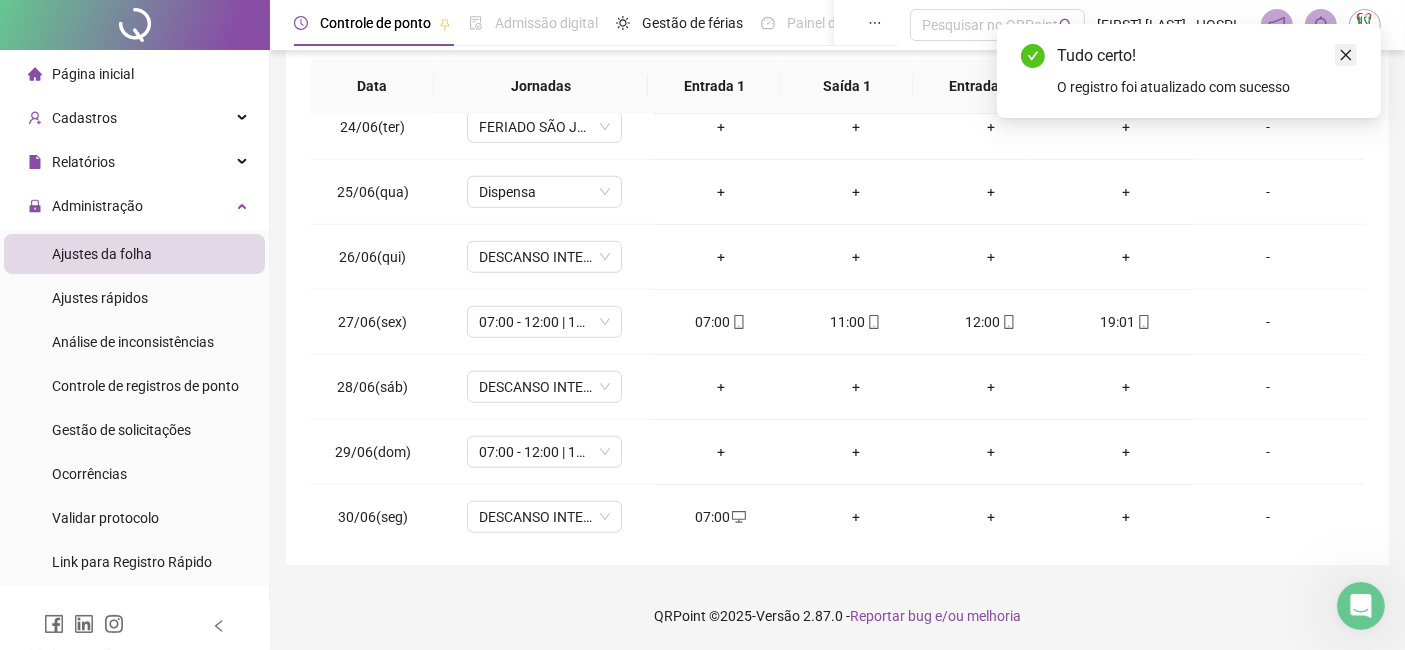 click 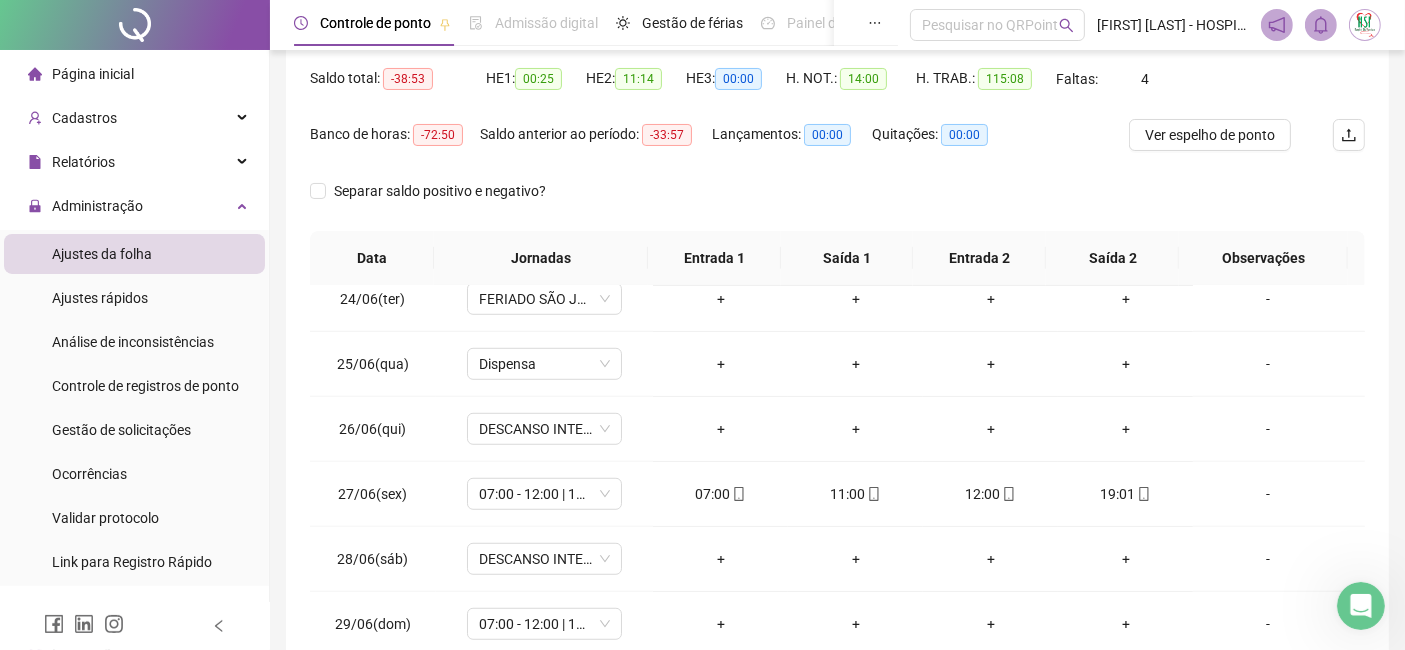 scroll, scrollTop: 191, scrollLeft: 0, axis: vertical 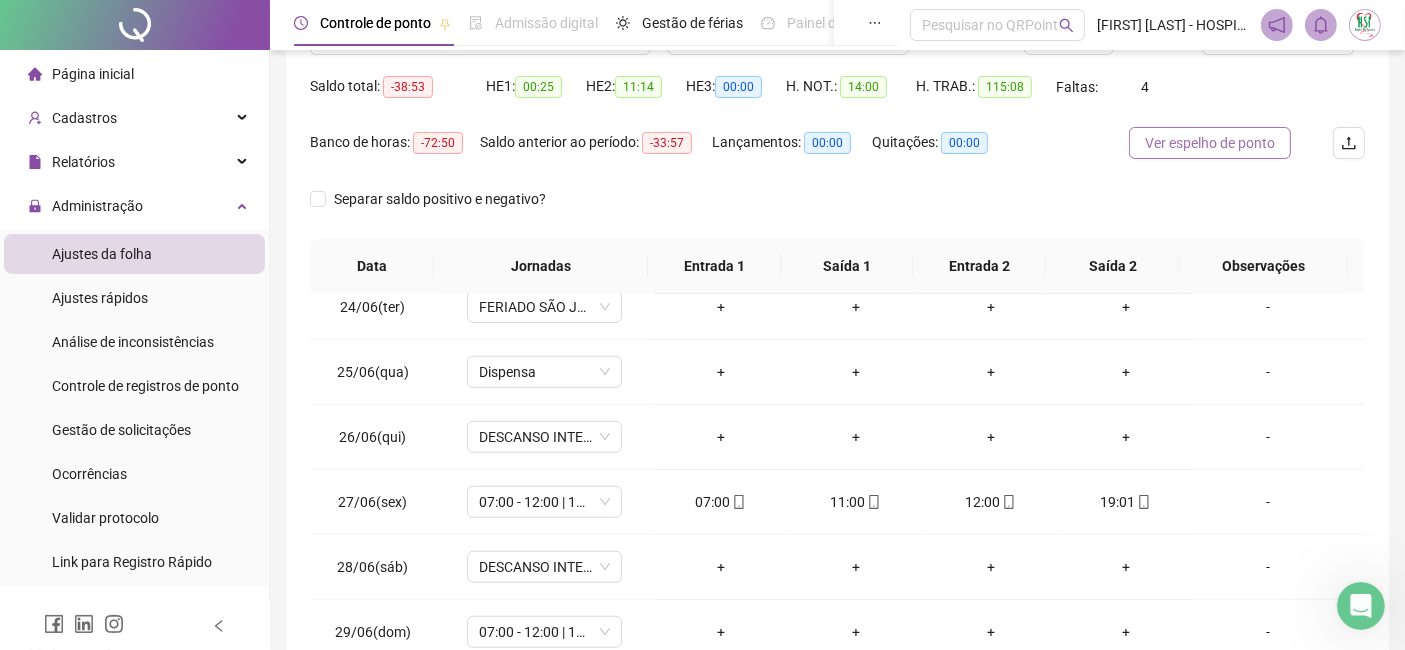 click on "Ver espelho de ponto" at bounding box center [1210, 143] 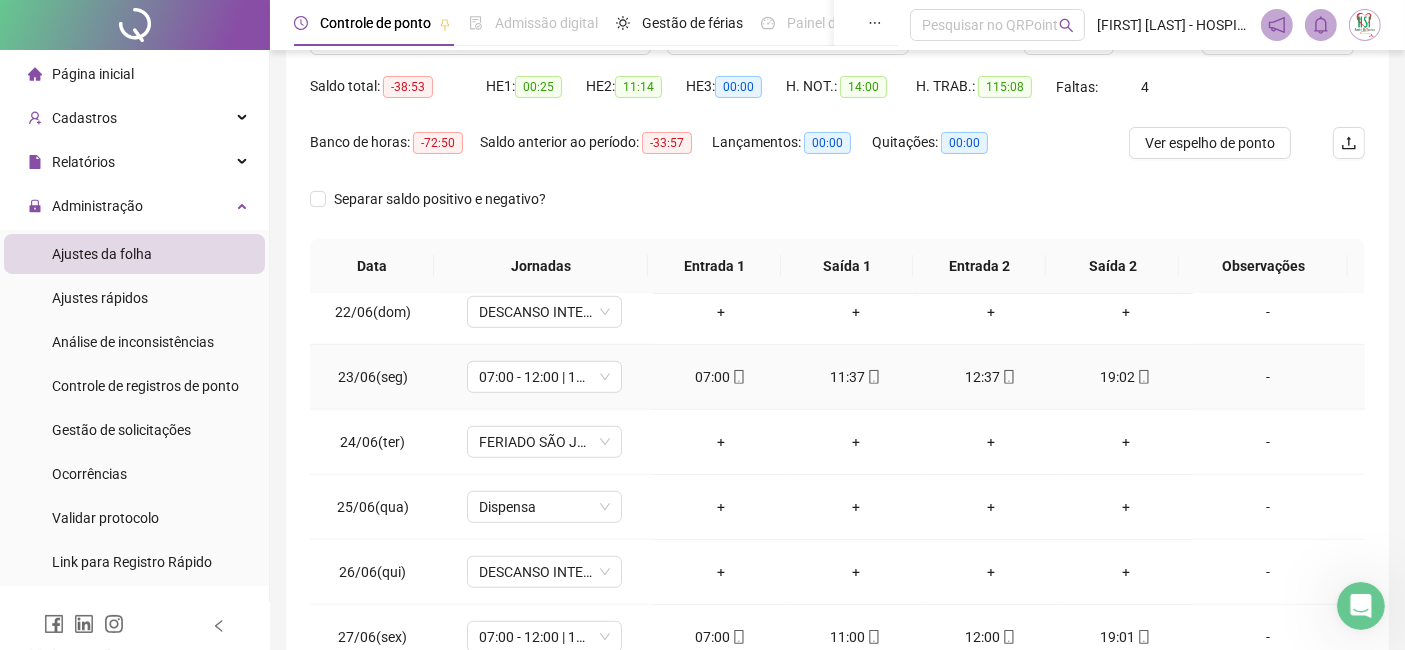 scroll, scrollTop: 1514, scrollLeft: 0, axis: vertical 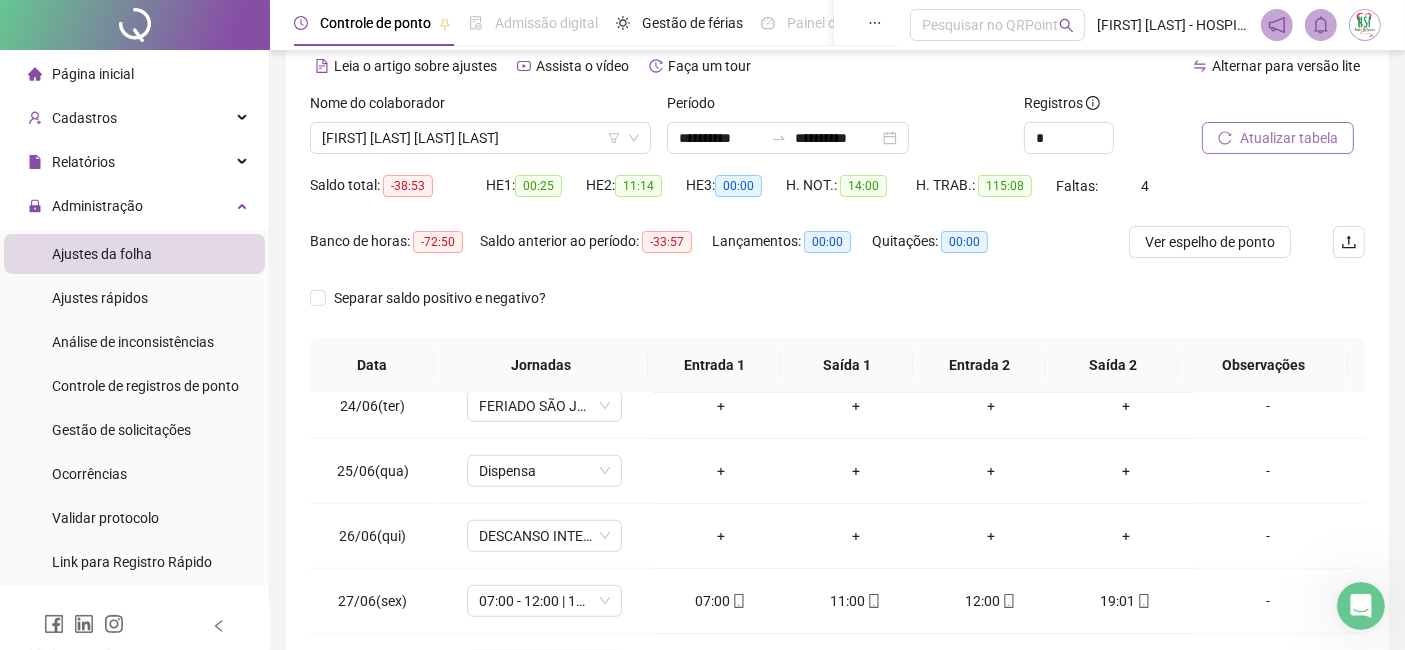 click on "Atualizar tabela" at bounding box center [1278, 138] 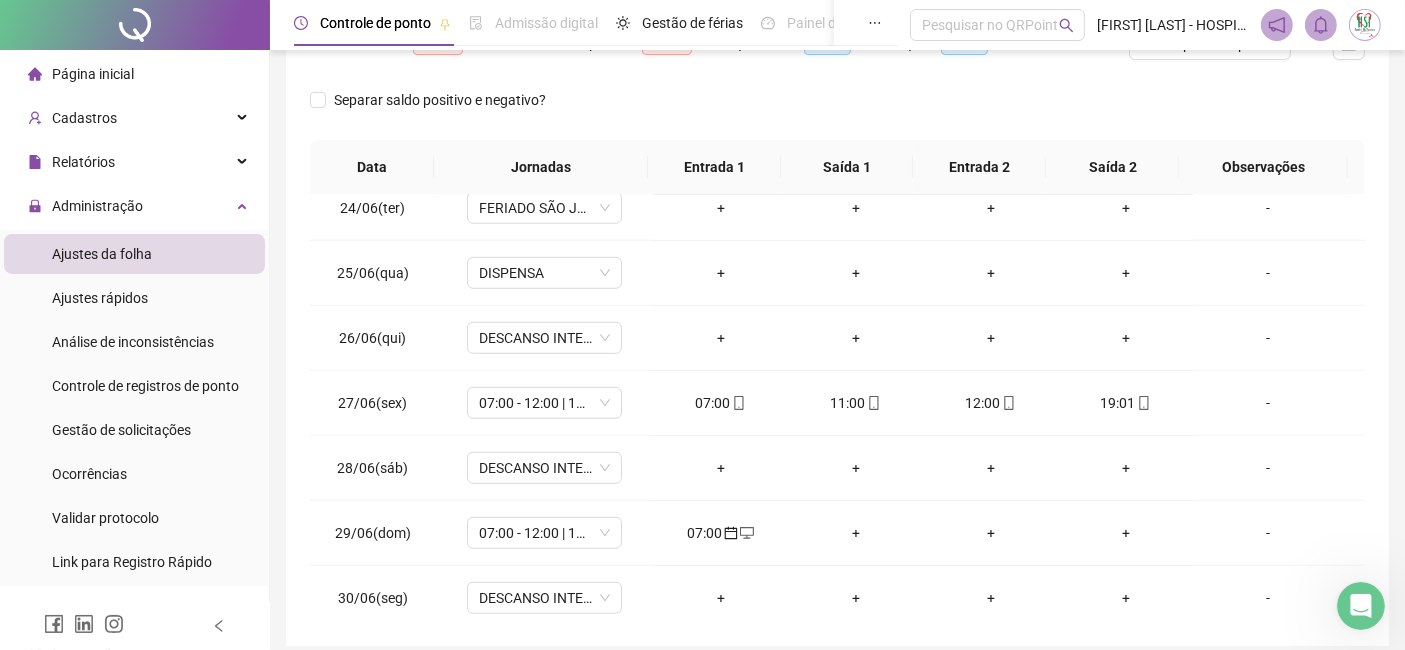 scroll, scrollTop: 371, scrollLeft: 0, axis: vertical 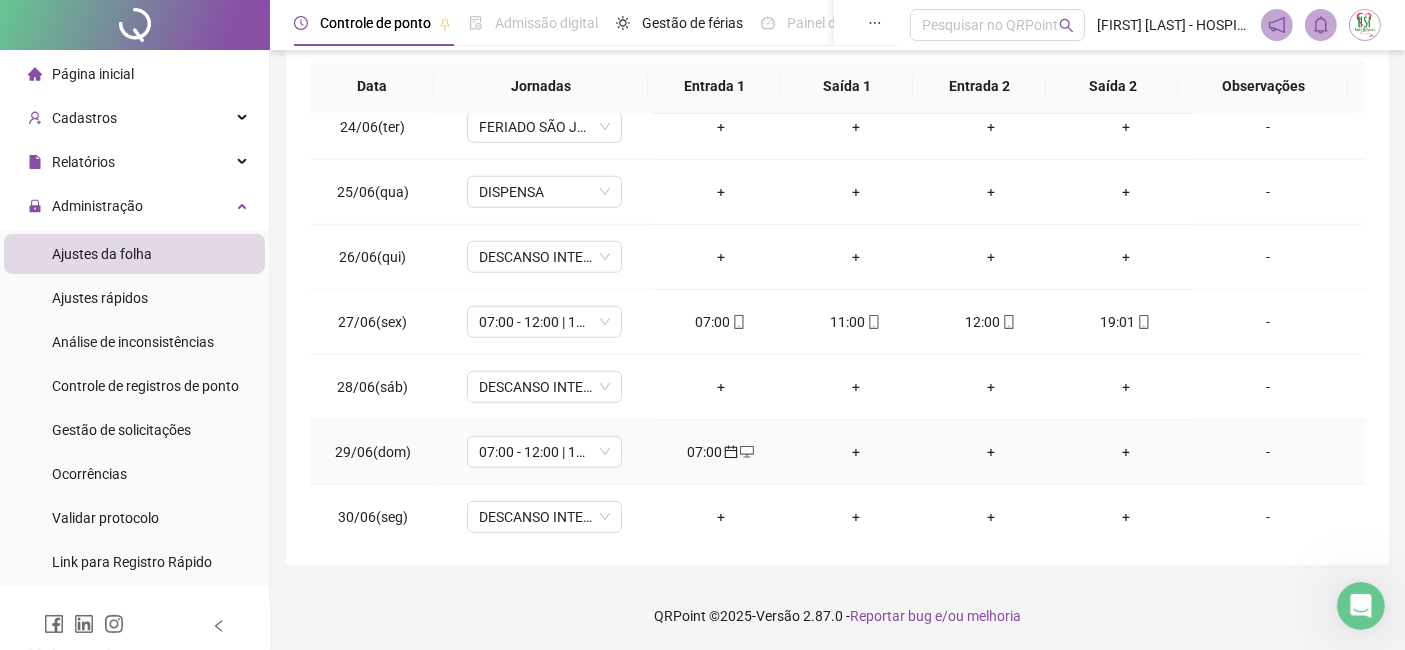 click on "+" at bounding box center (855, 452) 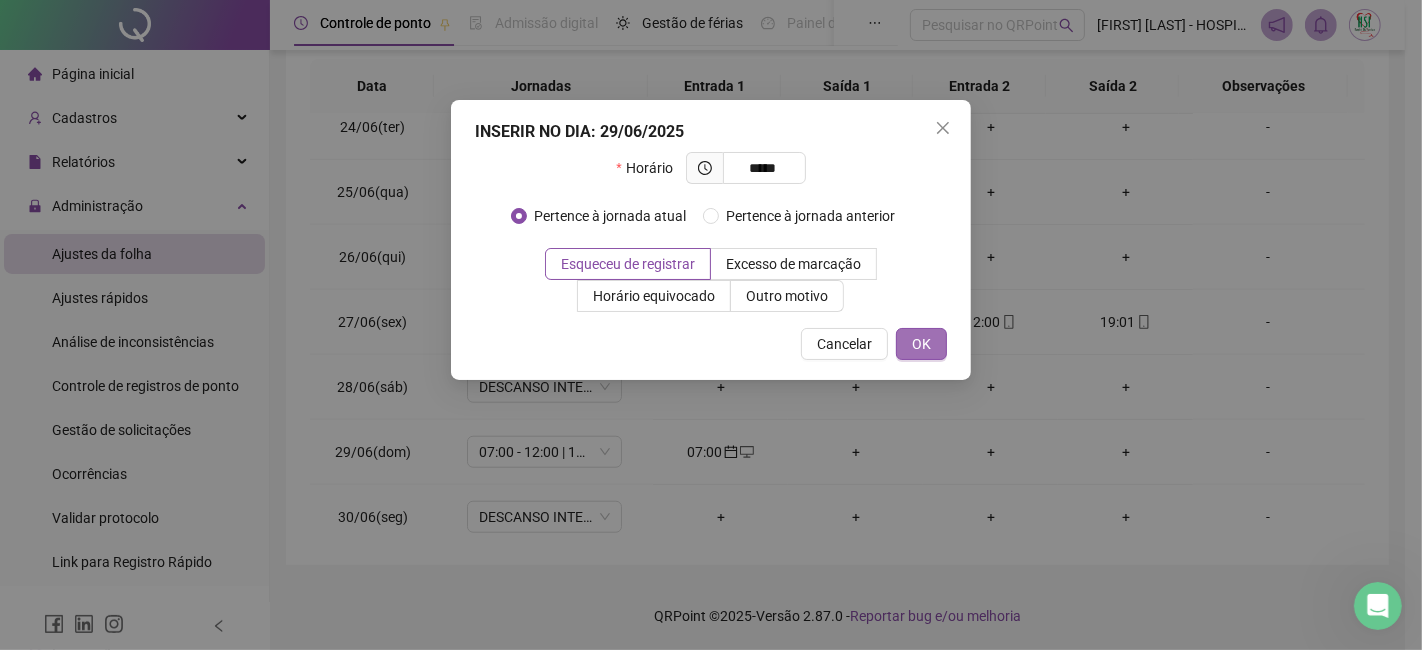 type on "*****" 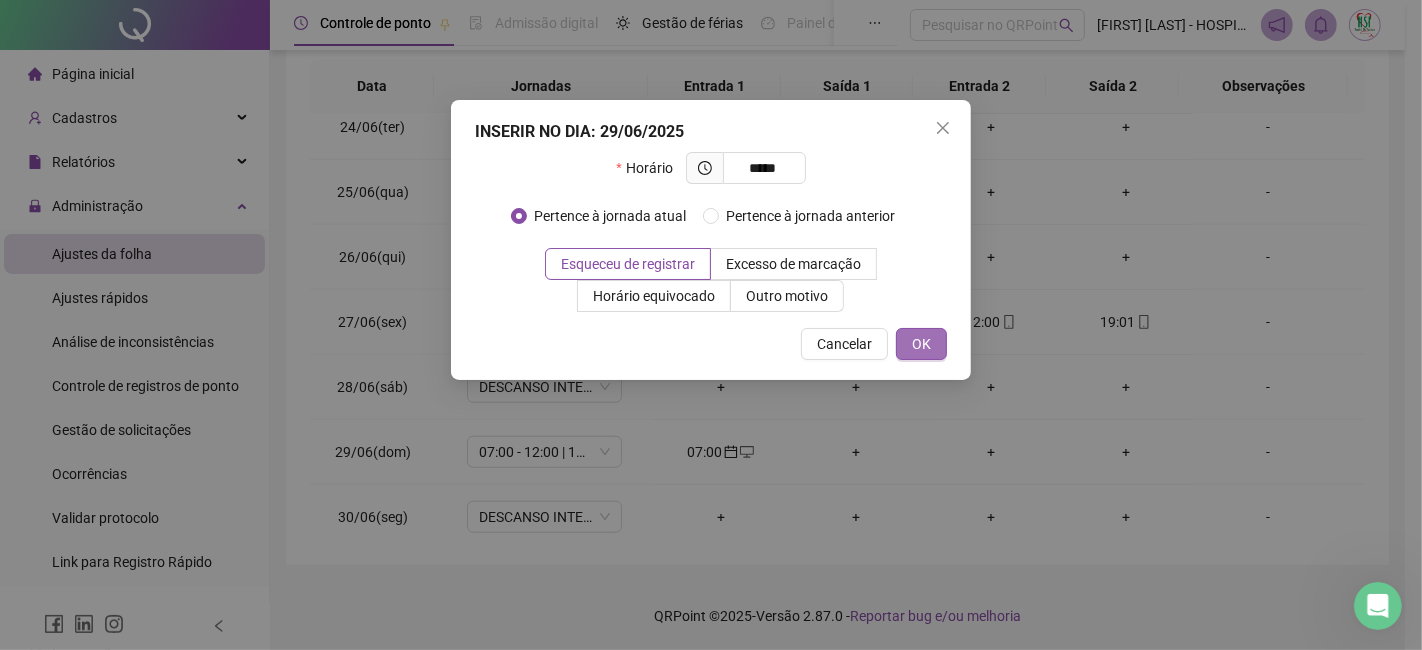 click on "OK" at bounding box center [921, 344] 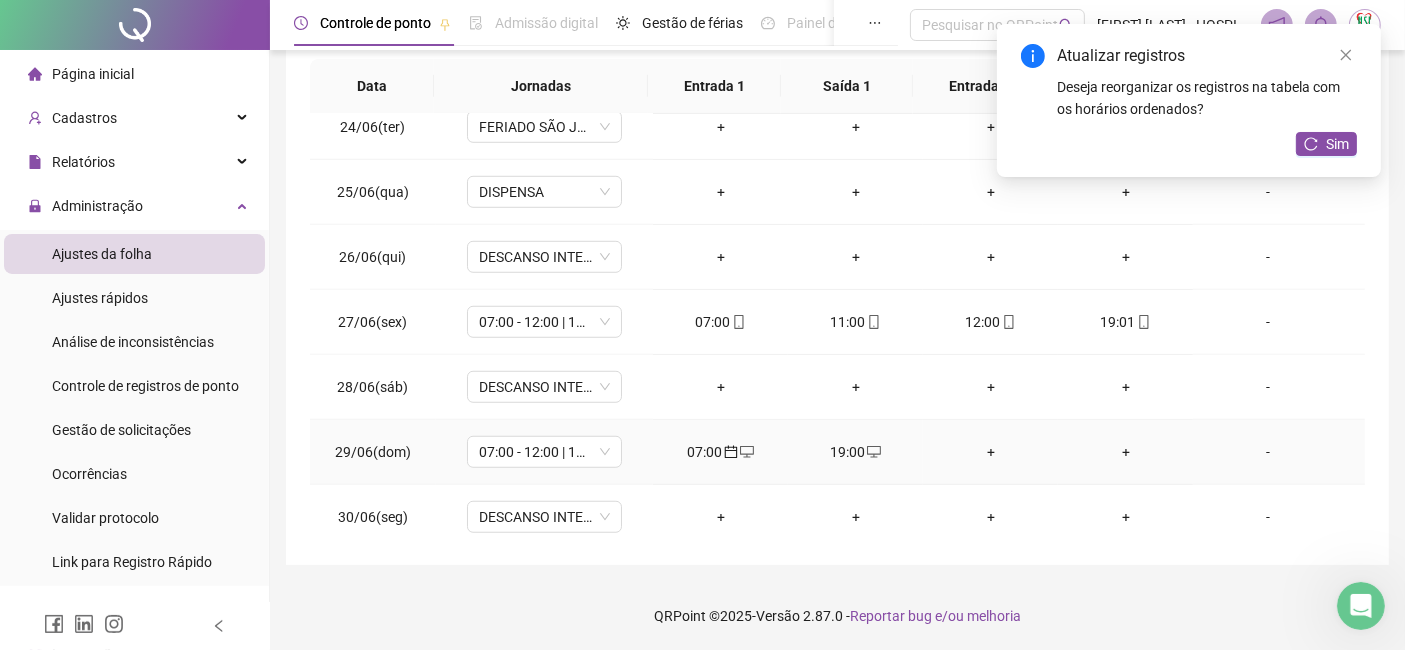 click on "+" at bounding box center (990, 452) 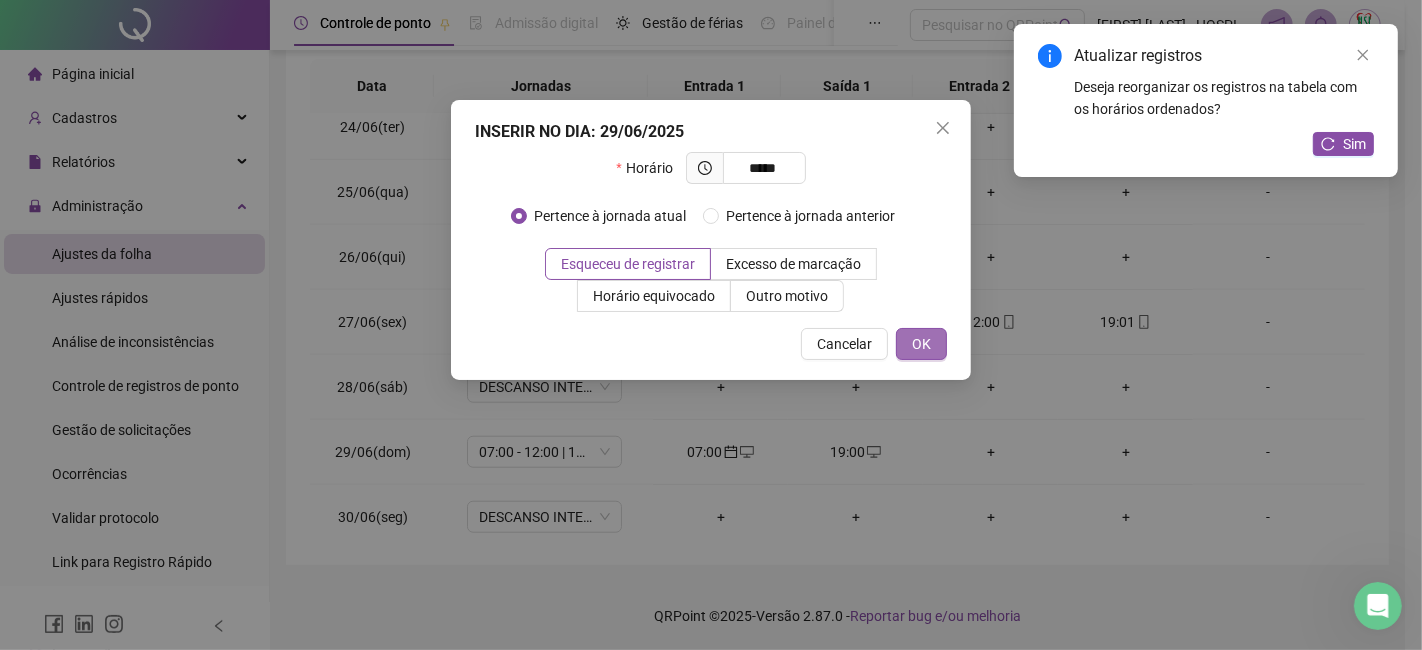 type on "*****" 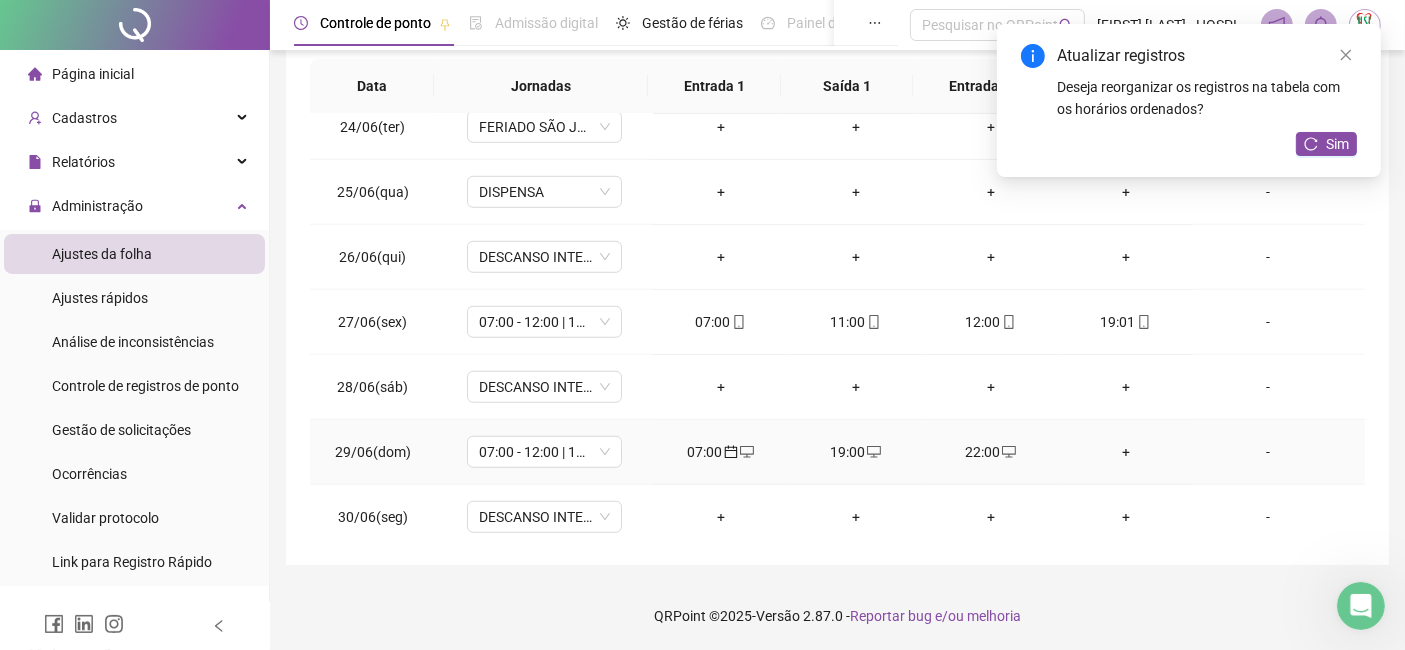 click on "+" at bounding box center [1125, 452] 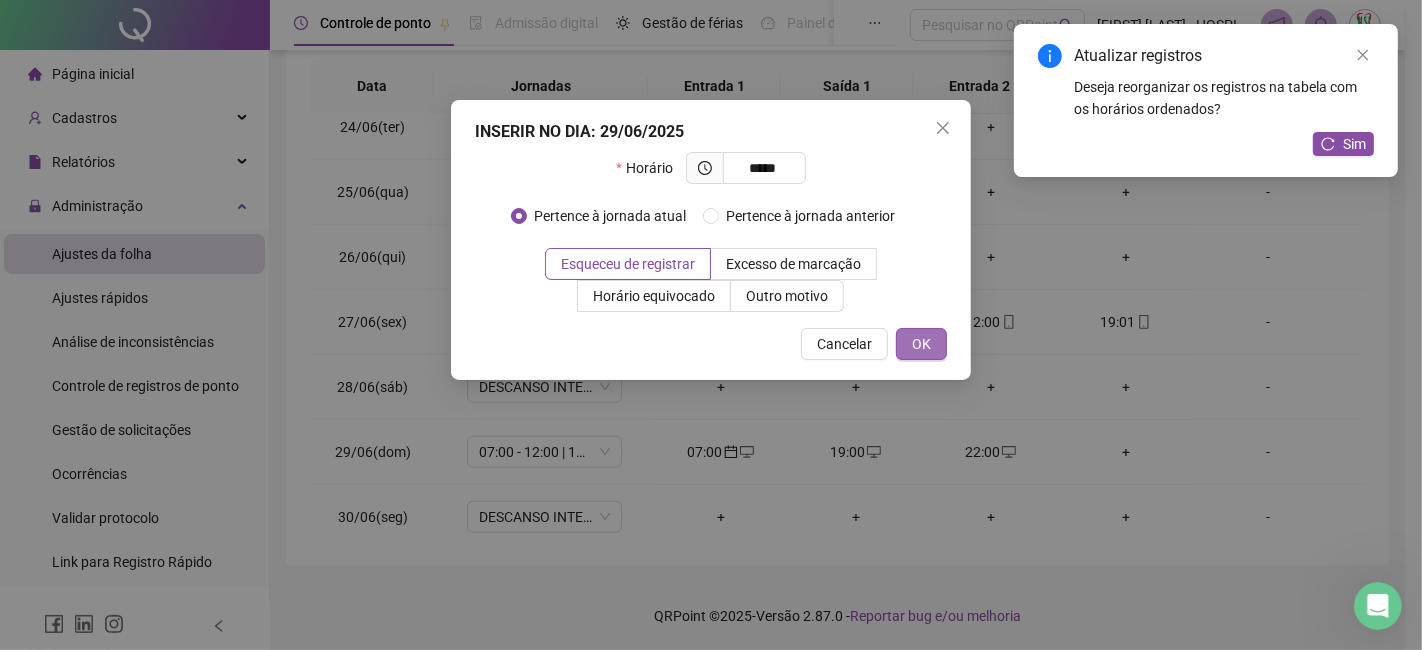 type on "*****" 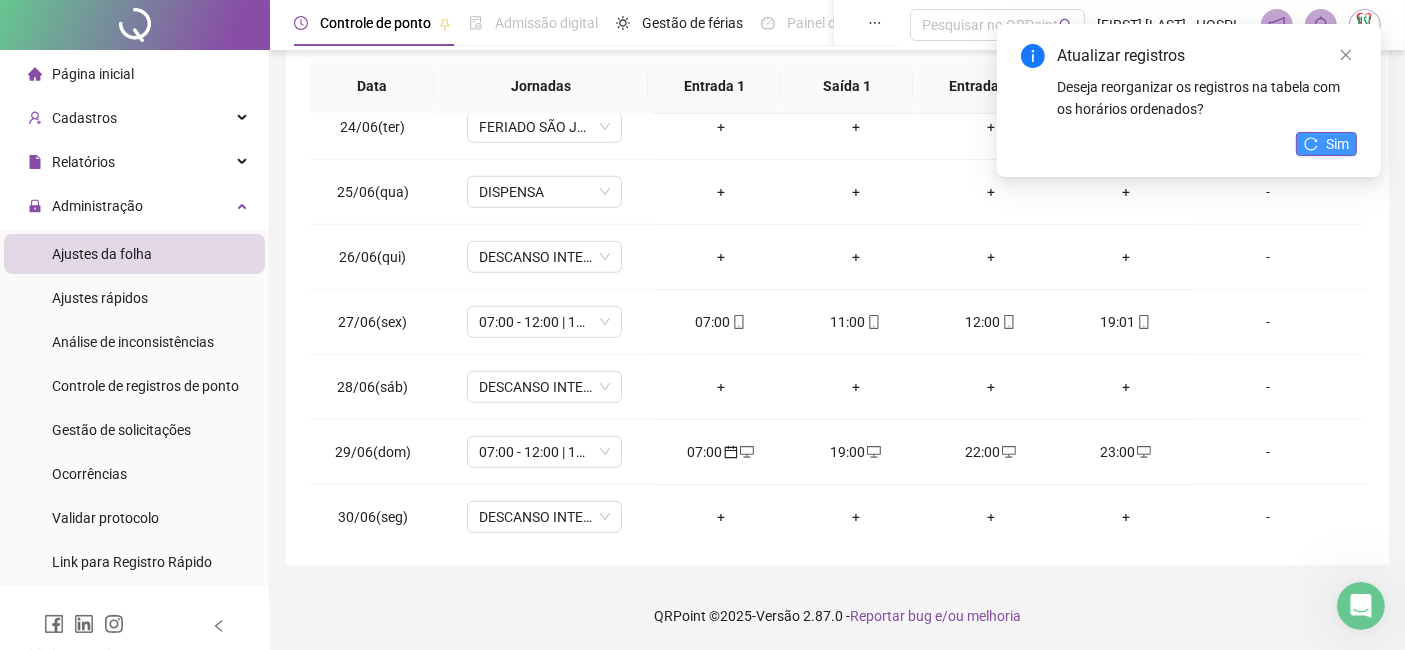 click on "Sim" at bounding box center [1337, 144] 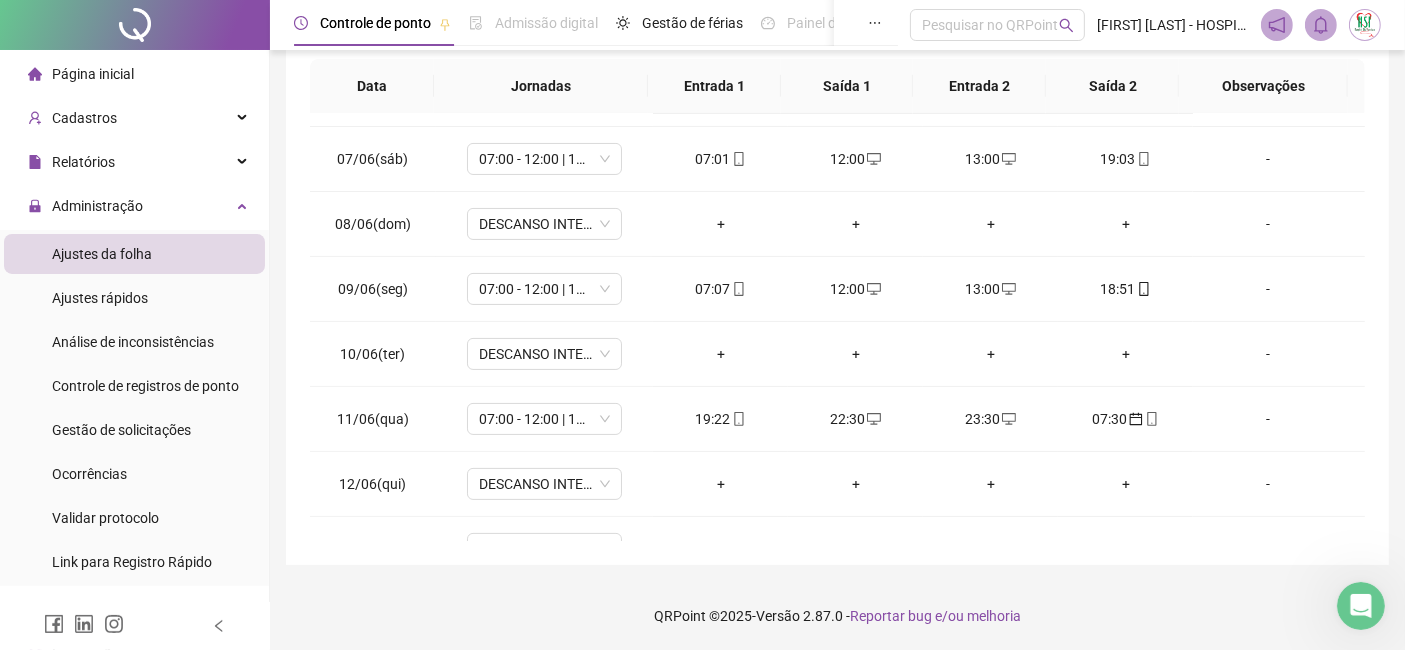 scroll, scrollTop: 0, scrollLeft: 0, axis: both 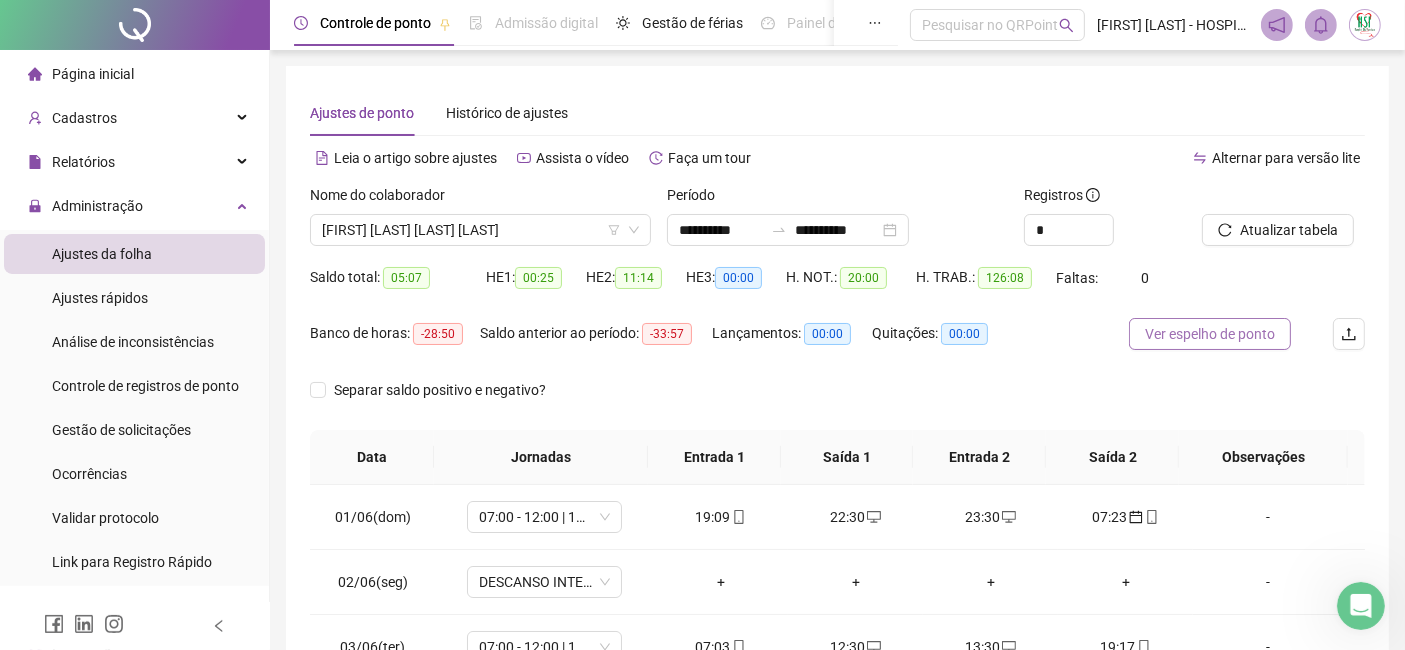 click on "Ver espelho de ponto" at bounding box center [1210, 334] 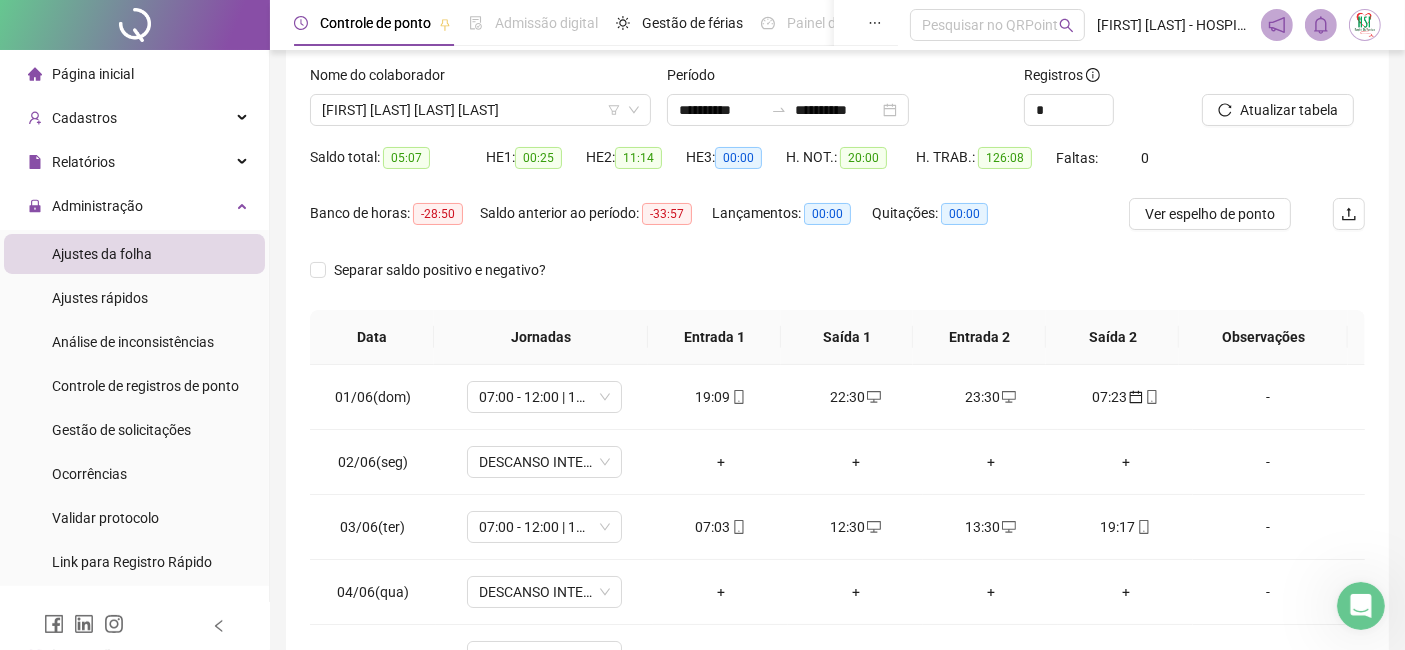 scroll, scrollTop: 371, scrollLeft: 0, axis: vertical 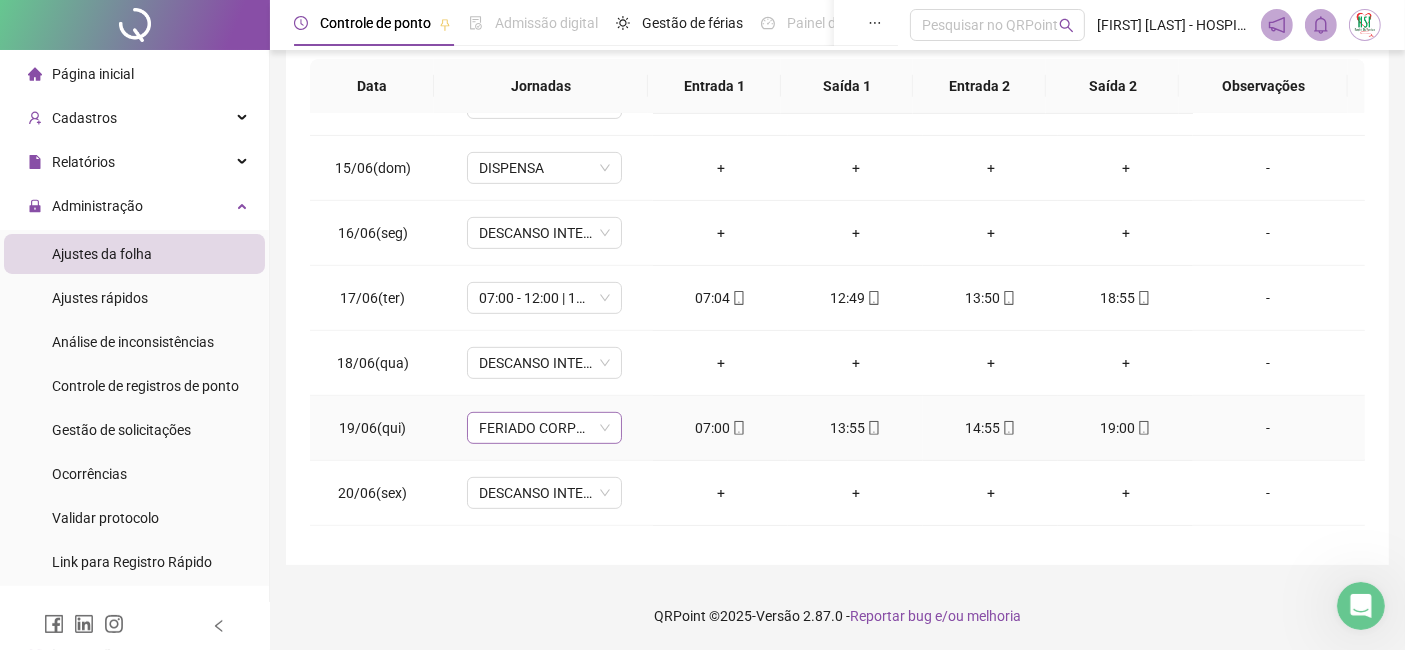 click on "FERIADO CORPUS CHRISTI" at bounding box center (544, 428) 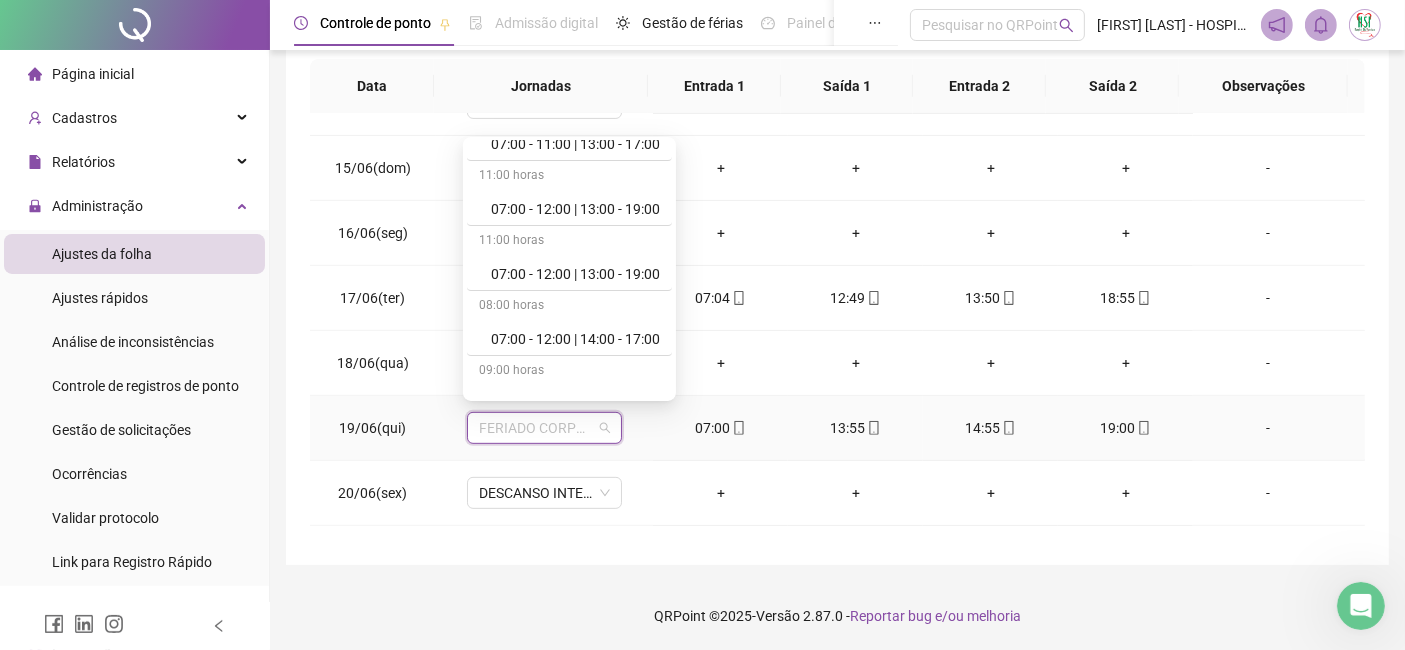 scroll, scrollTop: 555, scrollLeft: 0, axis: vertical 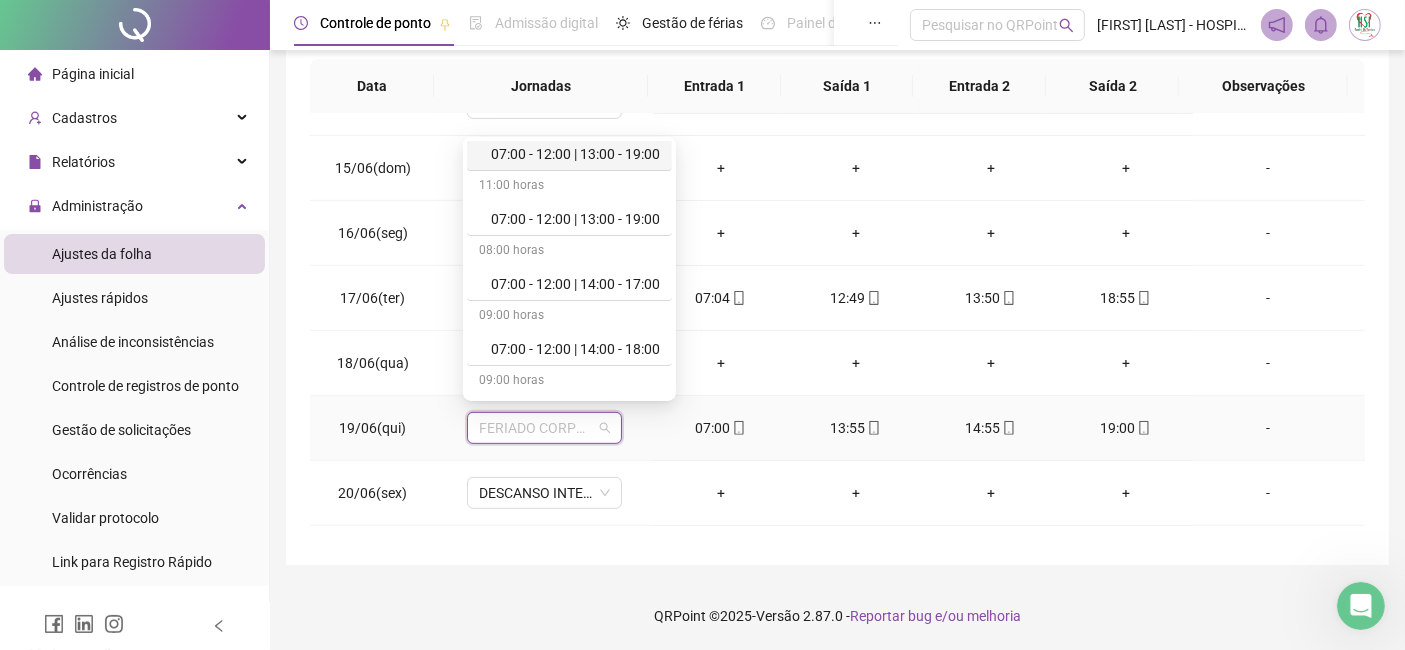 click on "07:00 - 12:00 | 13:00 - 19:00" at bounding box center (575, 154) 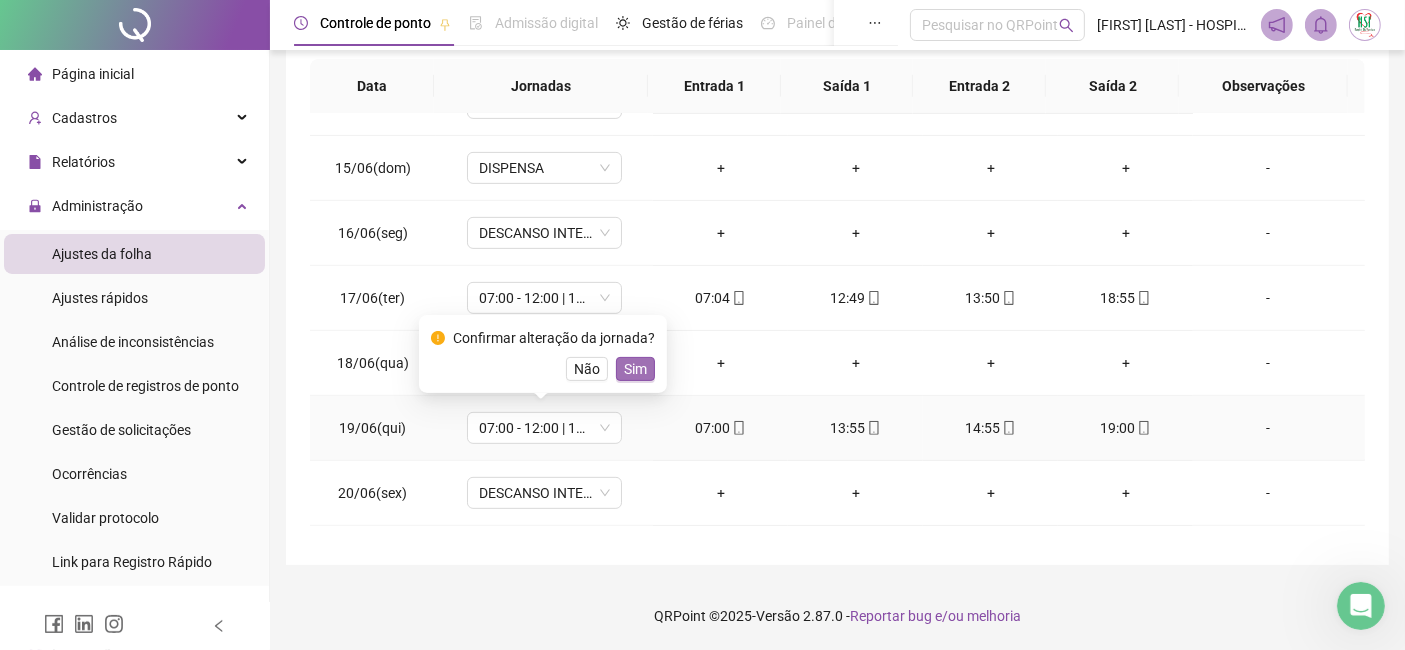click on "Sim" at bounding box center (635, 369) 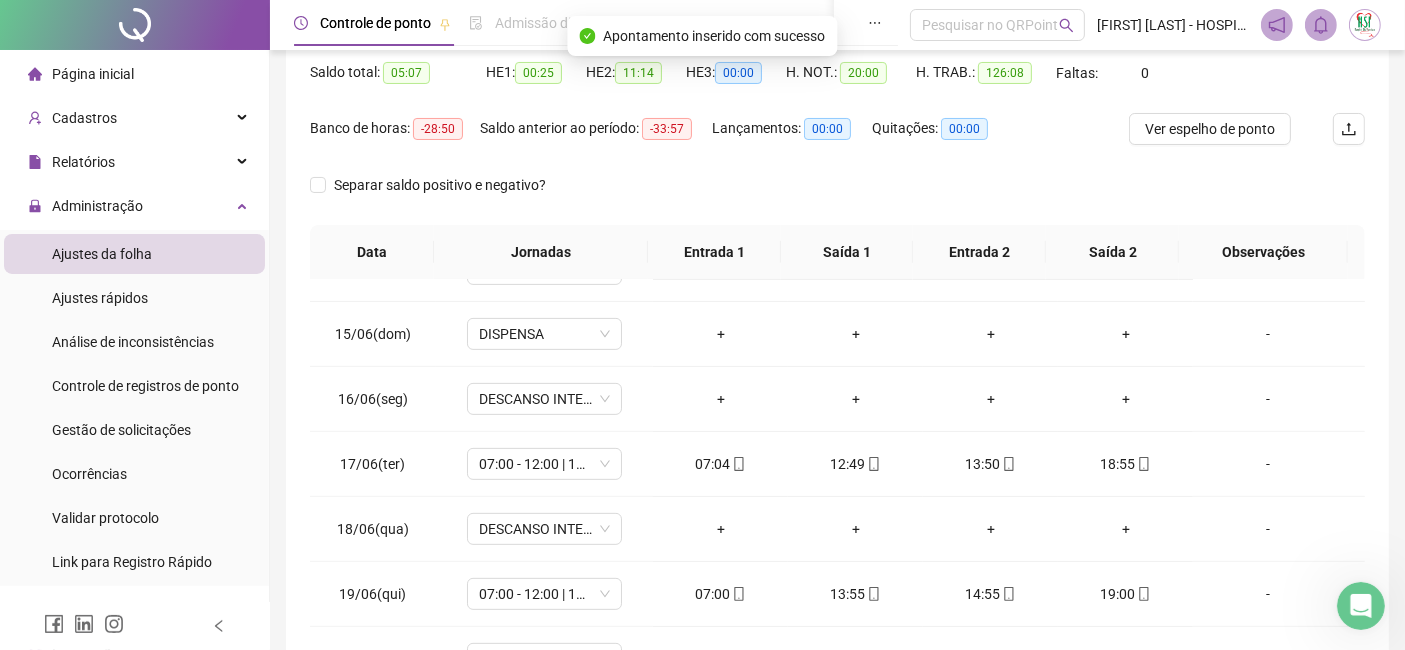 scroll, scrollTop: 166, scrollLeft: 0, axis: vertical 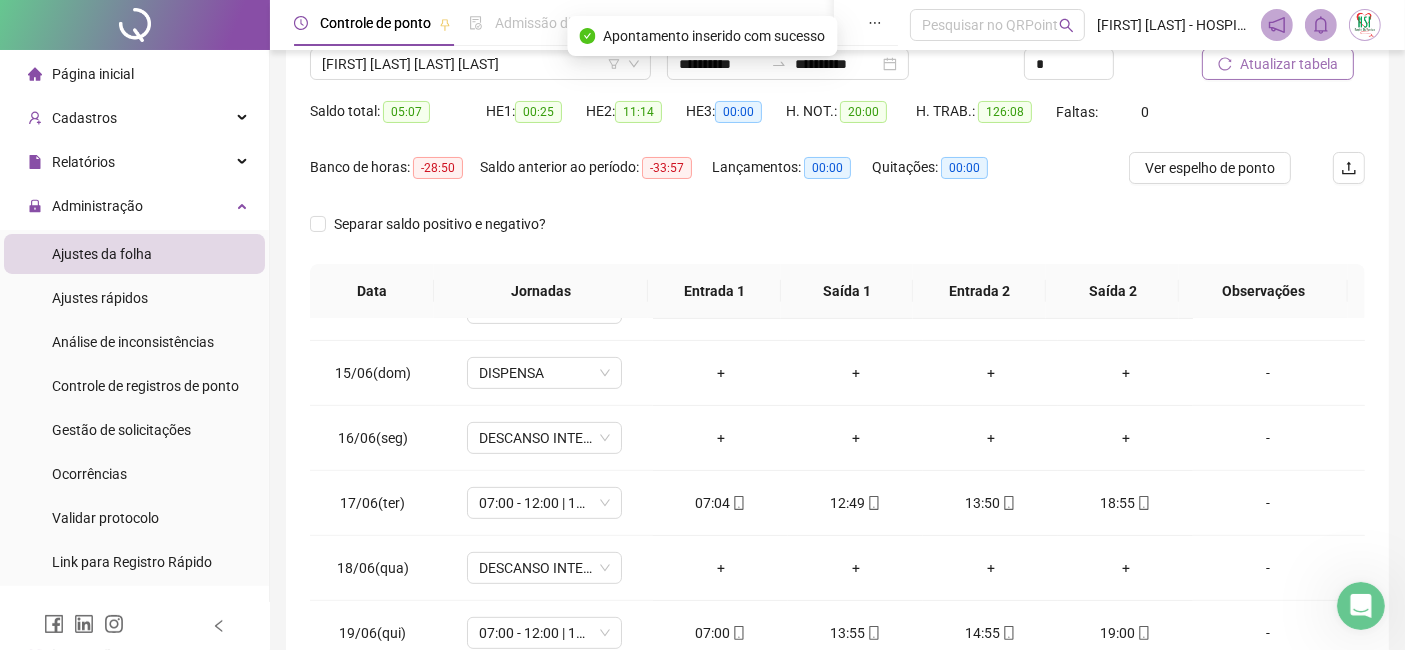 click on "Atualizar tabela" at bounding box center [1289, 64] 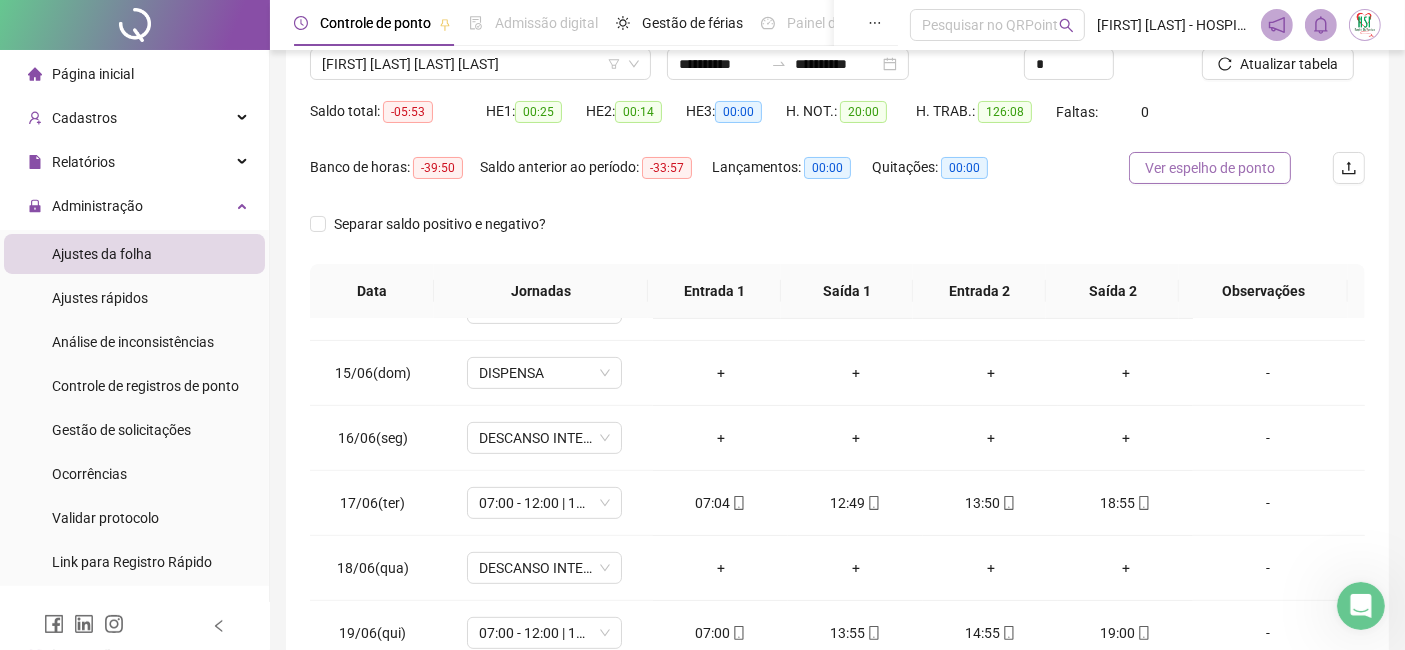 click on "Ver espelho de ponto" at bounding box center [1210, 168] 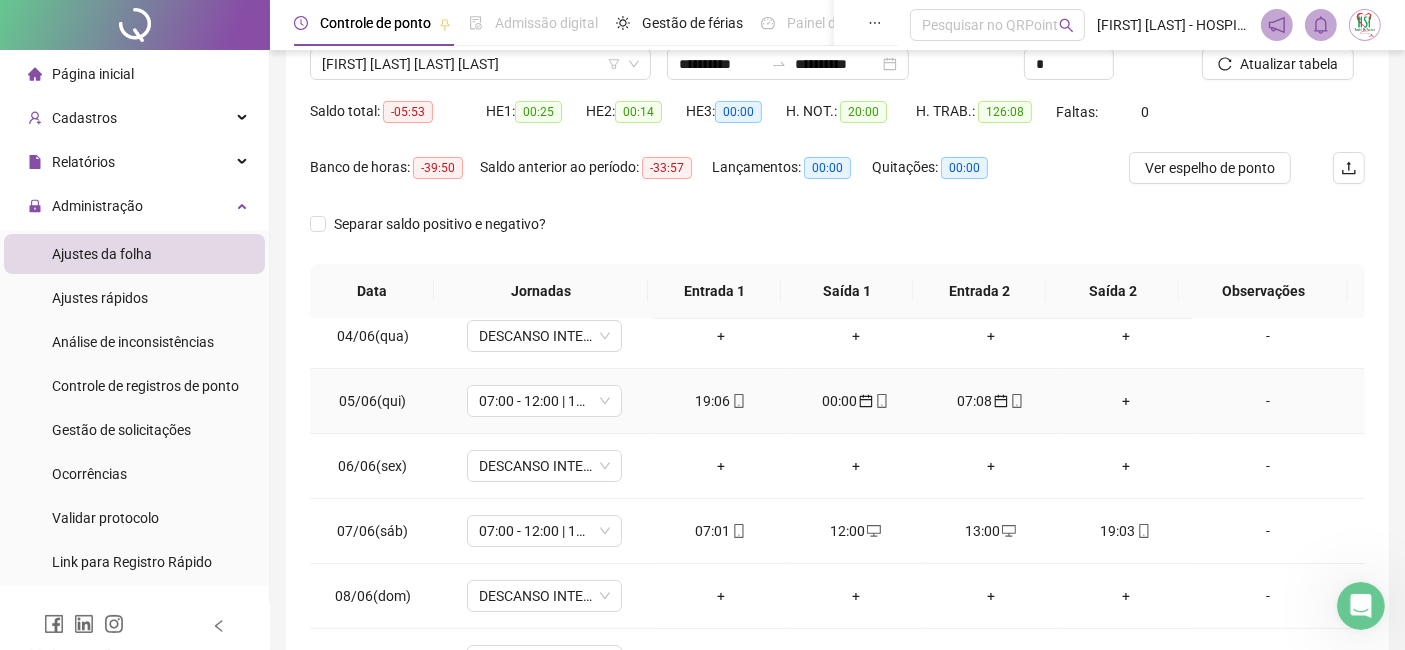 scroll, scrollTop: 222, scrollLeft: 0, axis: vertical 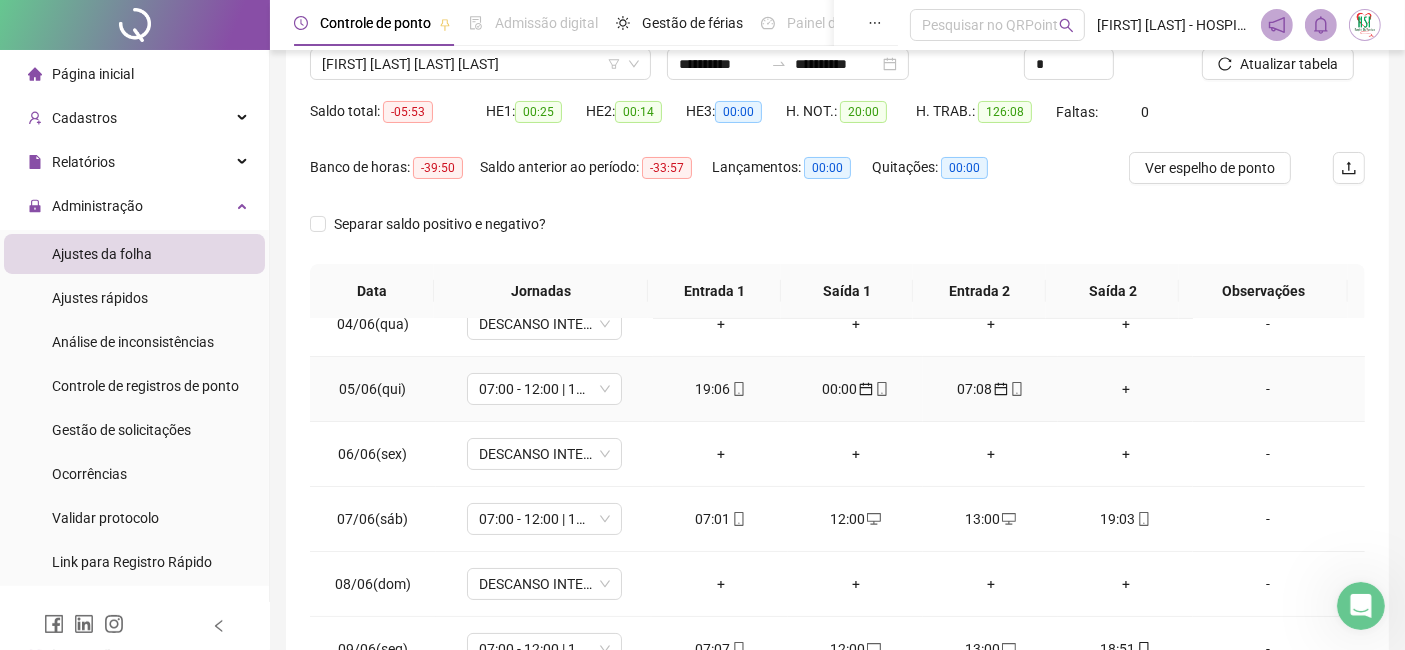 click on "+" at bounding box center [1125, 389] 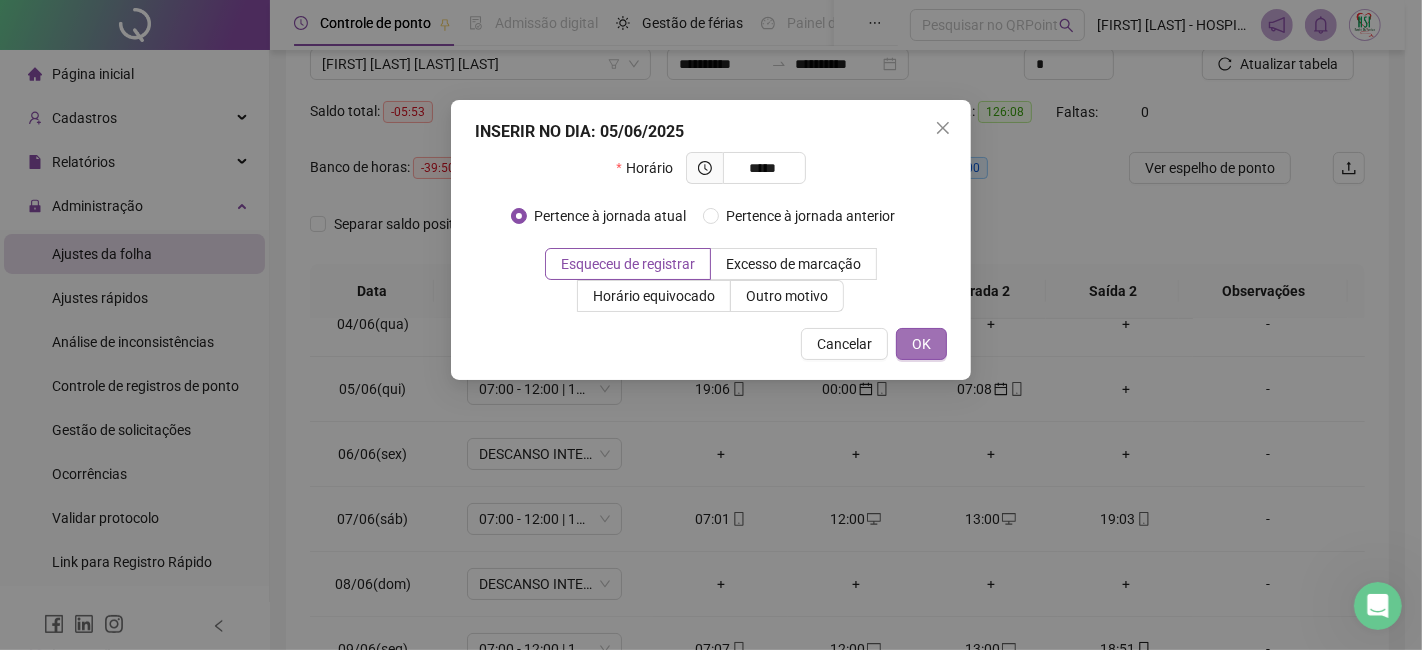 type on "*****" 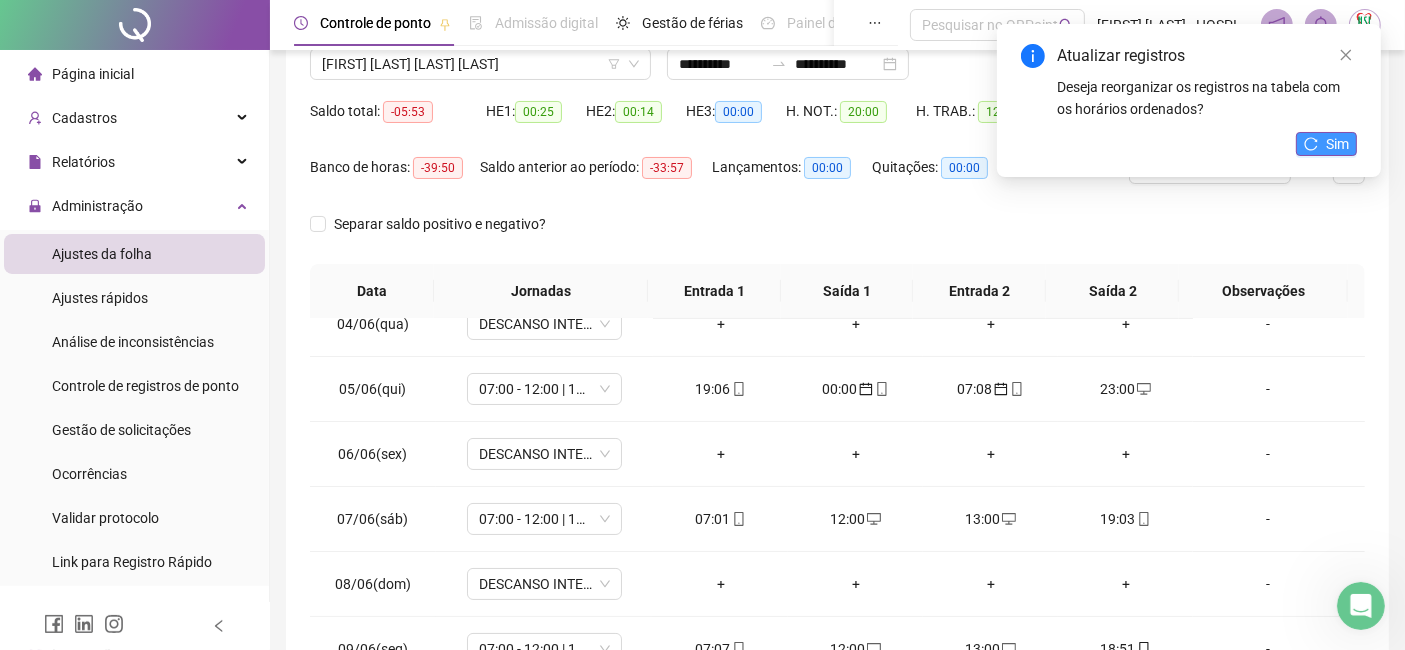 click 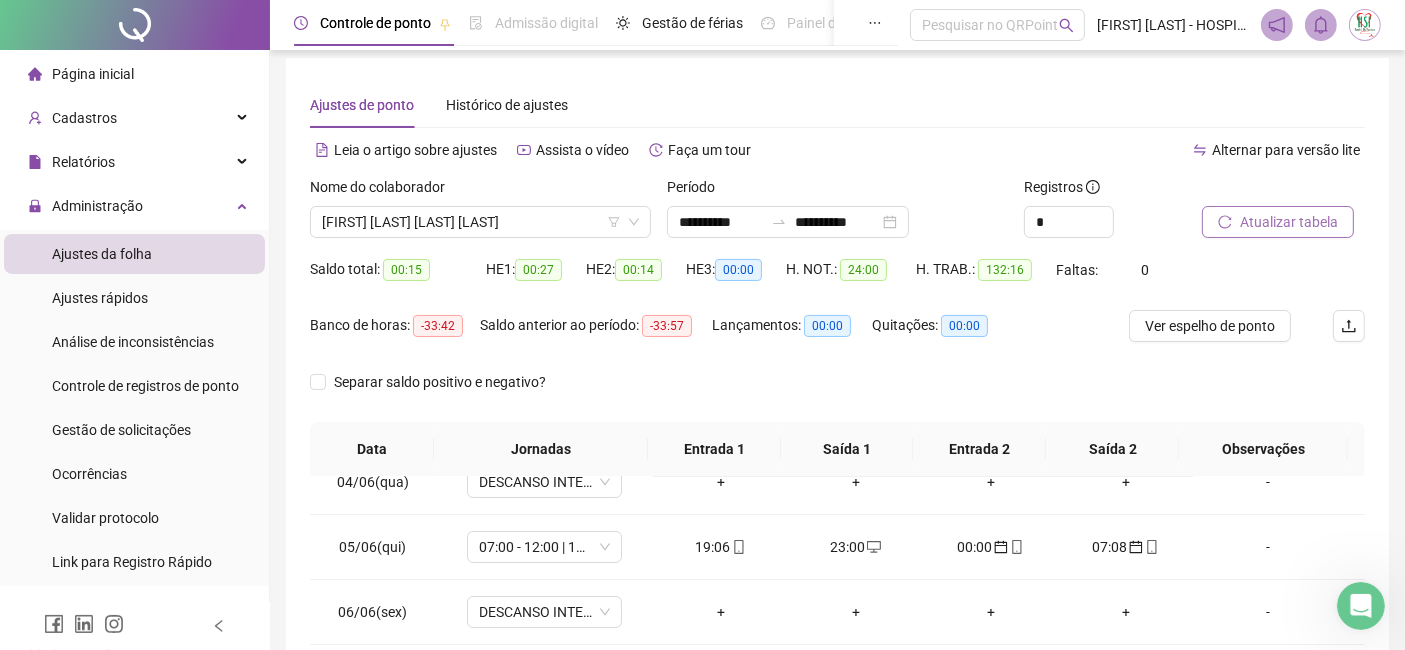scroll, scrollTop: 2, scrollLeft: 0, axis: vertical 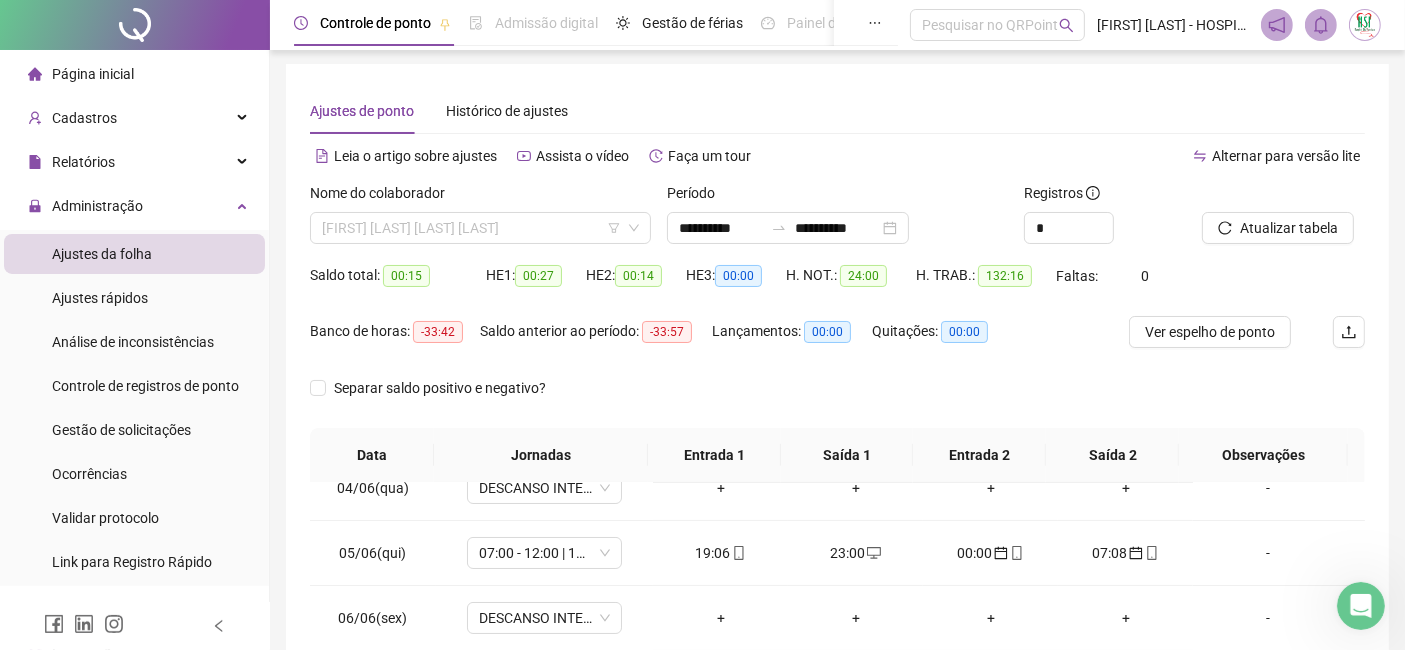 drag, startPoint x: 555, startPoint y: 235, endPoint x: 520, endPoint y: 258, distance: 41.880783 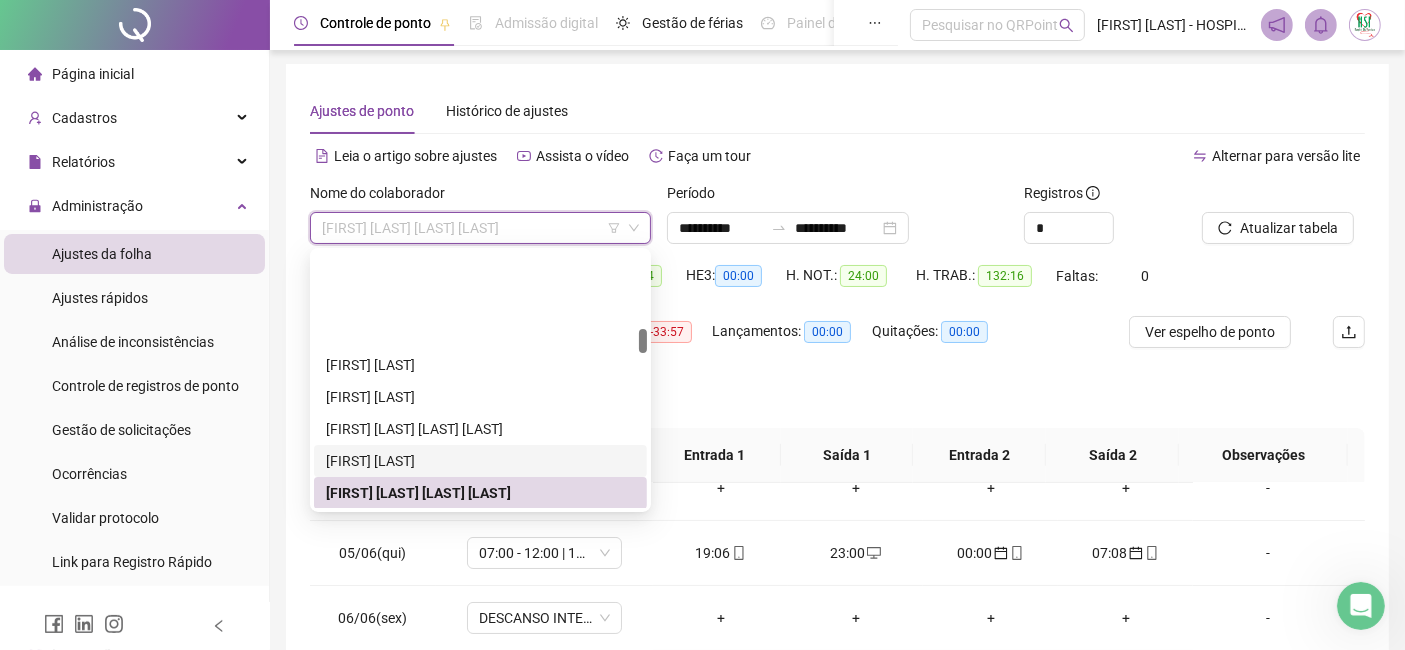 scroll, scrollTop: 782, scrollLeft: 0, axis: vertical 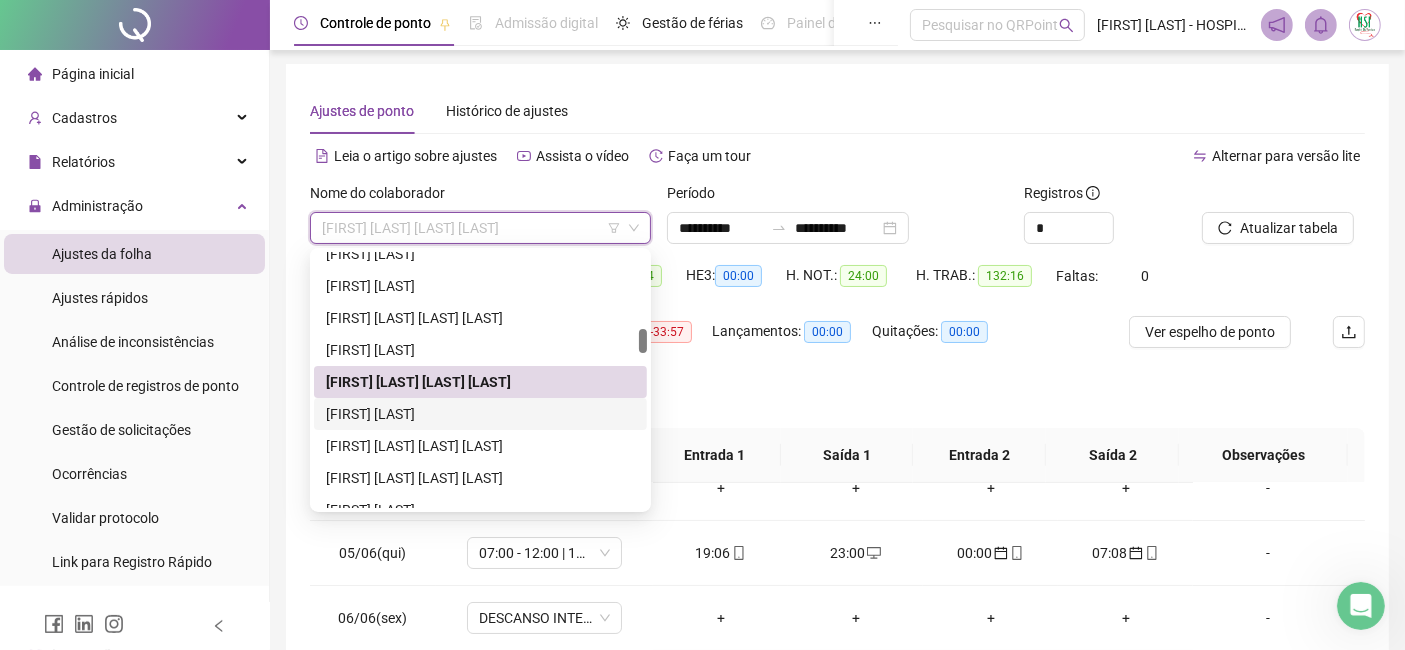 click on "[FIRST] [LAST]" at bounding box center [480, 414] 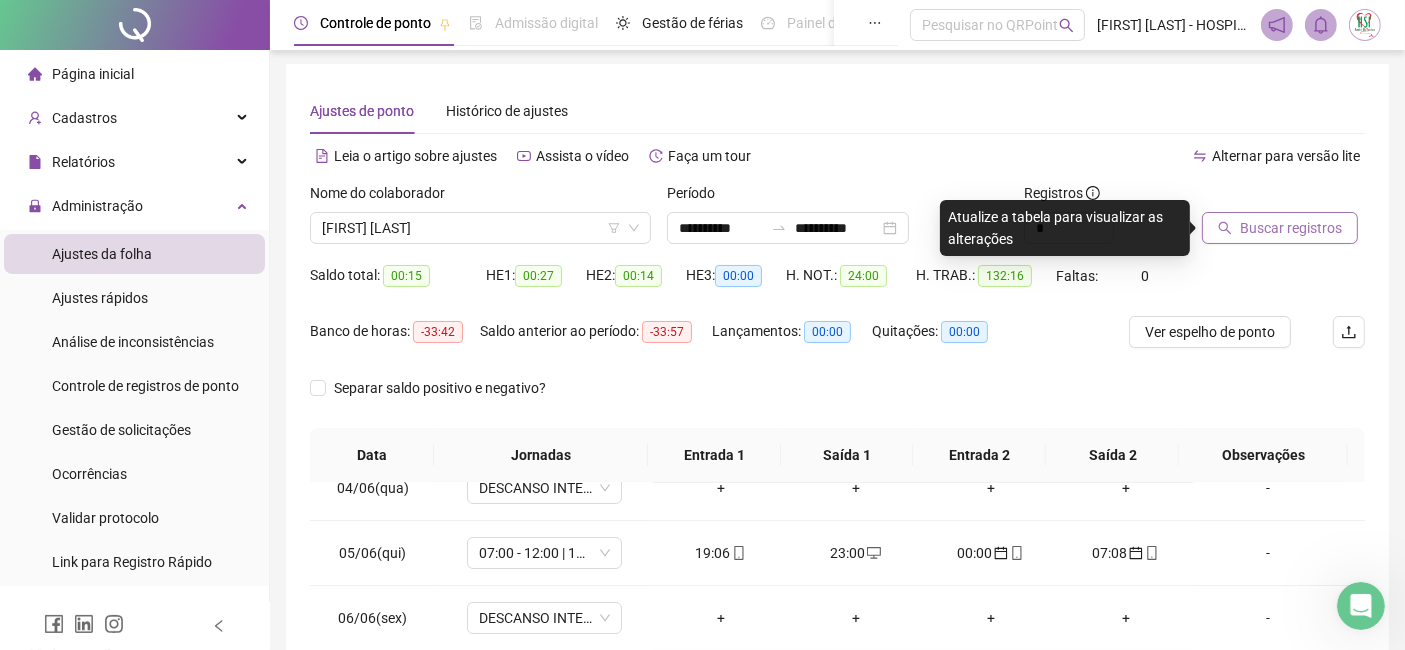 click on "Buscar registros" at bounding box center [1291, 228] 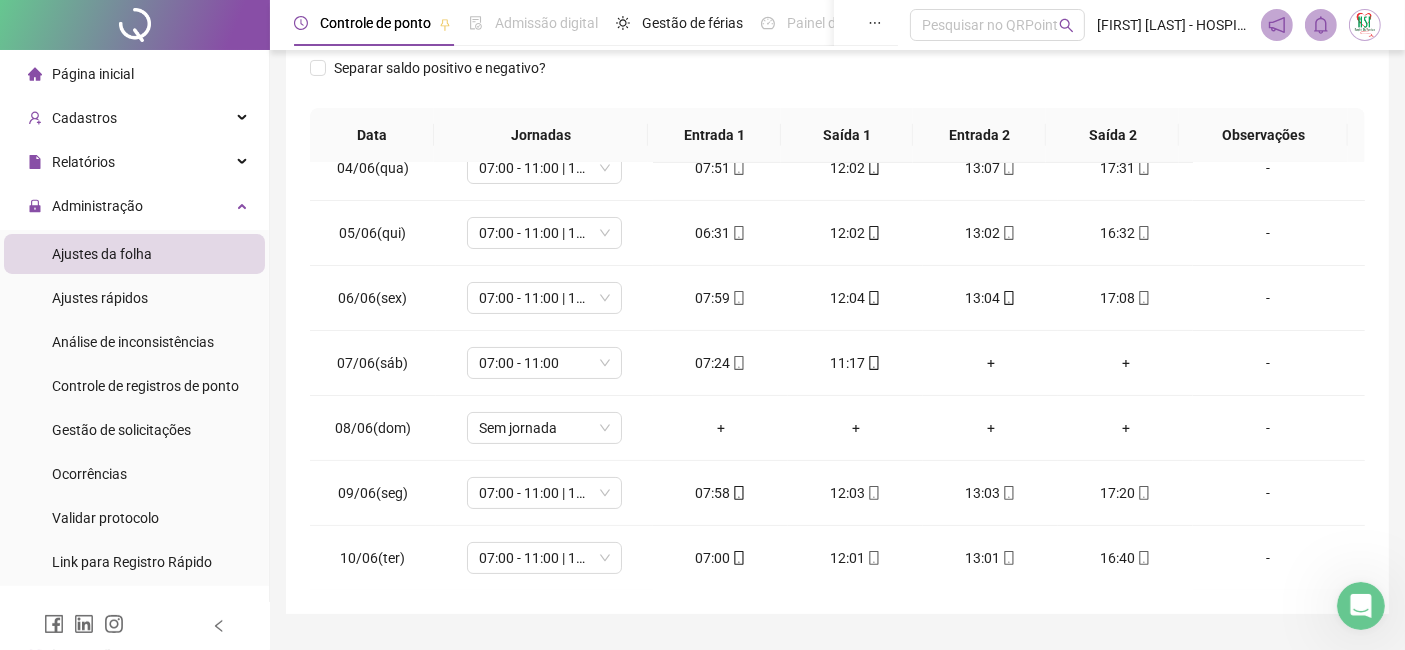 scroll, scrollTop: 371, scrollLeft: 0, axis: vertical 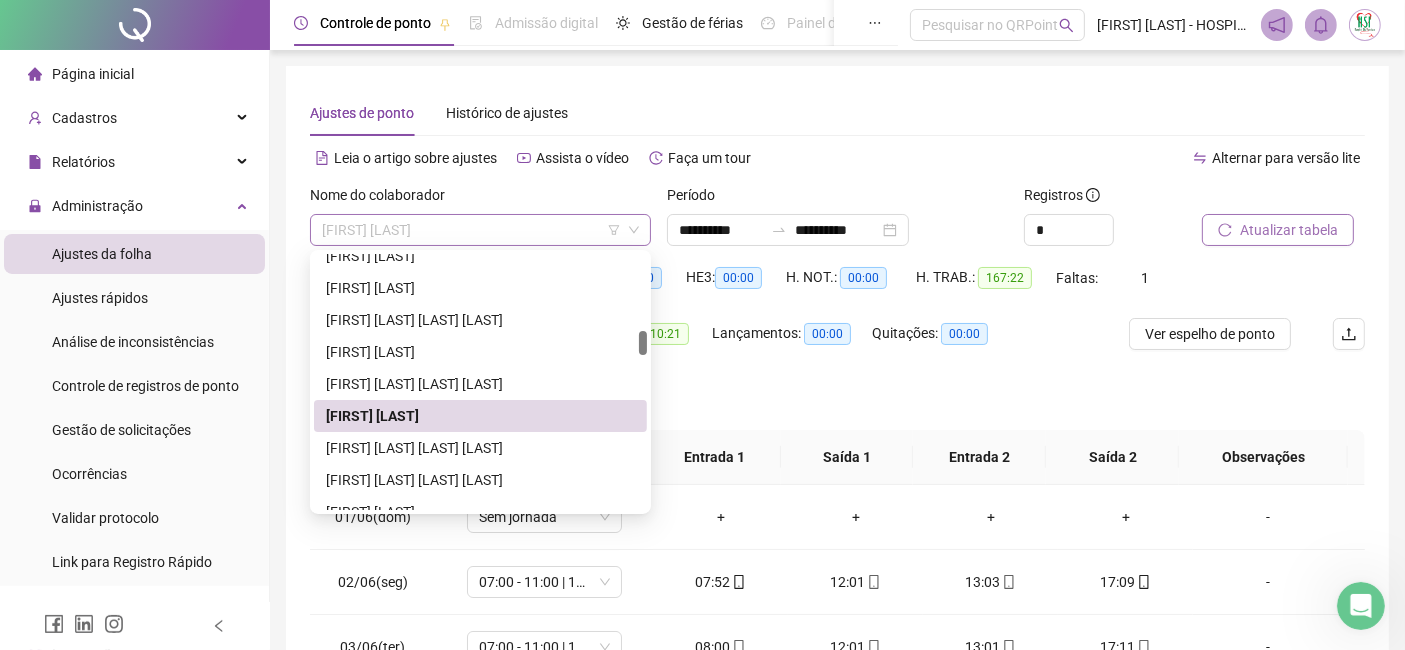 click on "[FIRST] [LAST]" at bounding box center [480, 230] 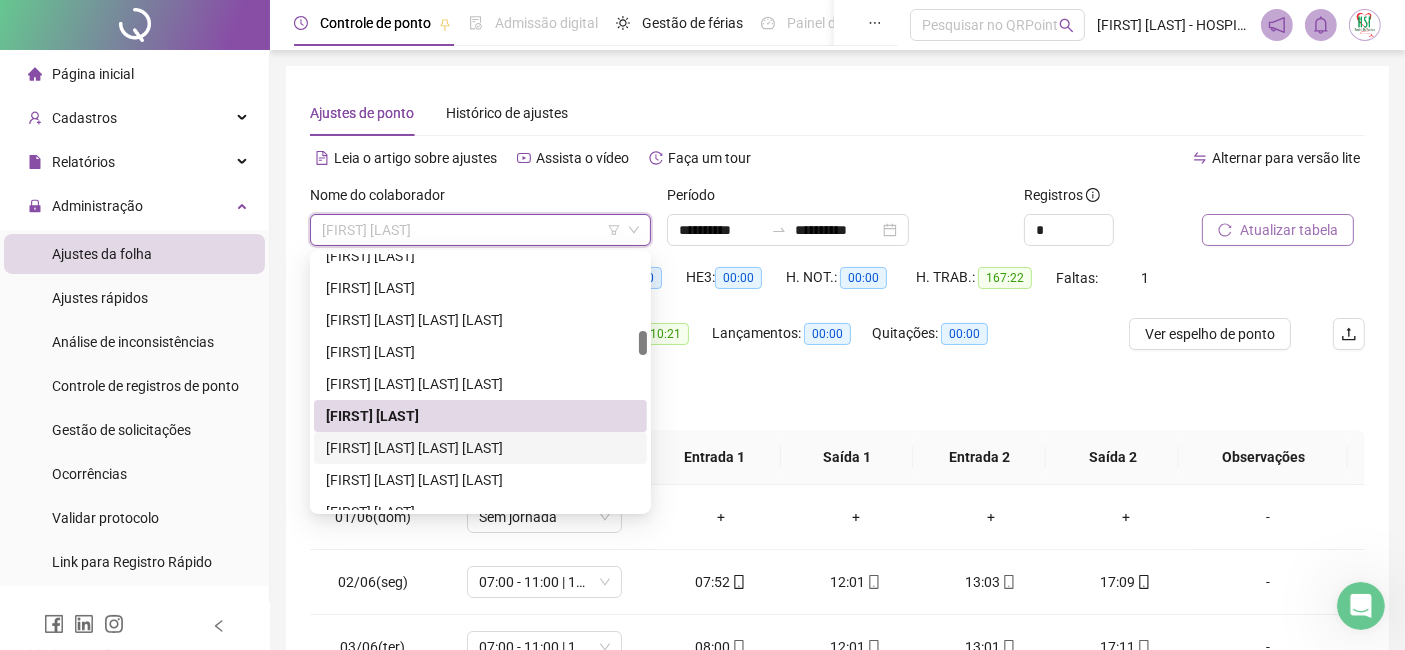 click on "[FIRST] [LAST] [LAST] [LAST]" at bounding box center (480, 448) 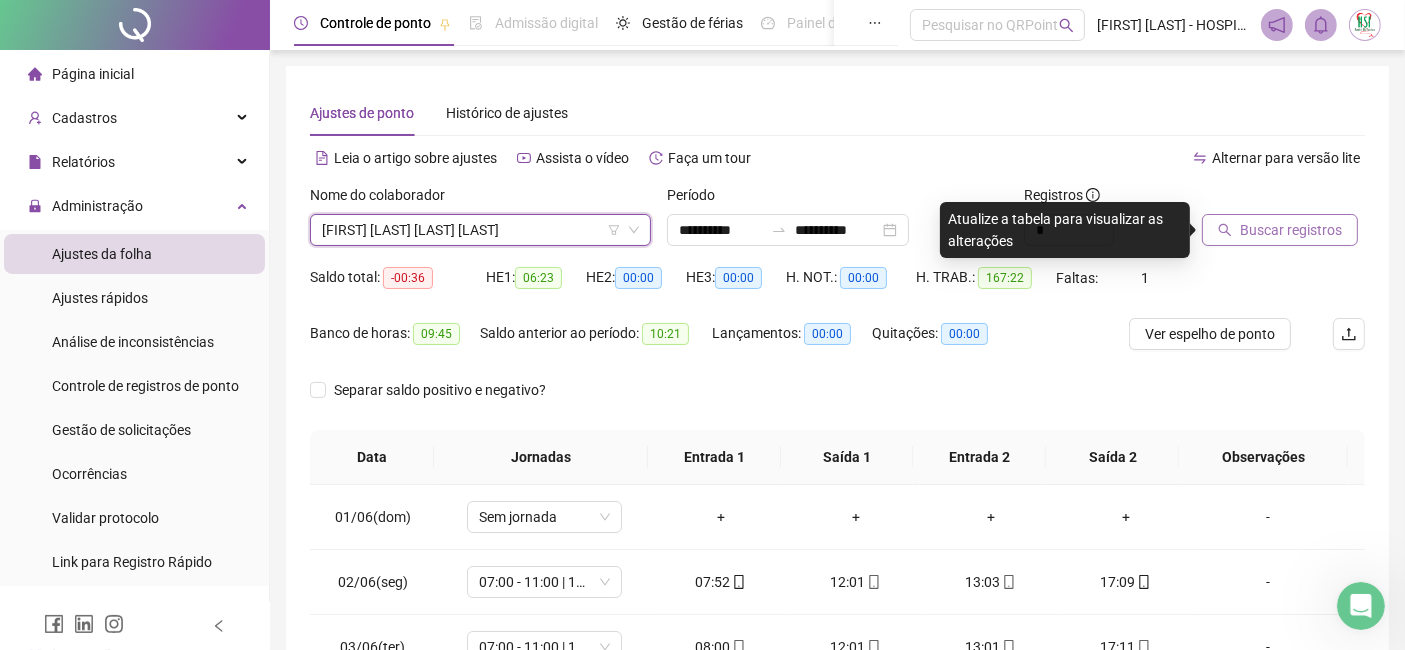 click on "Buscar registros" at bounding box center (1291, 230) 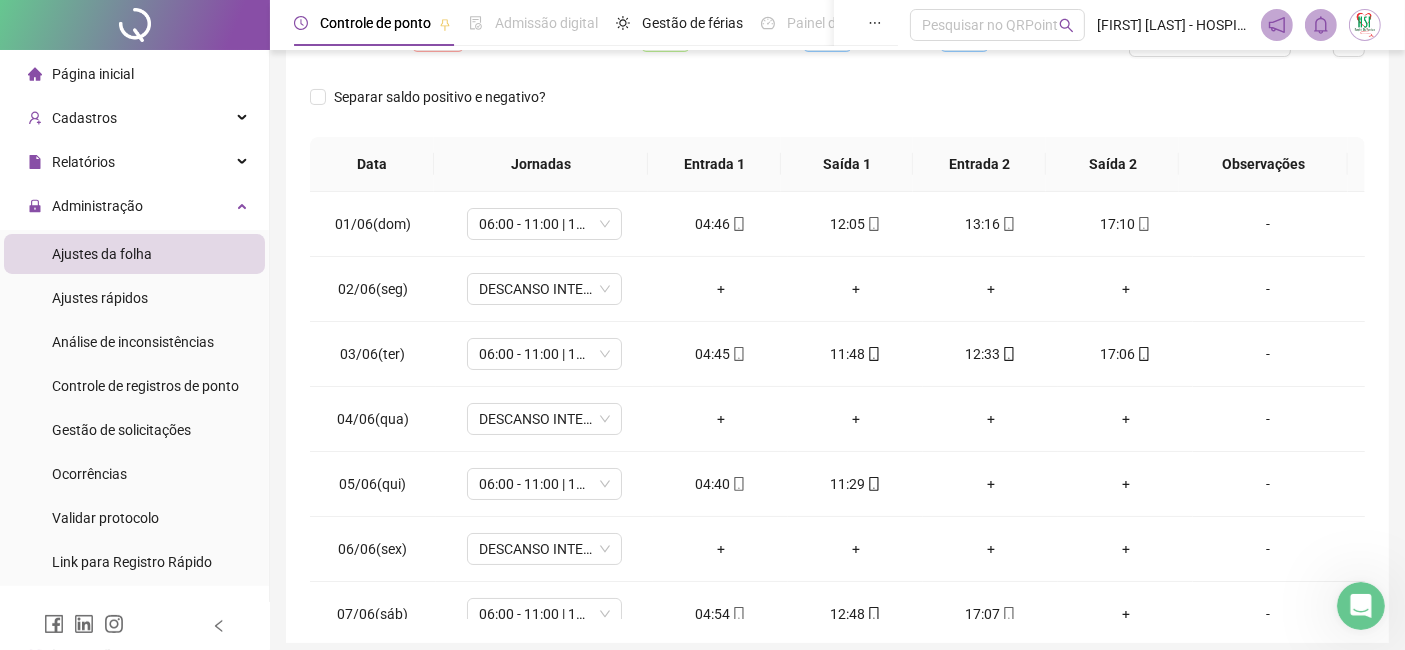 scroll, scrollTop: 371, scrollLeft: 0, axis: vertical 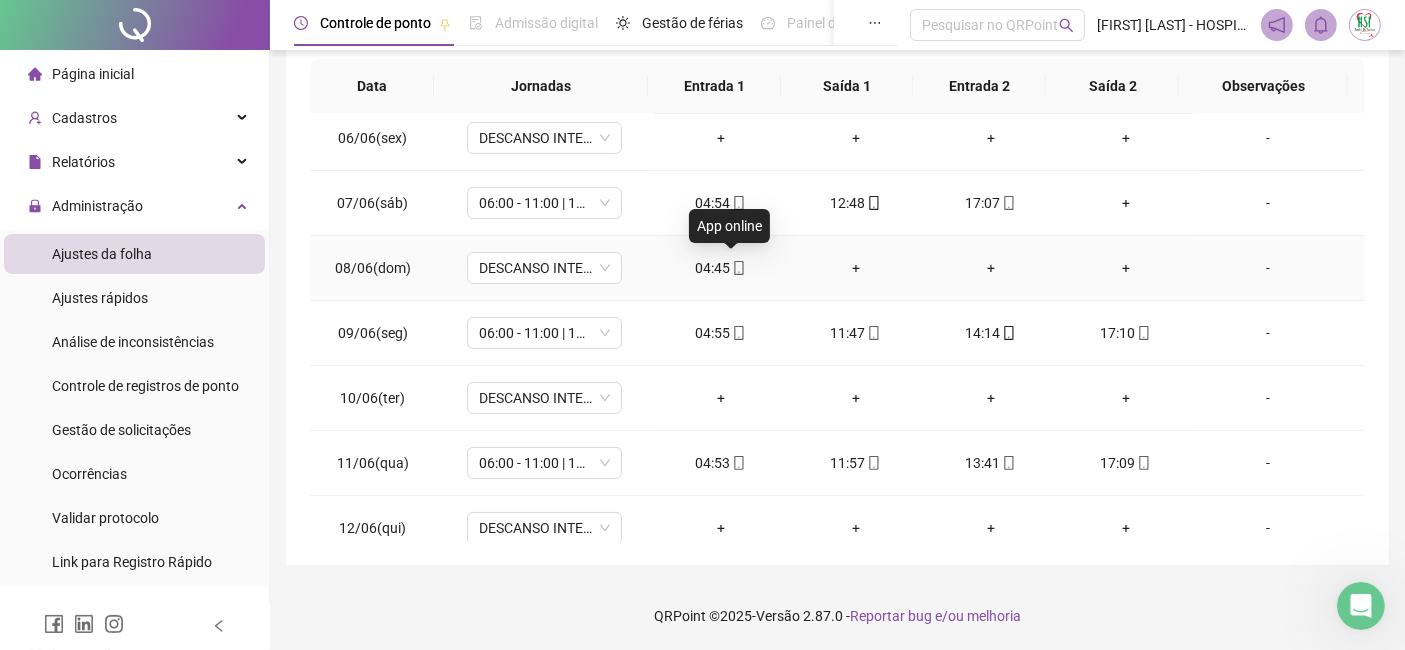 click 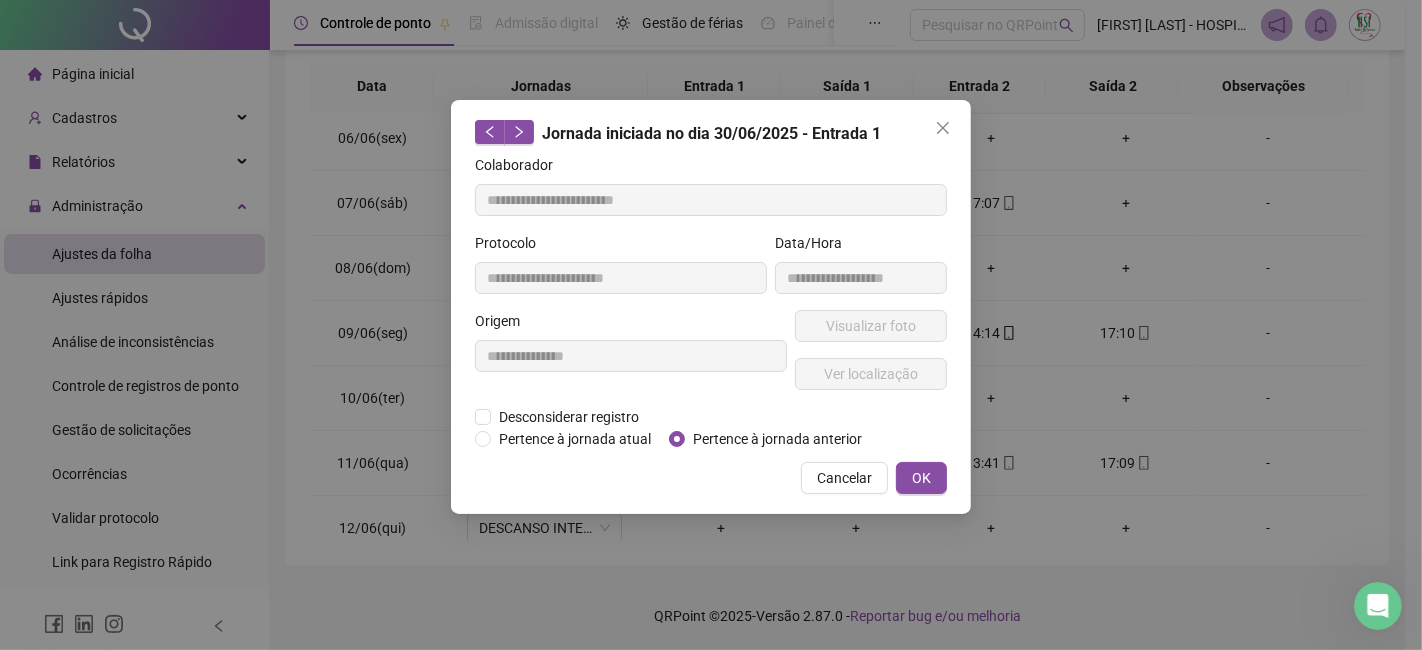 type on "**********" 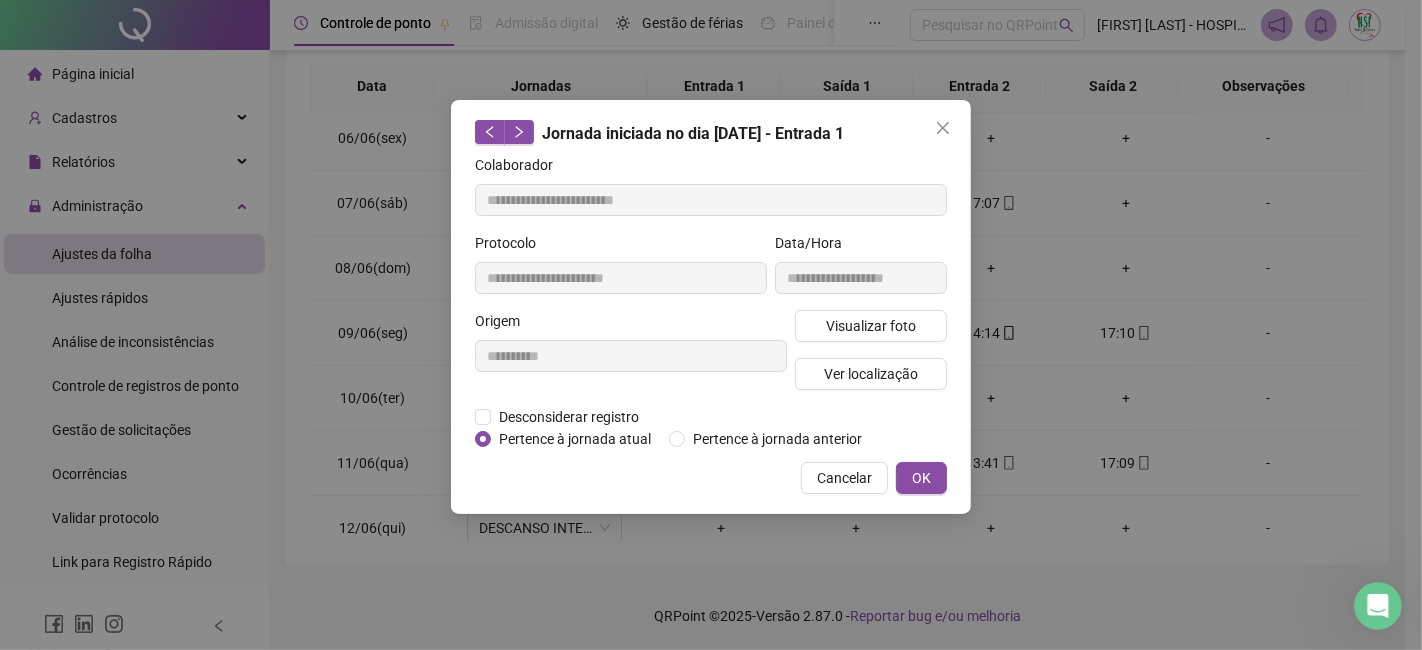 click on "**********" at bounding box center [711, 307] 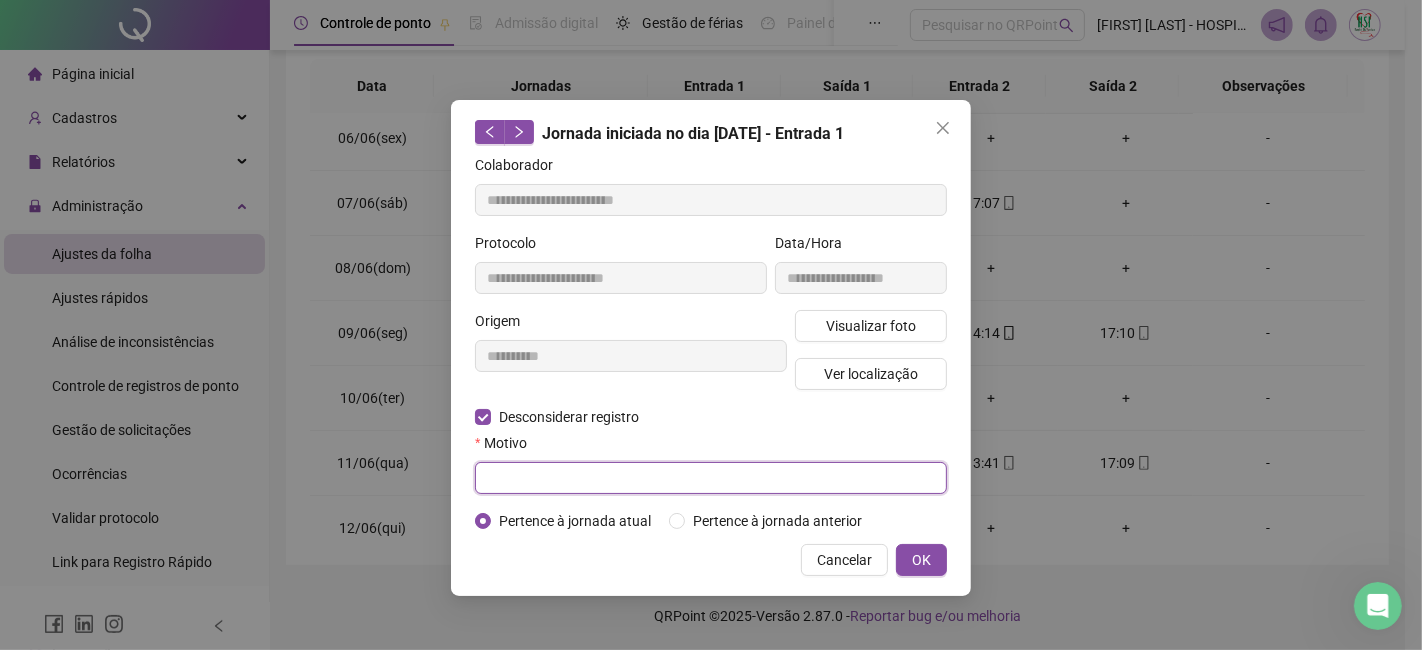 click at bounding box center (711, 478) 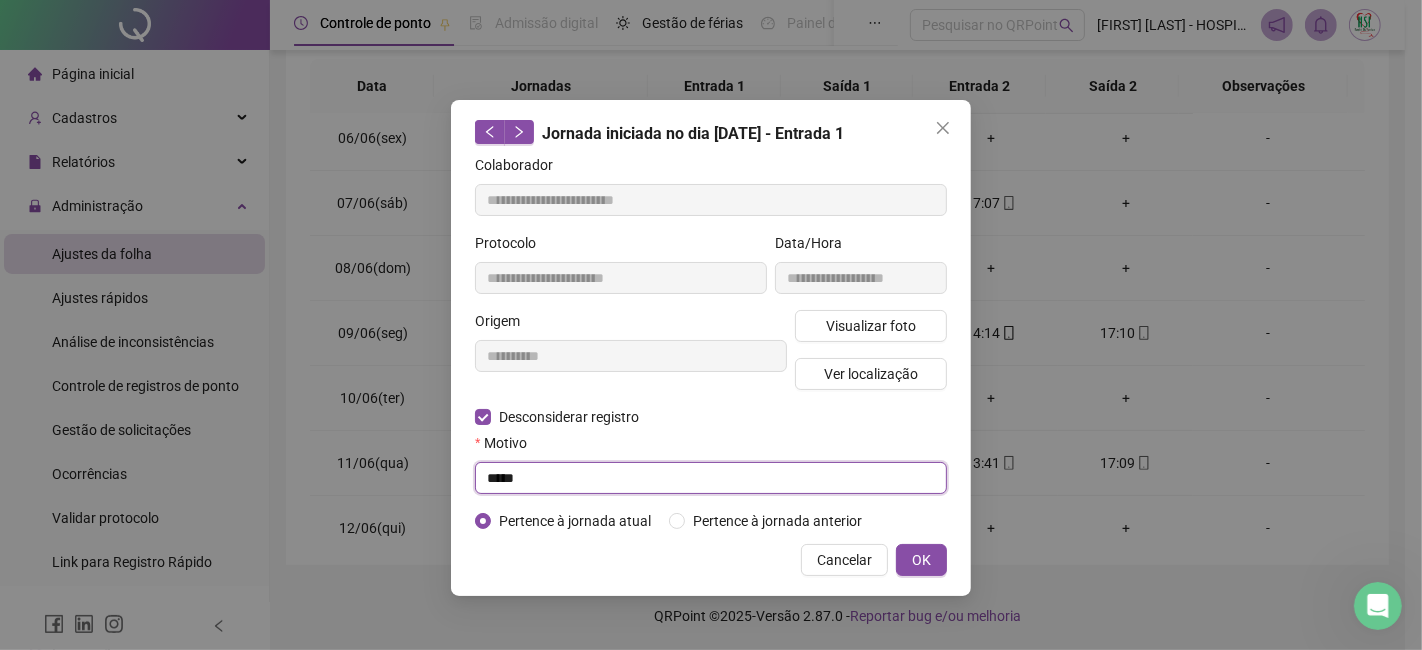 type on "****" 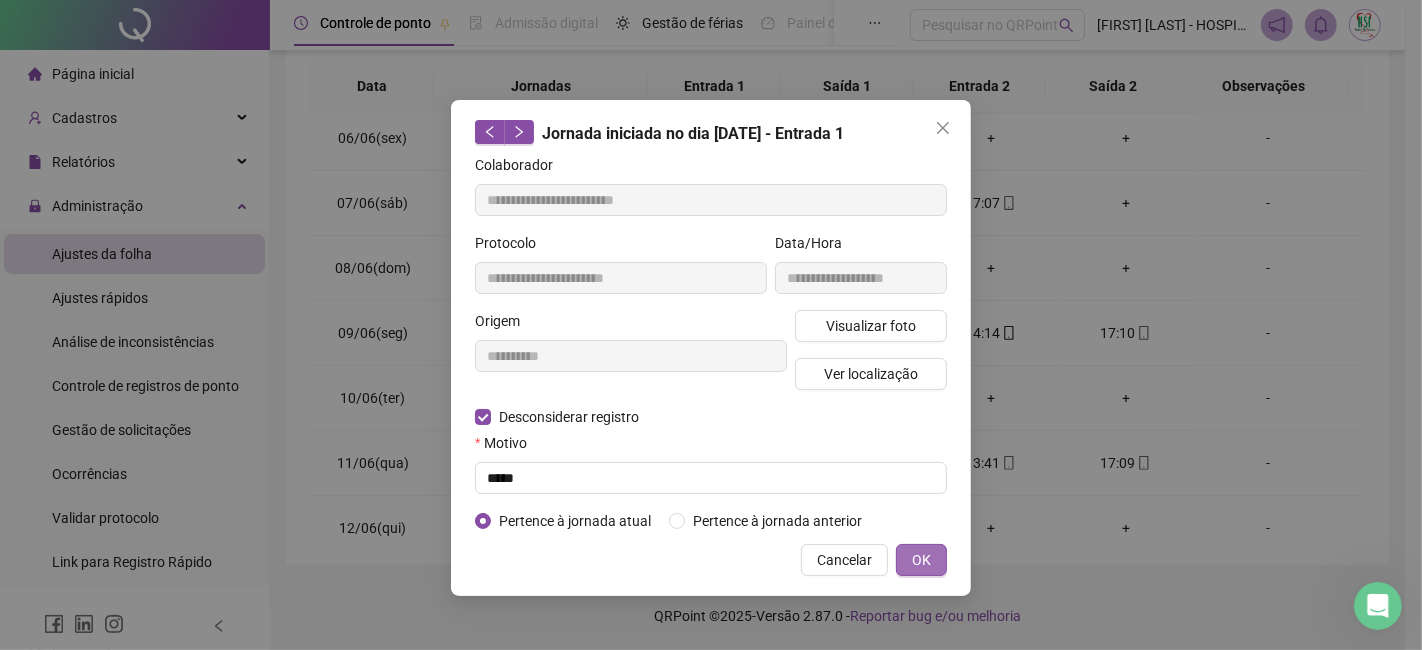 click on "OK" at bounding box center (921, 560) 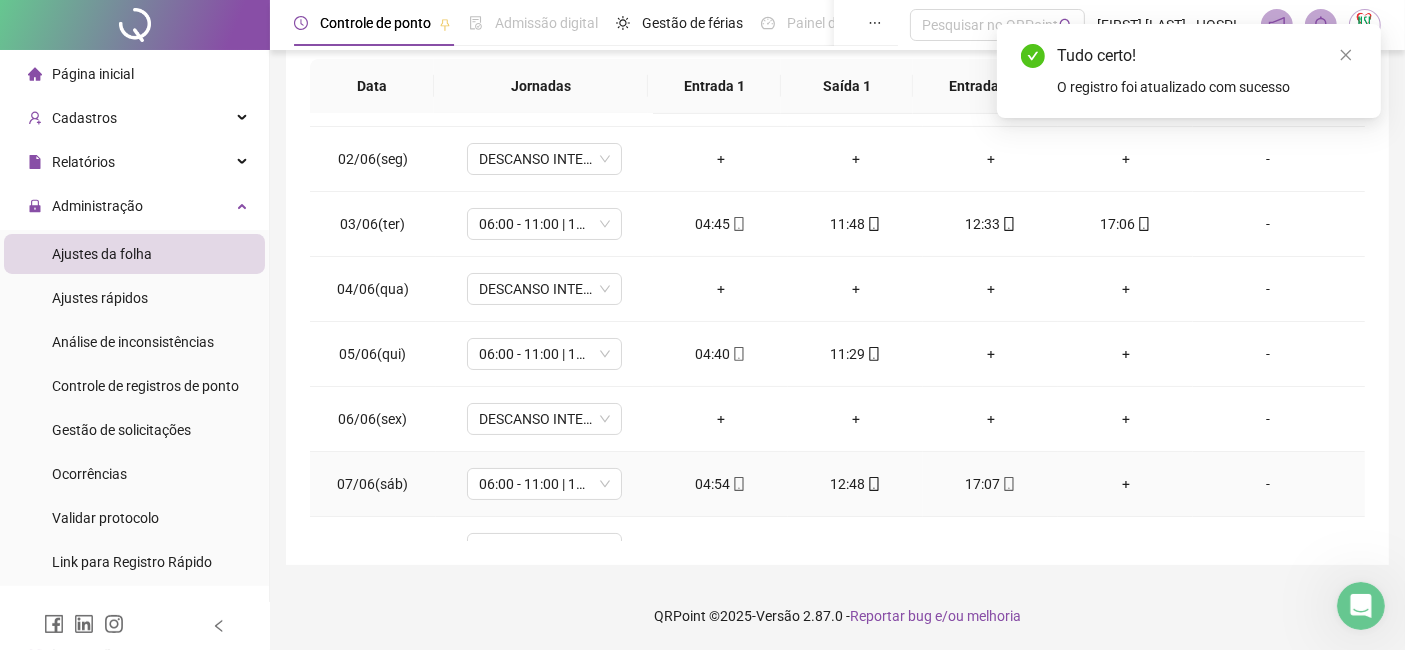 scroll, scrollTop: 0, scrollLeft: 0, axis: both 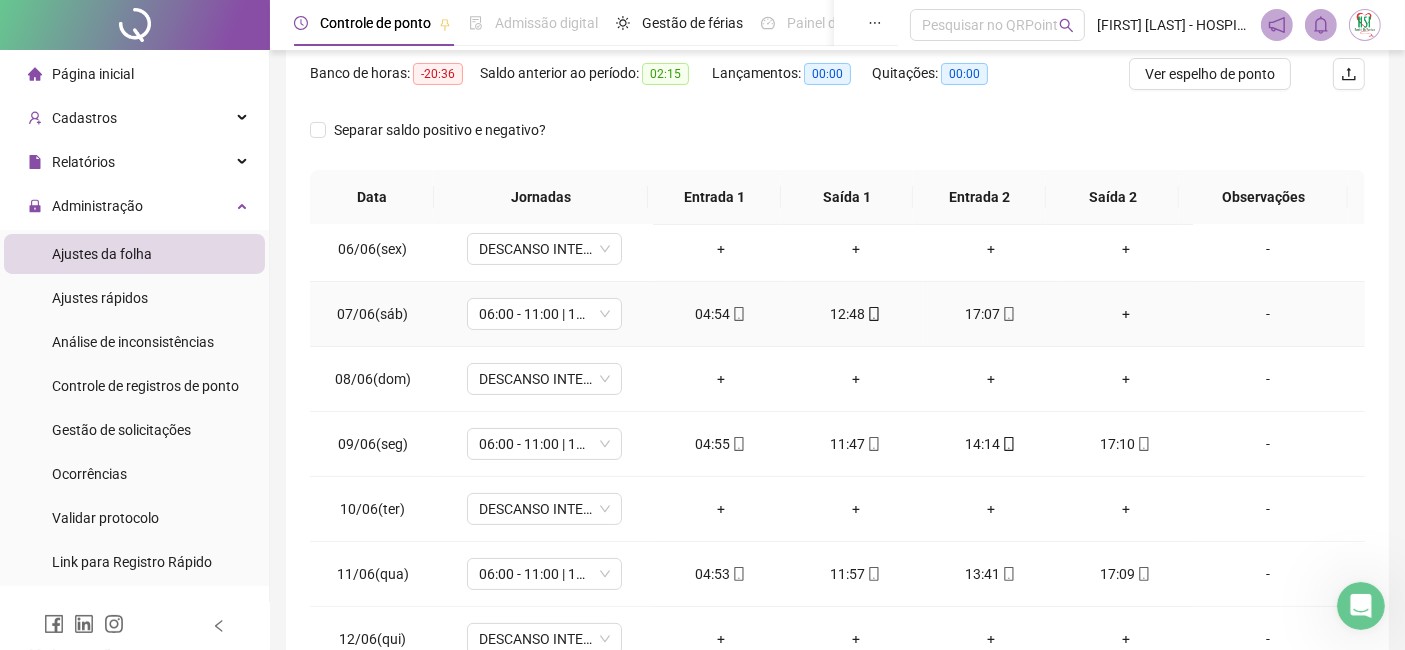 click on "+" at bounding box center (1125, 314) 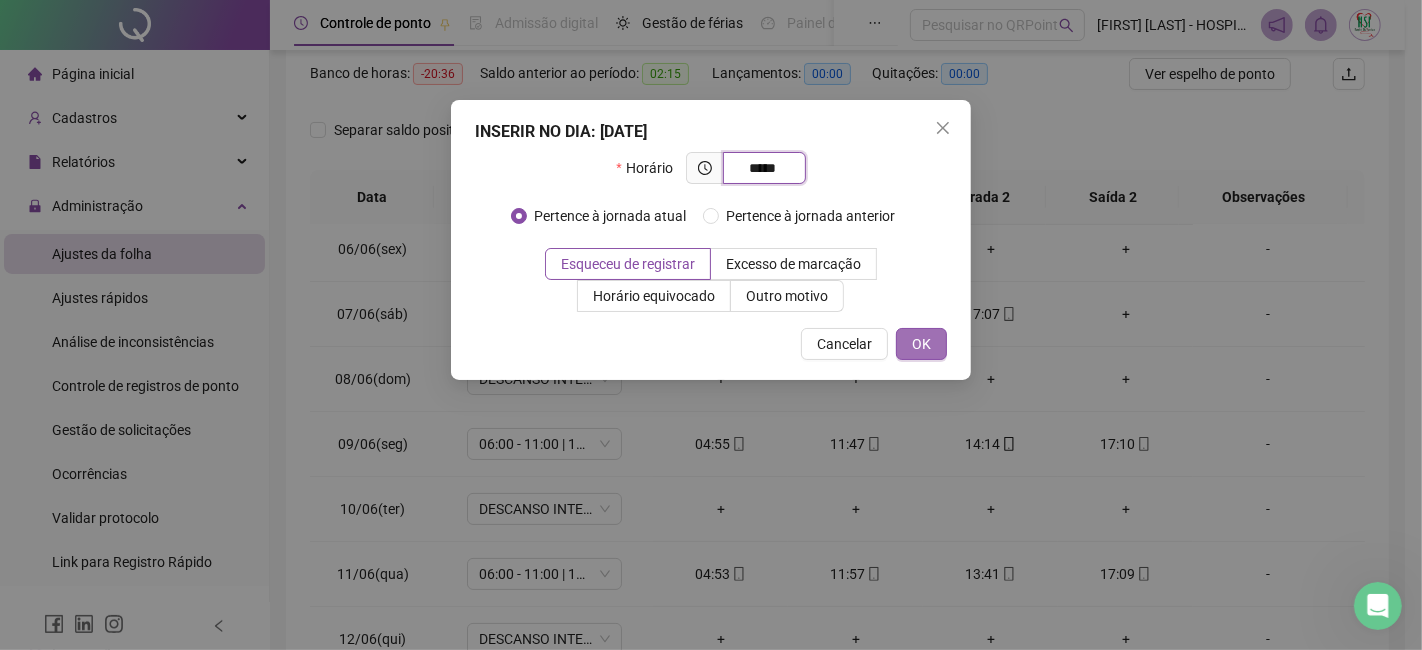 type on "*****" 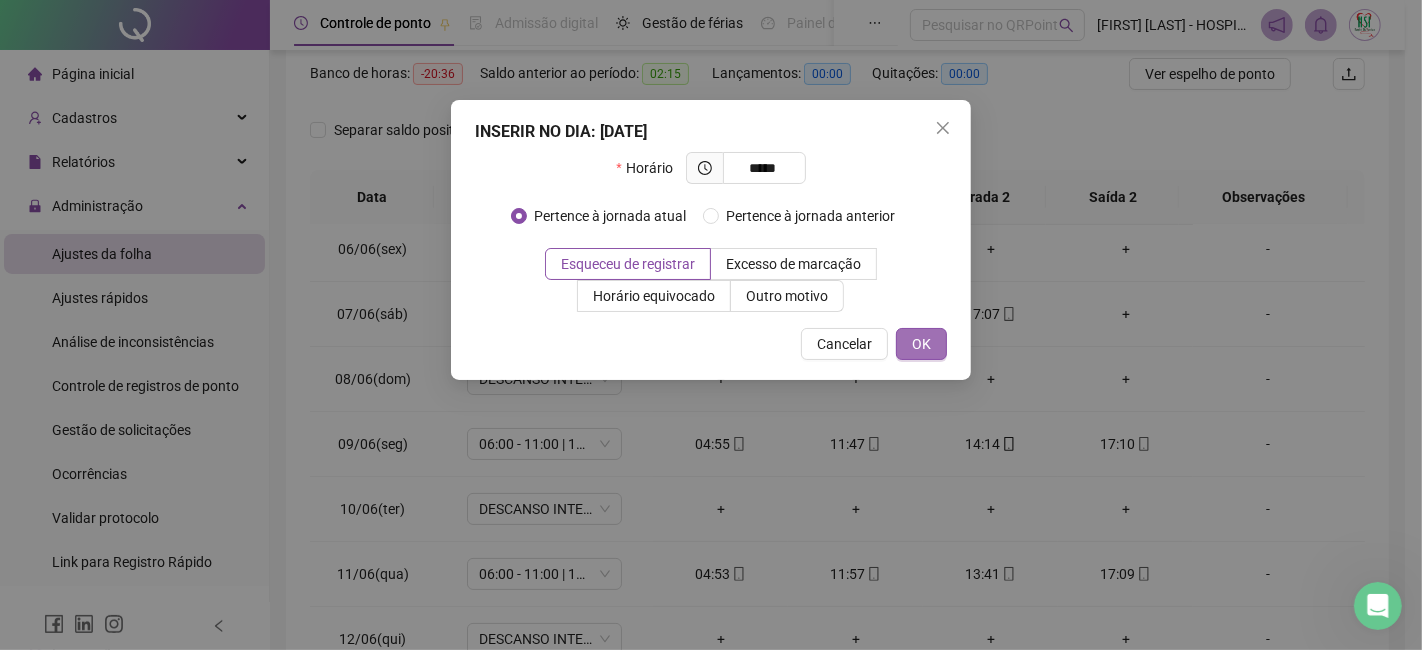 click on "OK" at bounding box center (921, 344) 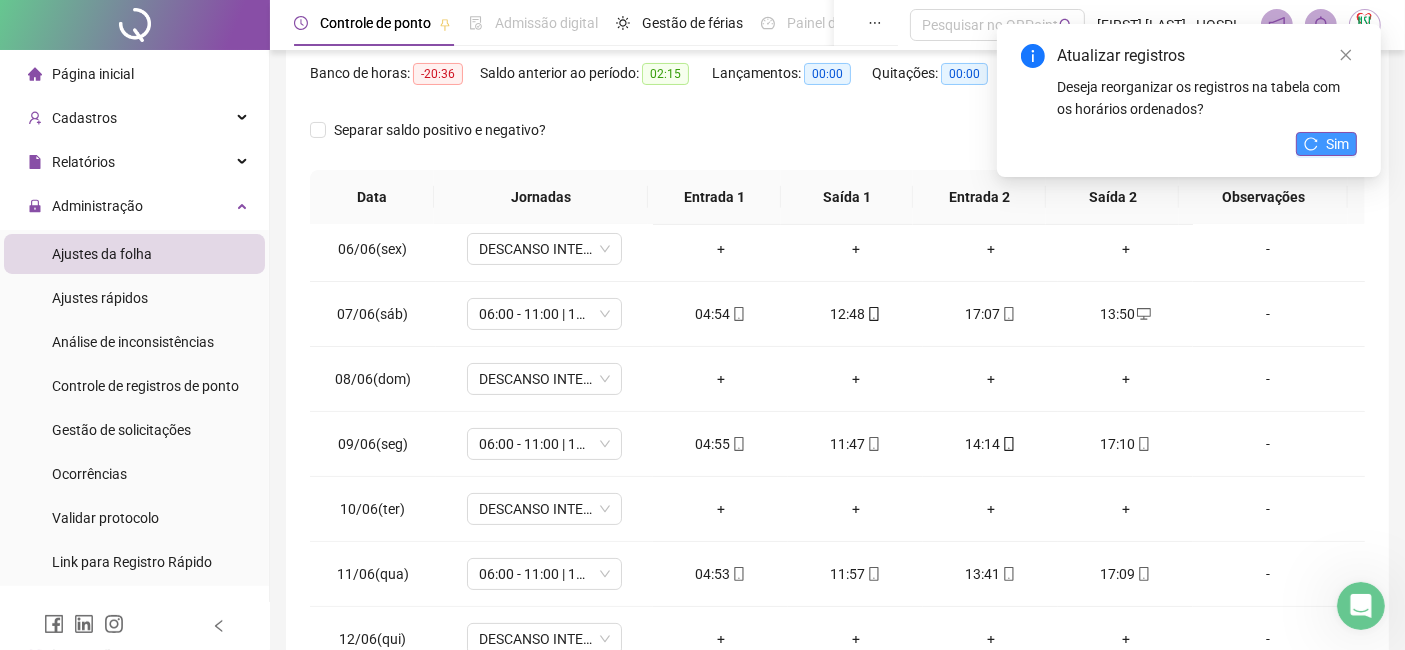 click on "Sim" at bounding box center [1337, 144] 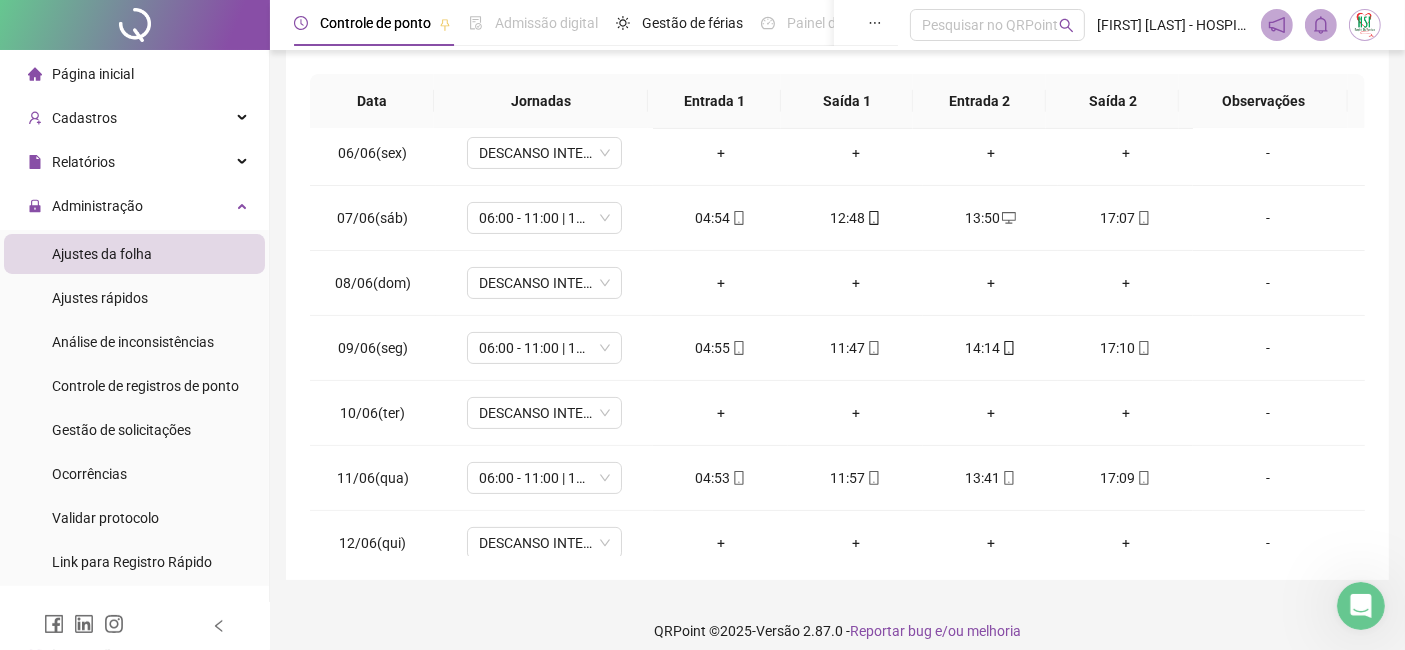 scroll, scrollTop: 371, scrollLeft: 0, axis: vertical 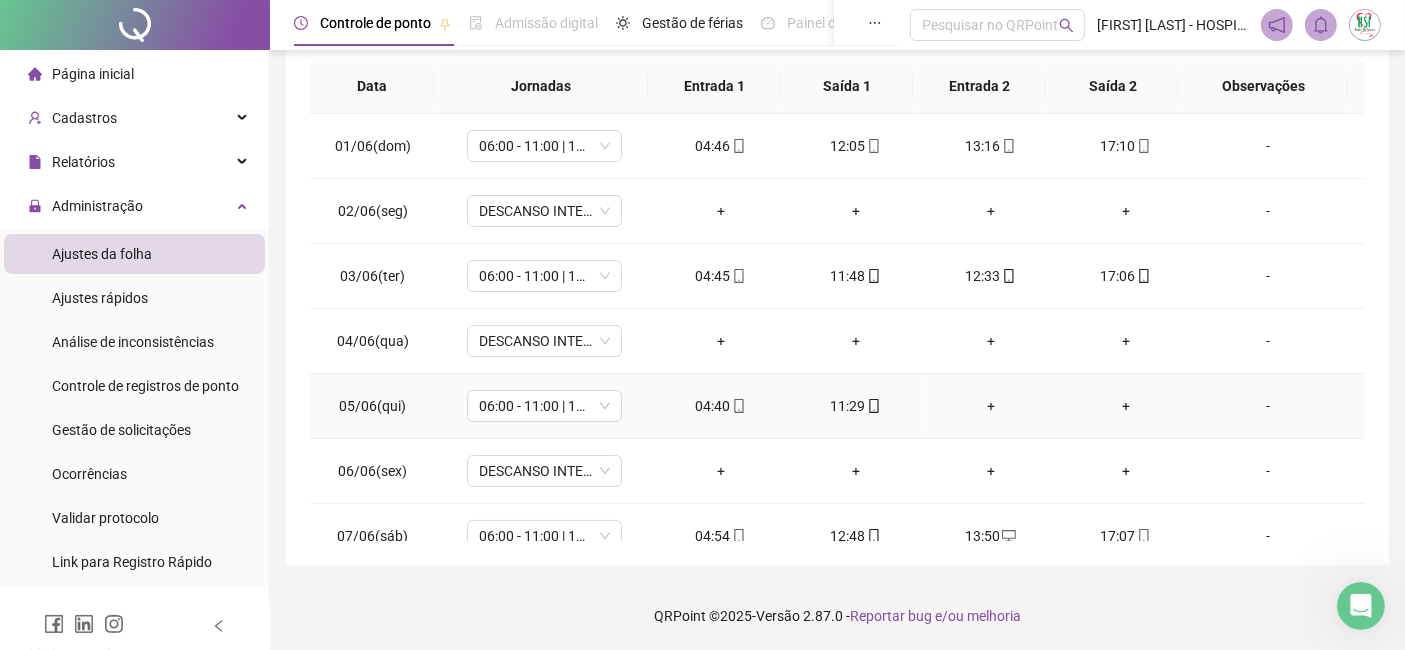 click on "+" at bounding box center [990, 406] 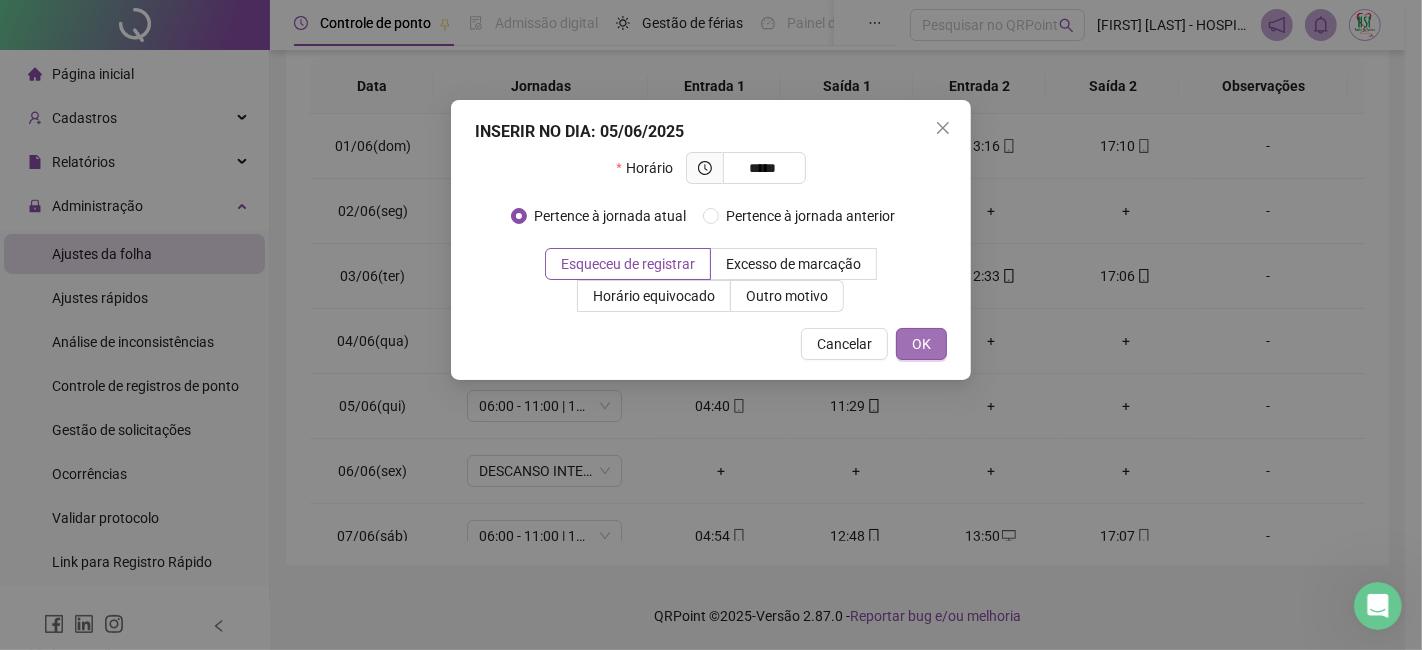 type on "*****" 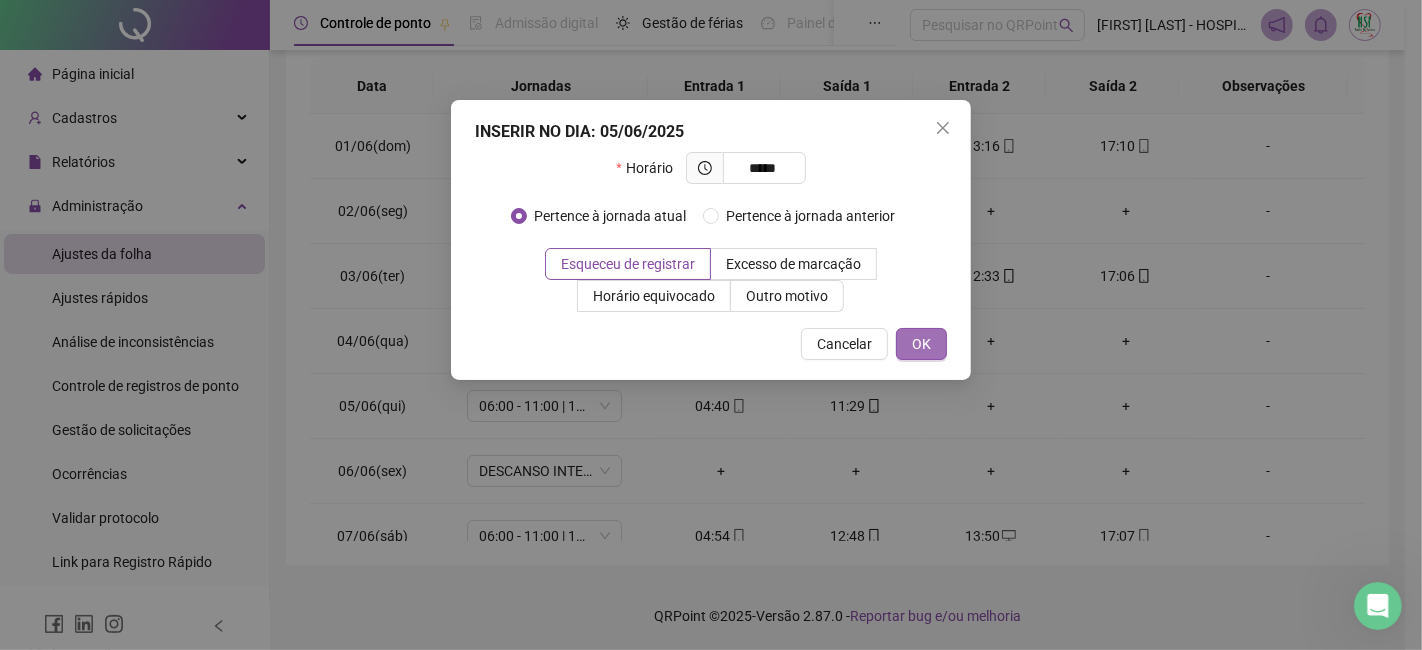click on "OK" at bounding box center [921, 344] 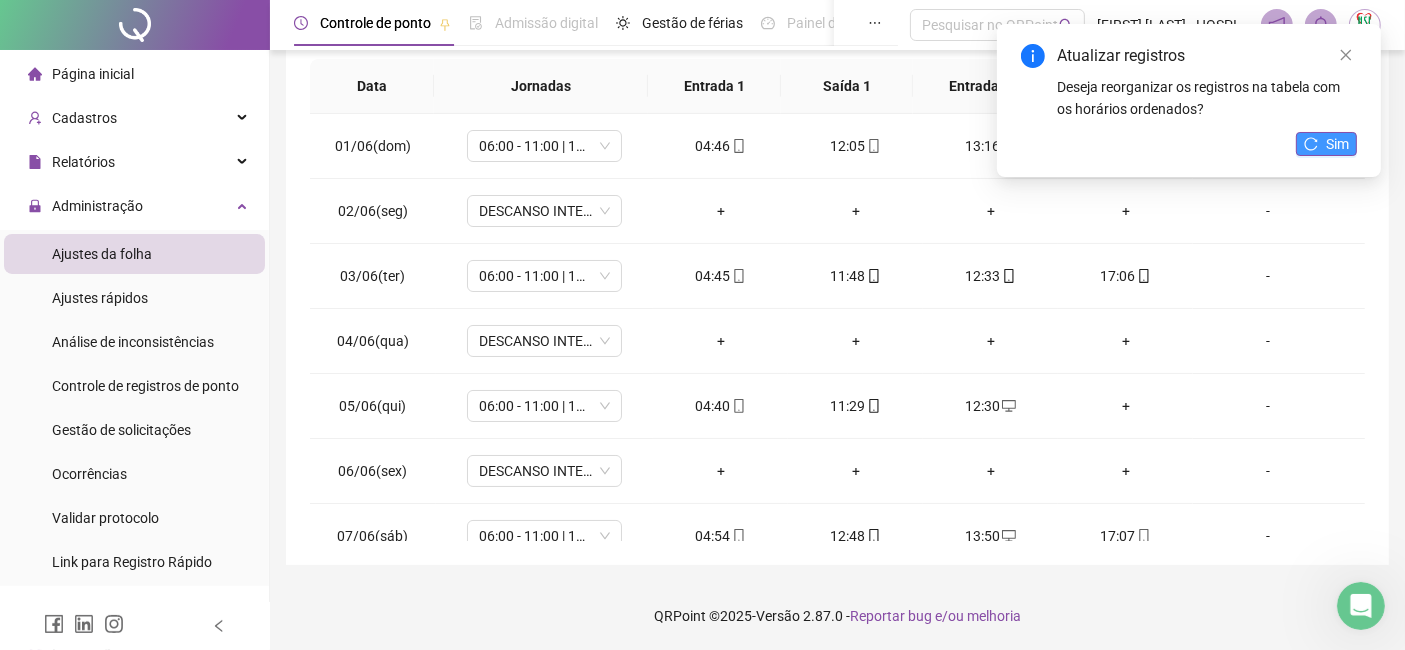 click on "Sim" at bounding box center [1337, 144] 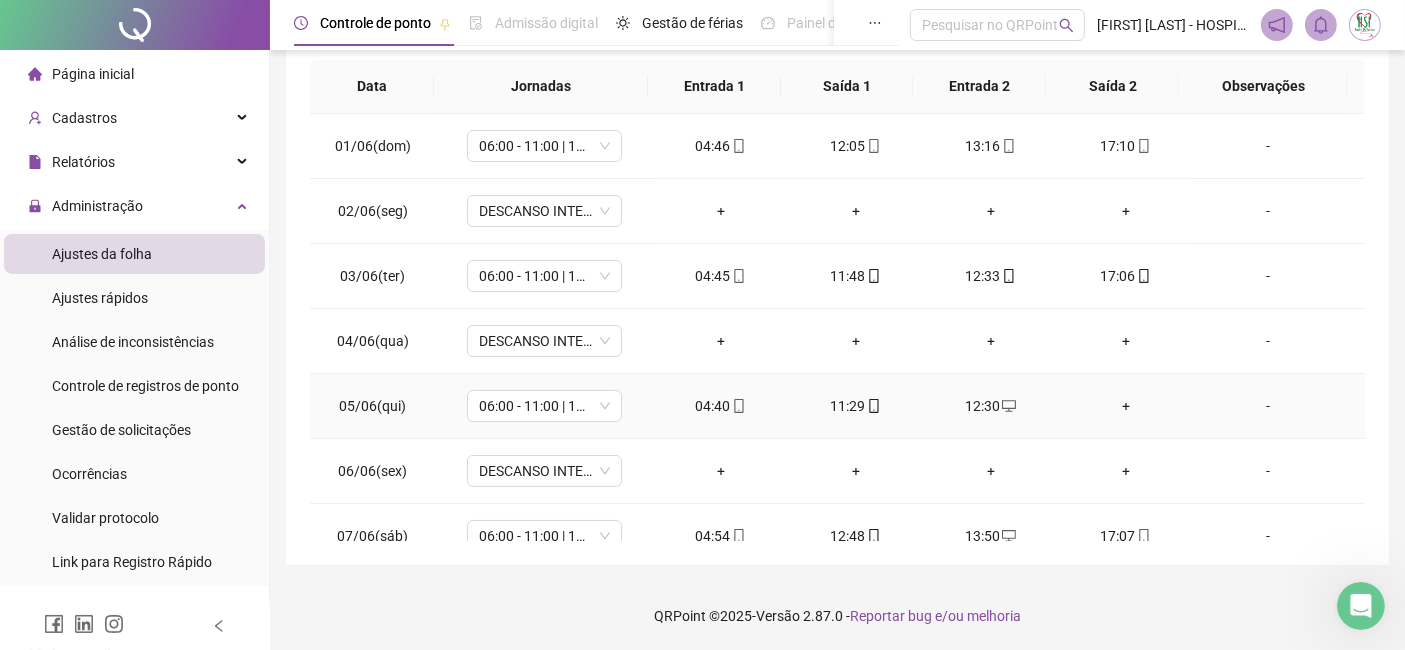 click on "+" at bounding box center [1125, 406] 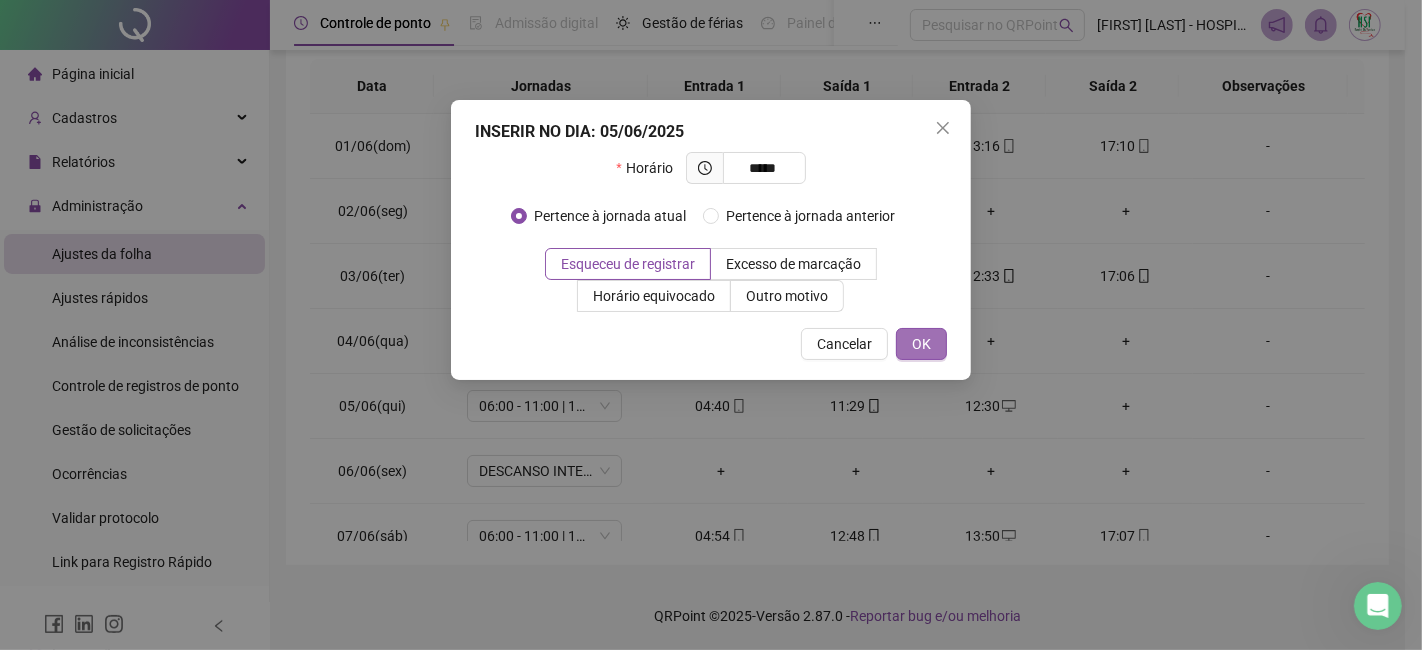 type on "*****" 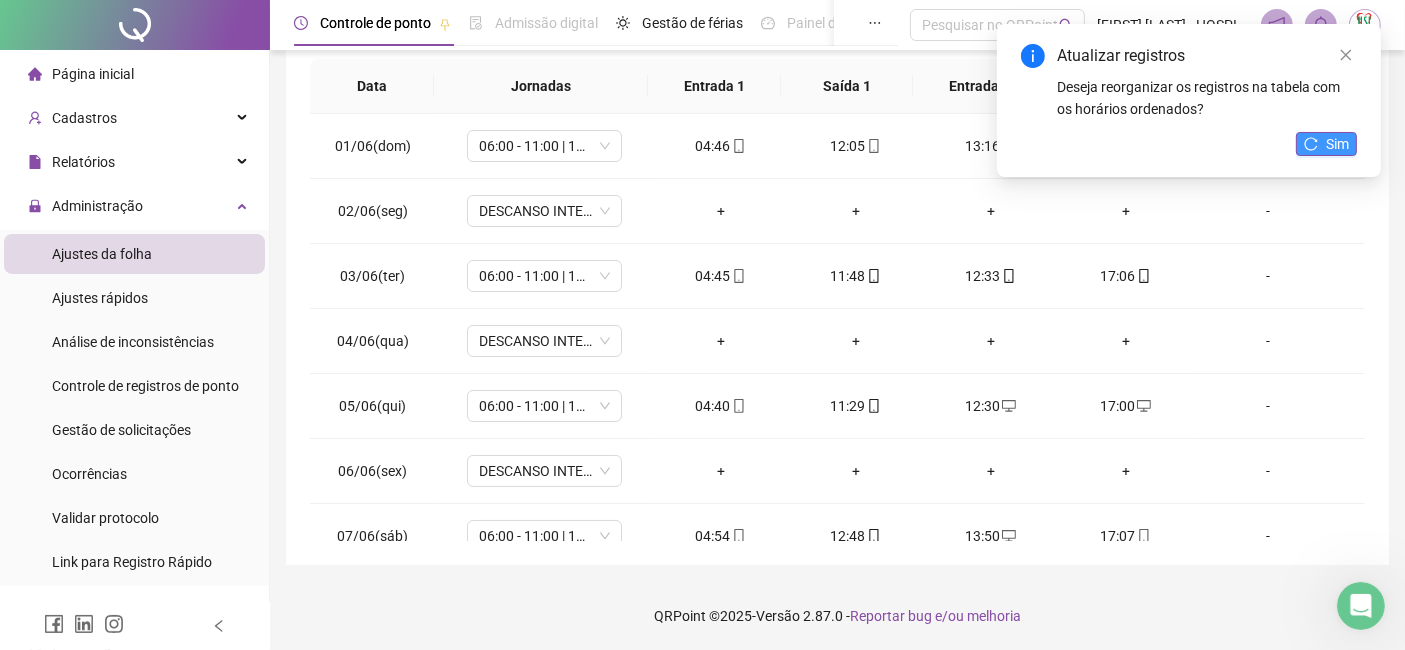 click on "Sim" at bounding box center (1337, 144) 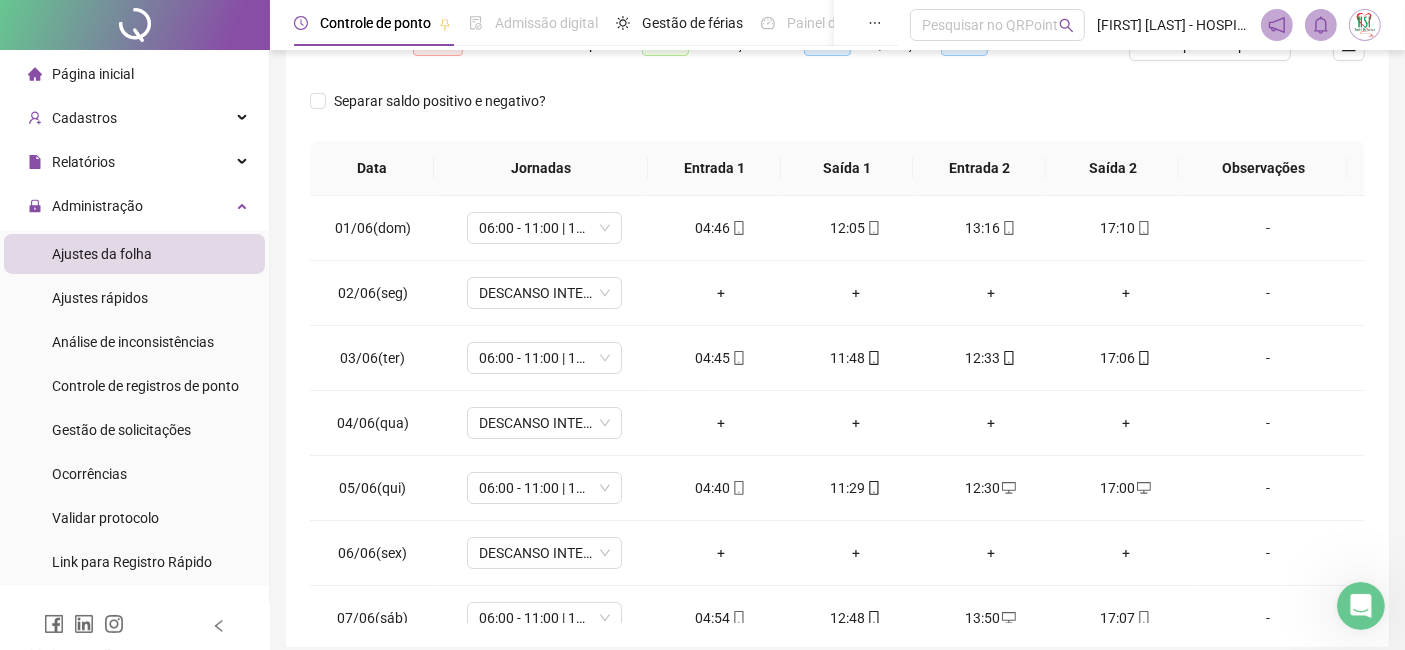 scroll, scrollTop: 371, scrollLeft: 0, axis: vertical 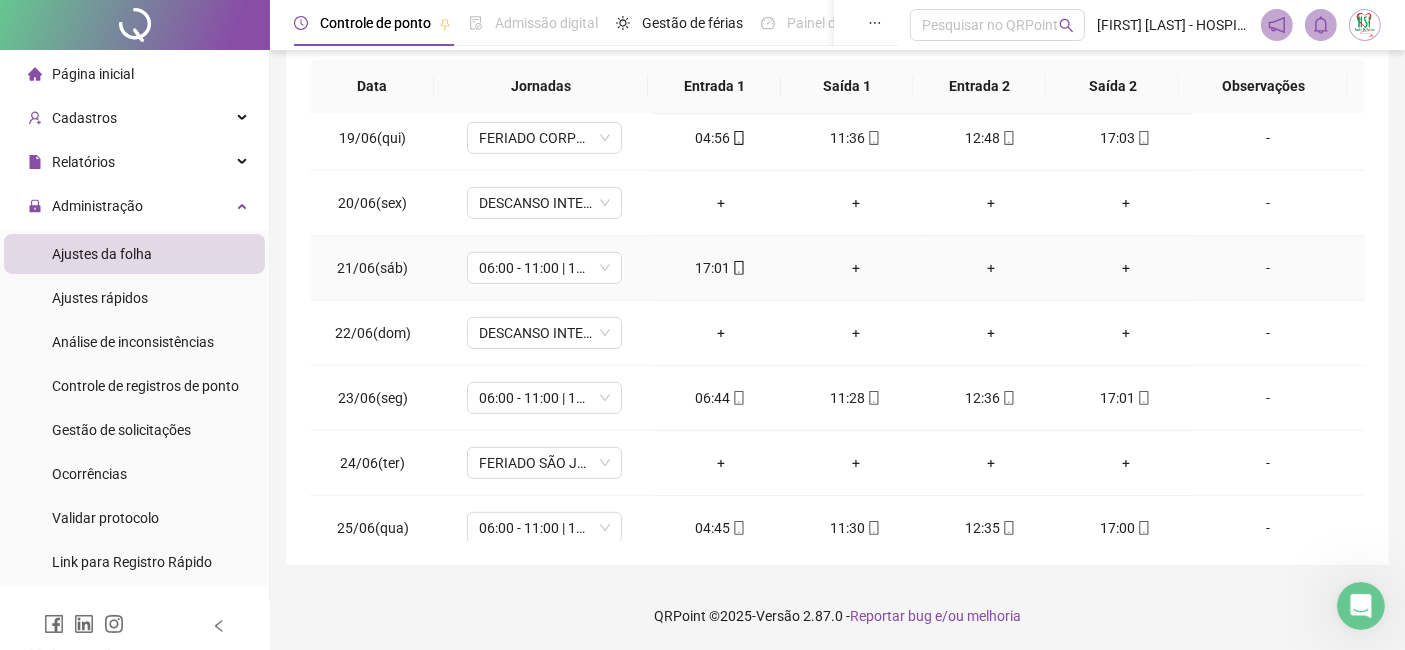 click on "+" at bounding box center [855, 268] 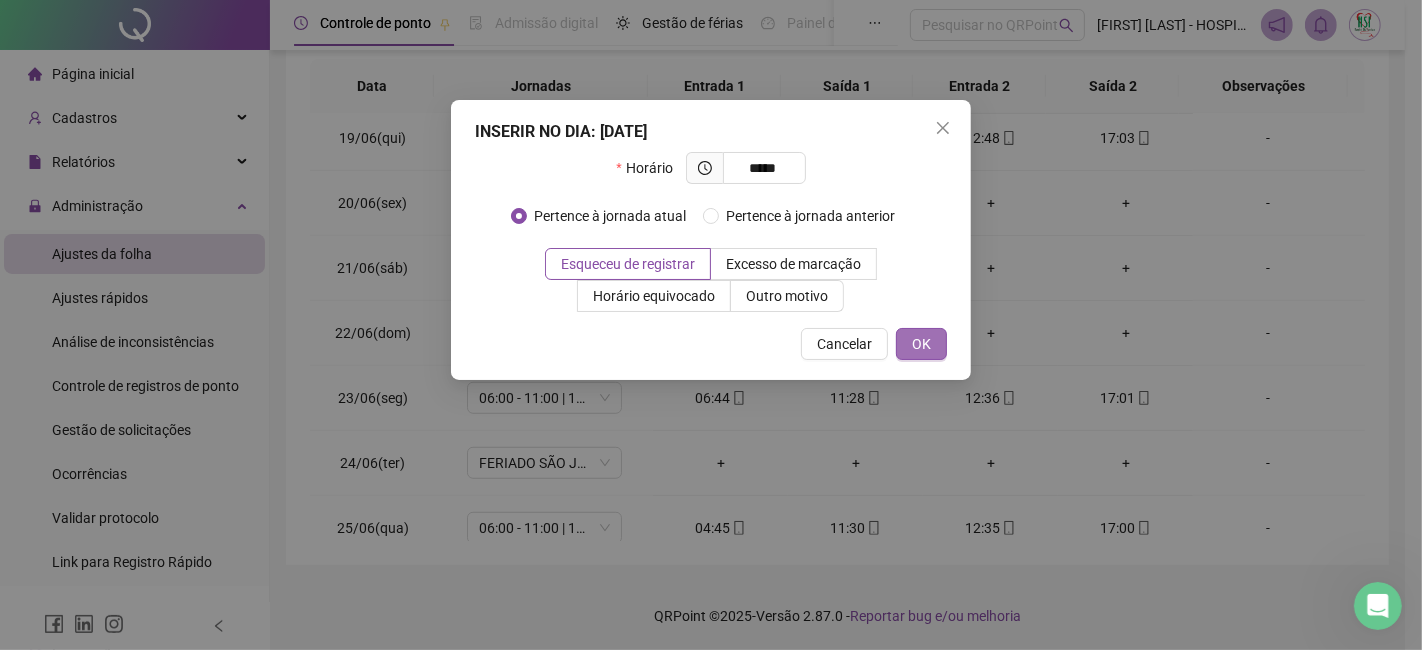 type on "*****" 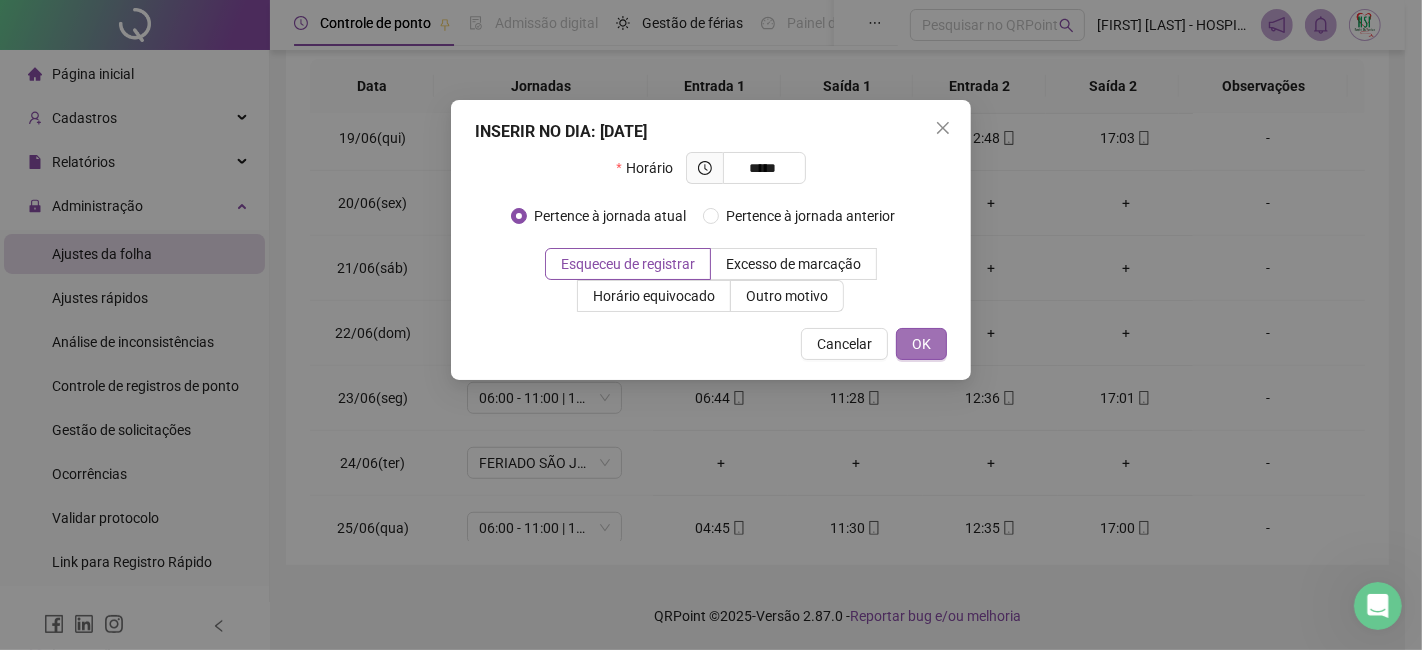 click on "OK" at bounding box center (921, 344) 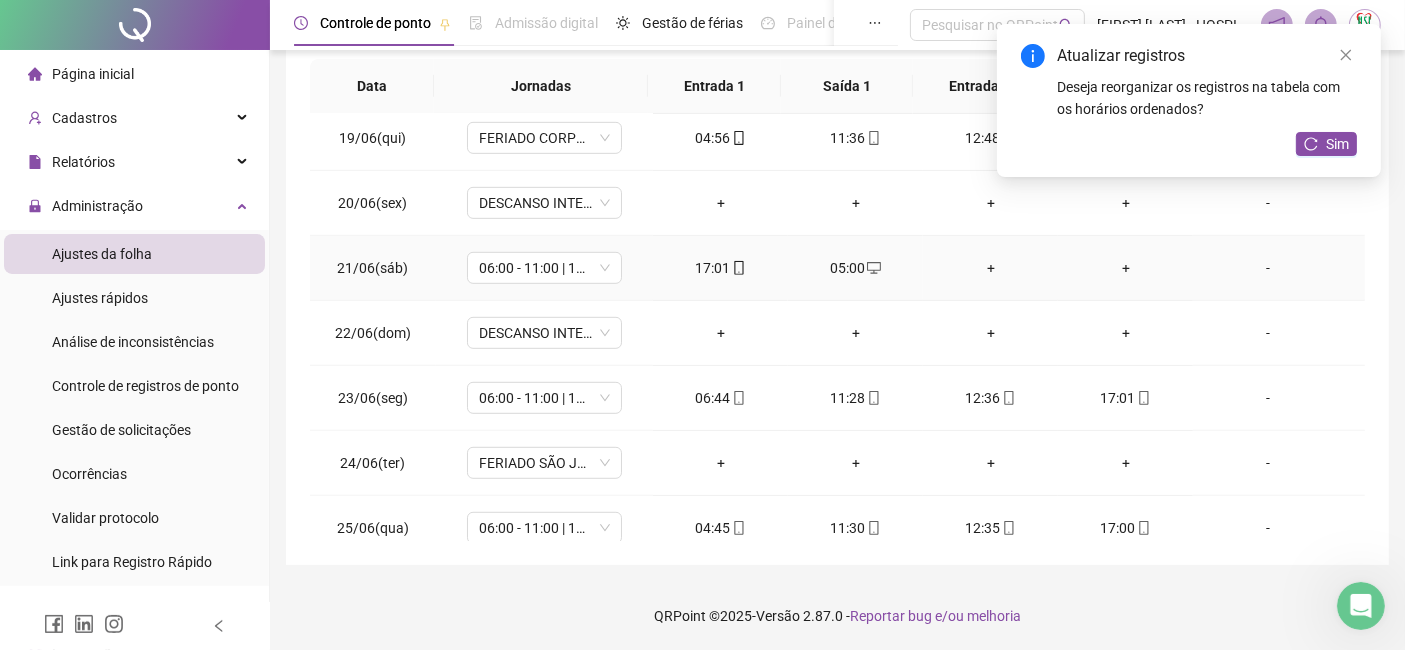 click on "+" at bounding box center [990, 268] 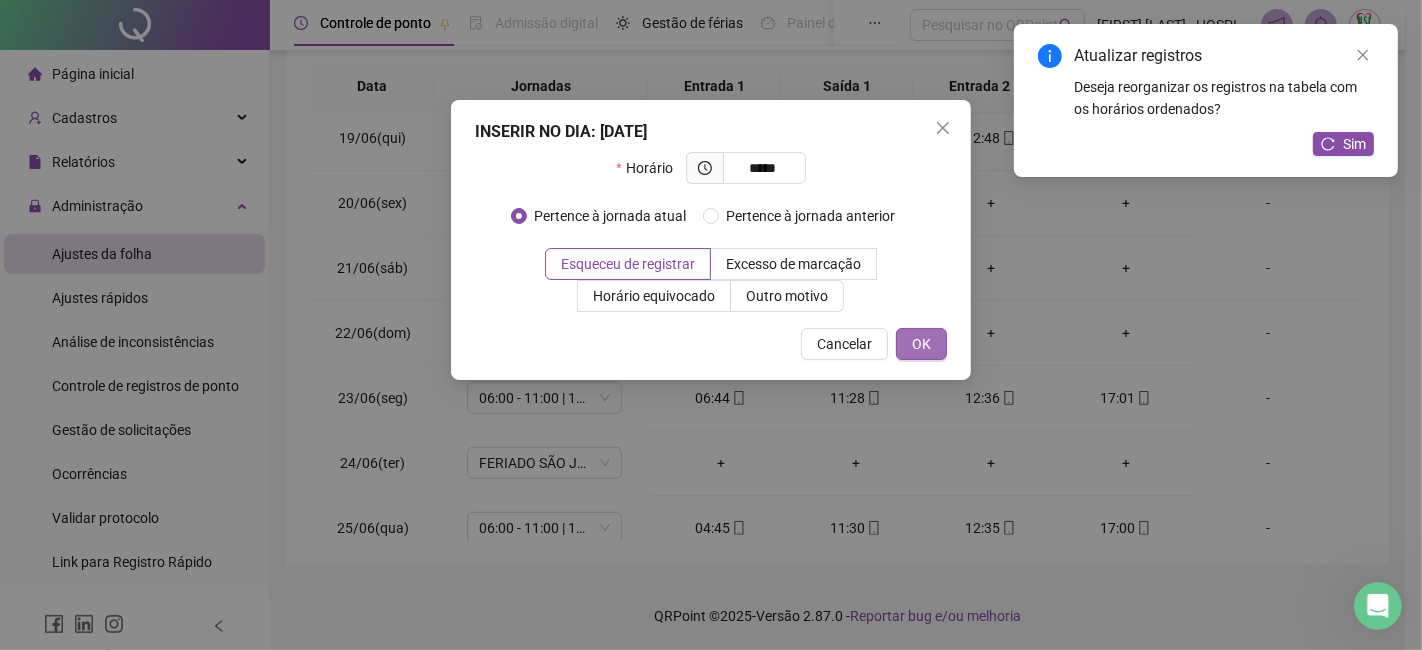 type on "*****" 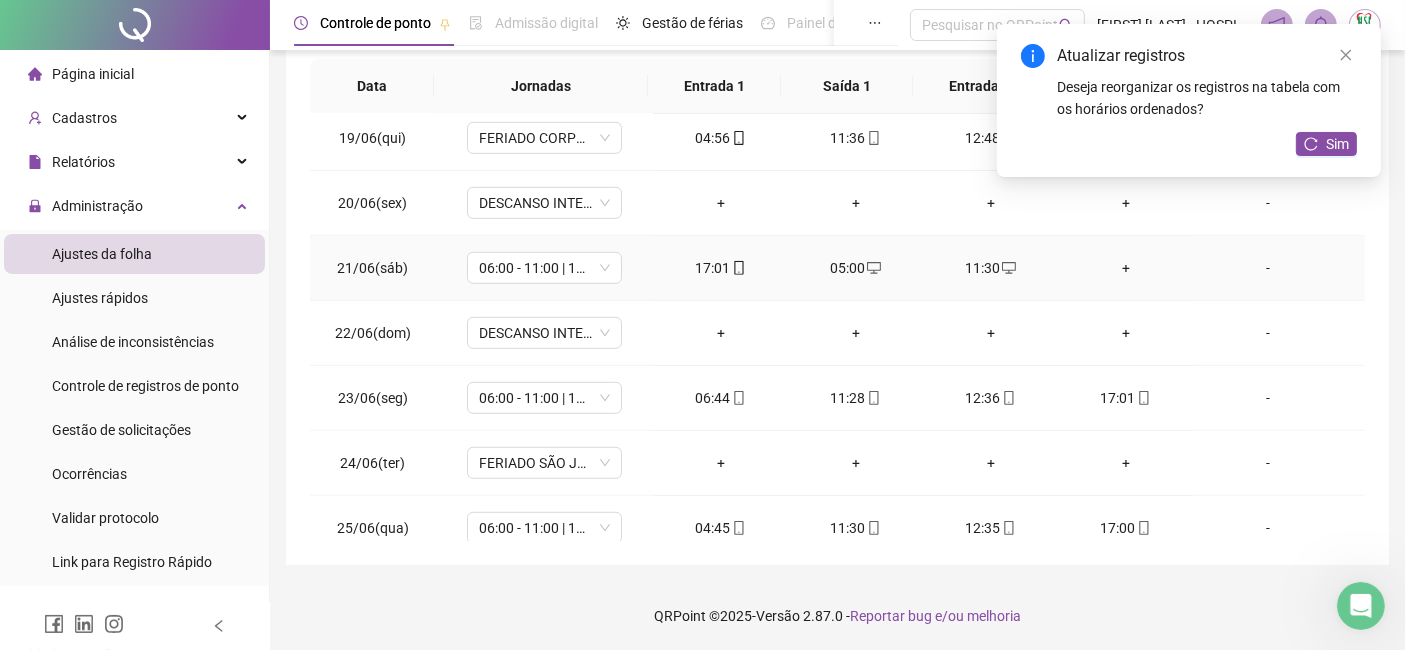 click on "+" at bounding box center [1125, 268] 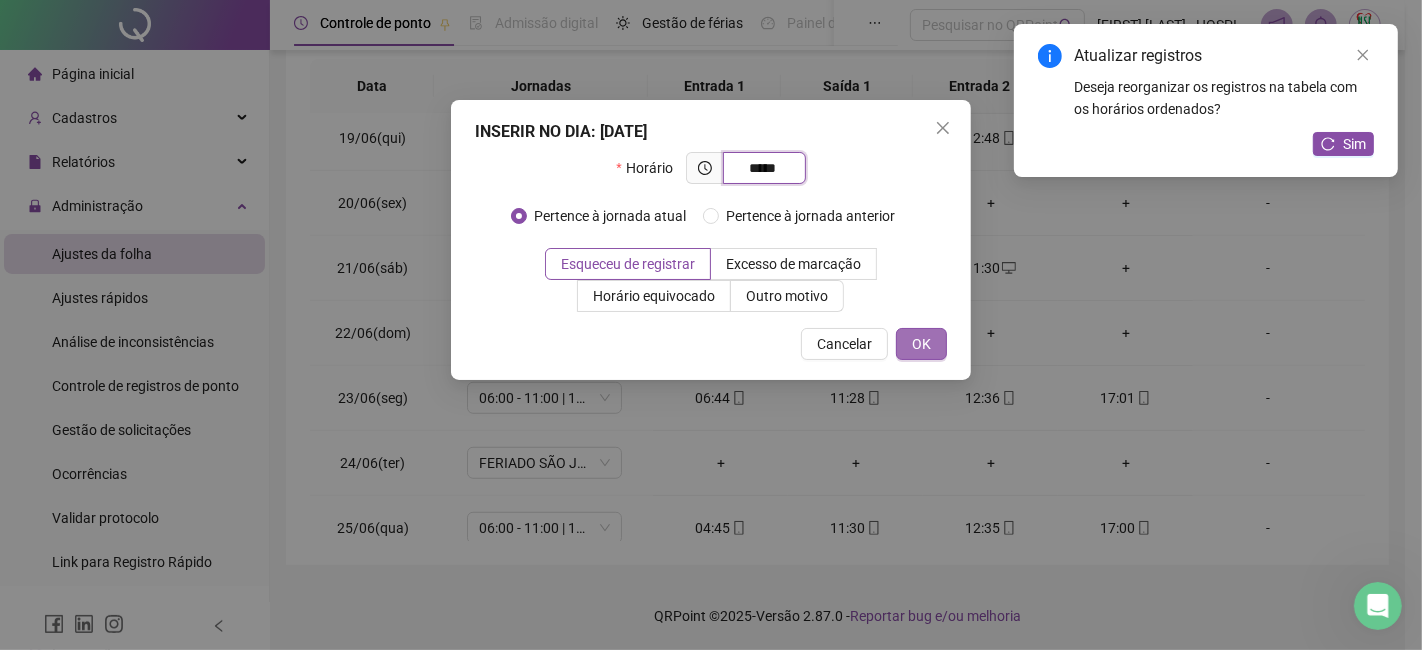 type on "*****" 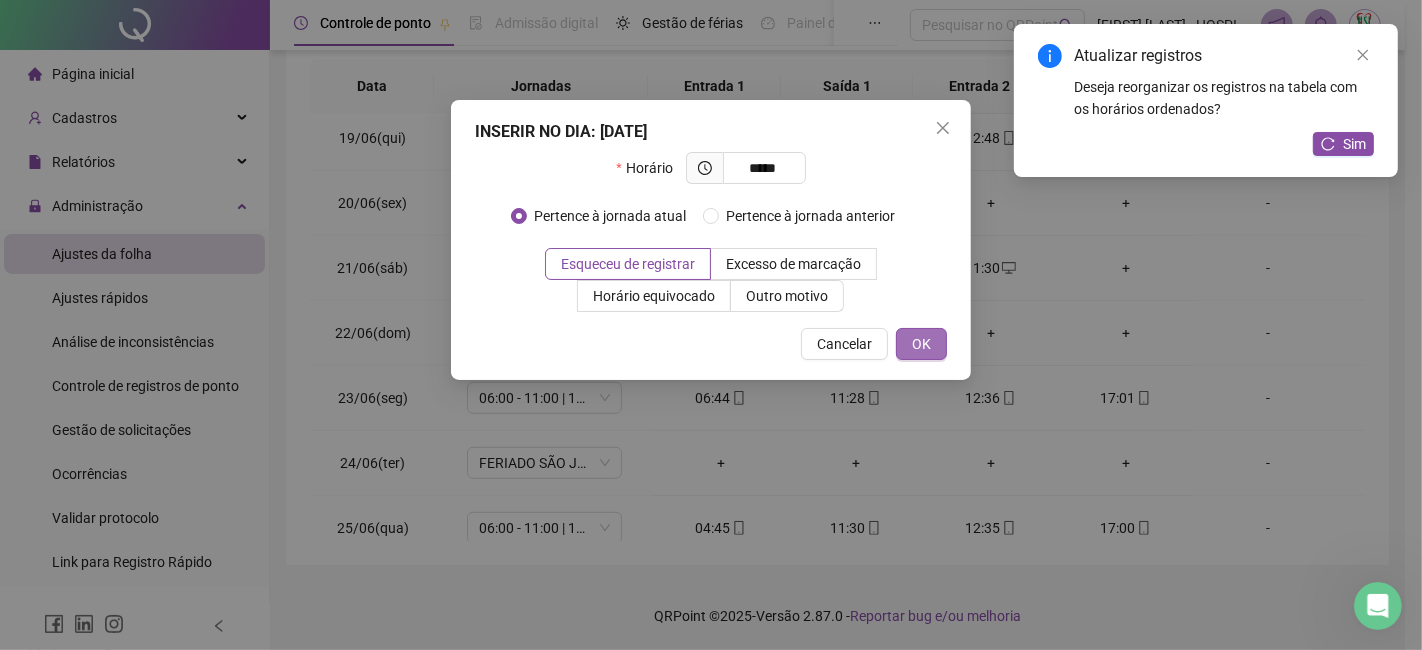 click on "OK" at bounding box center (921, 344) 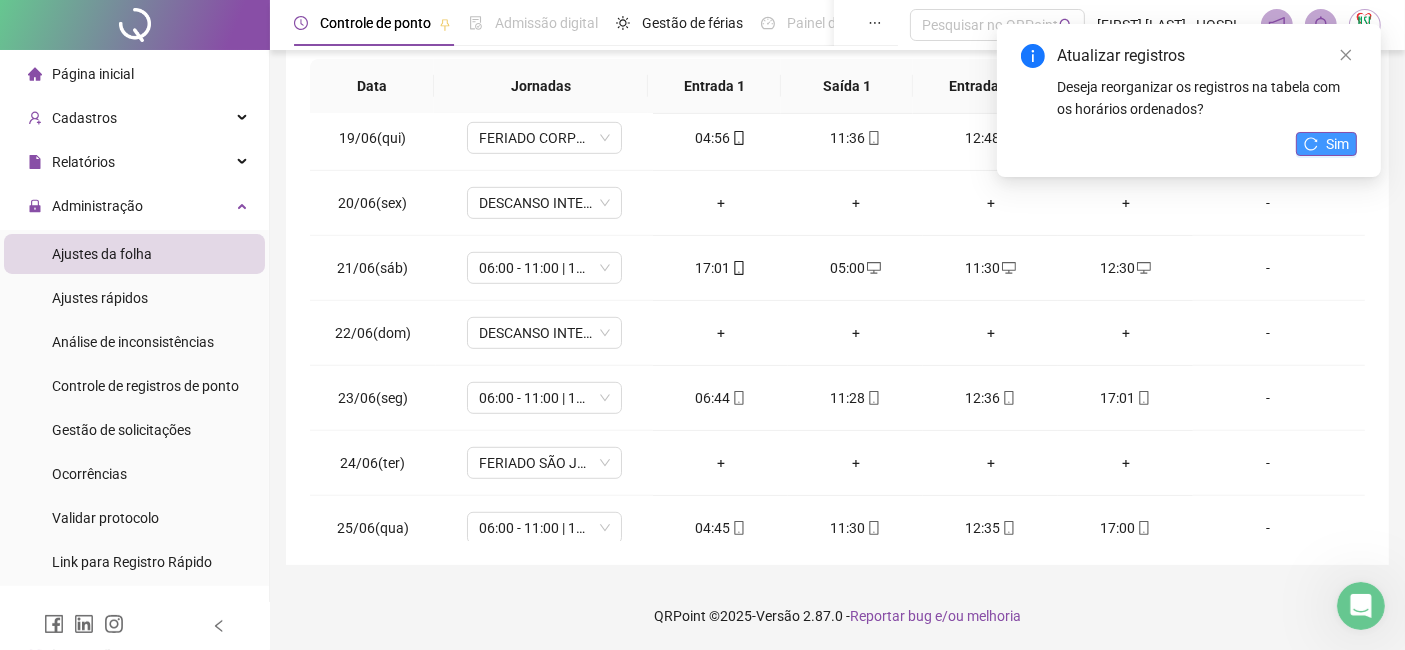 click on "Sim" at bounding box center (1326, 144) 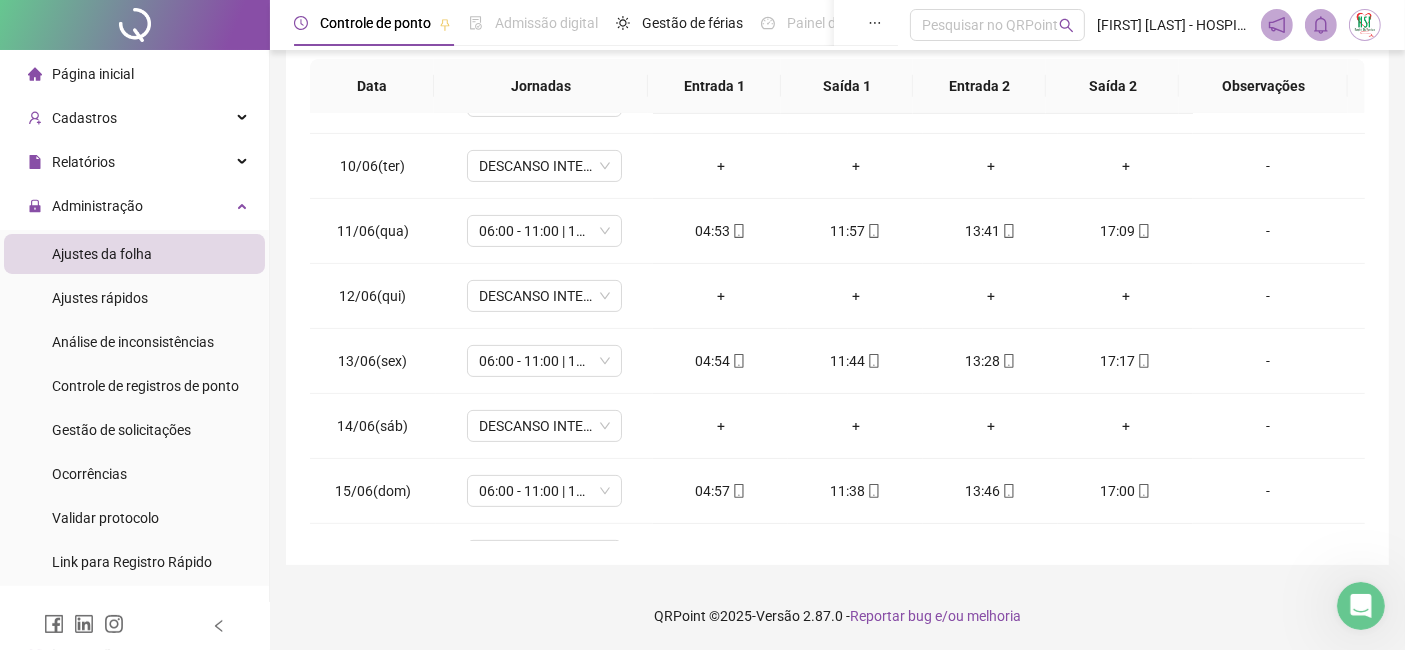 scroll, scrollTop: 1514, scrollLeft: 0, axis: vertical 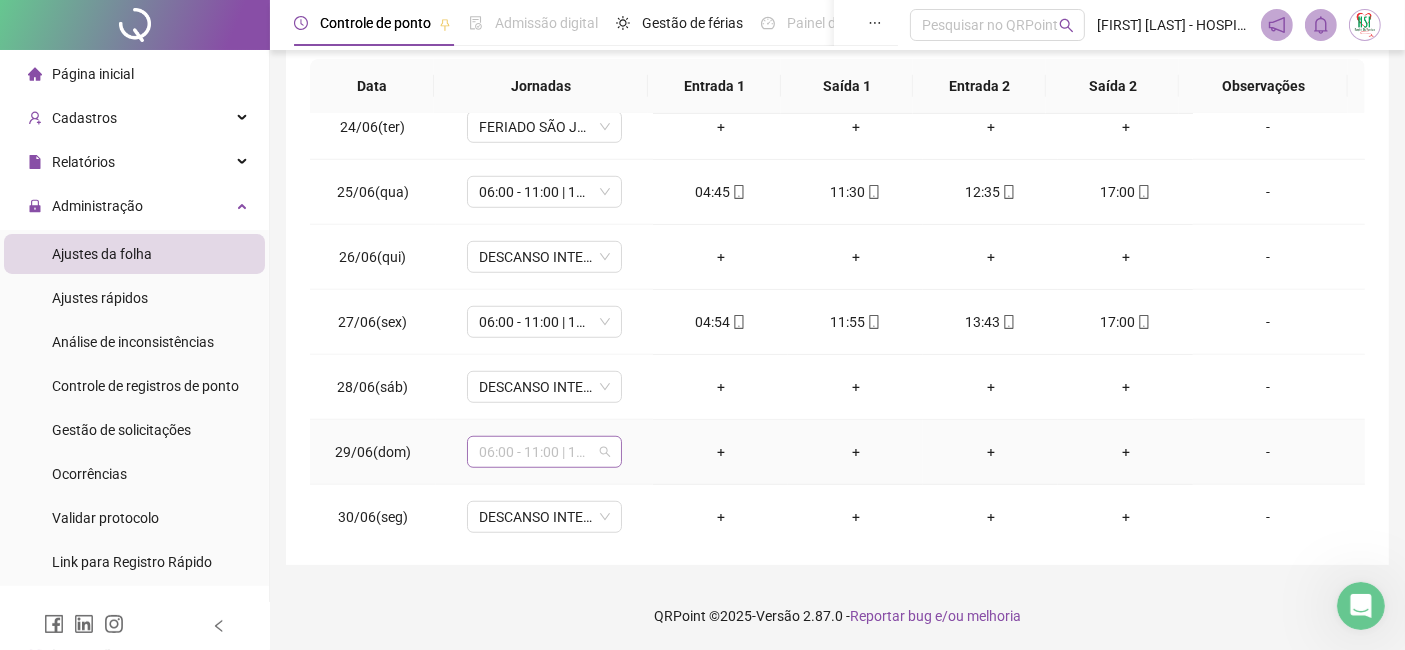 click on "06:00 - 11:00 | 12:00 - 18:00" at bounding box center [544, 452] 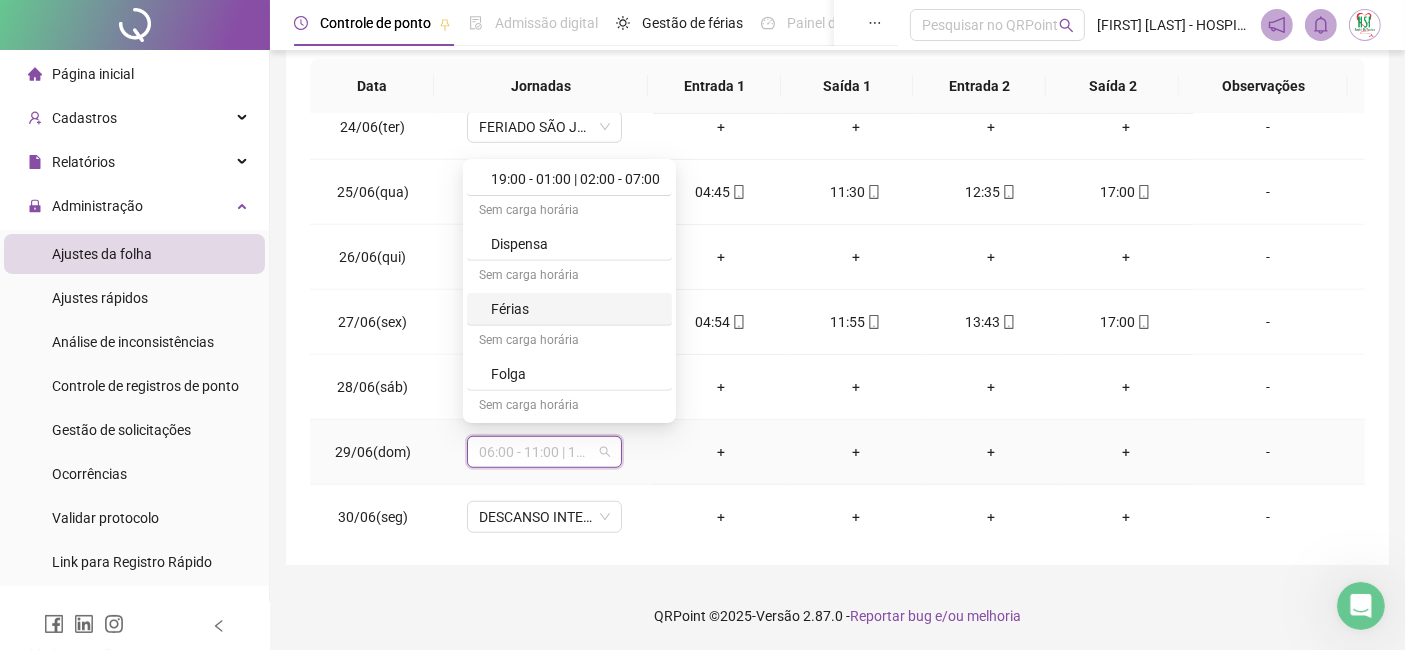 scroll, scrollTop: 1222, scrollLeft: 0, axis: vertical 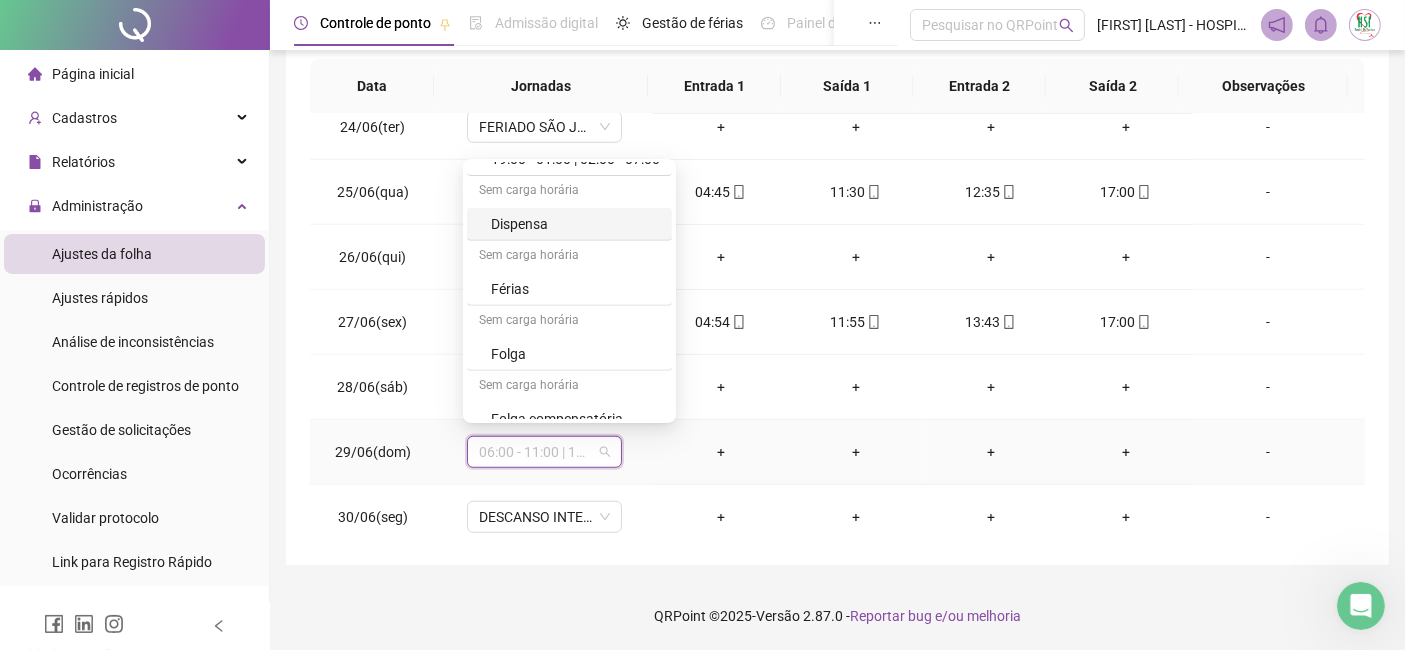 click on "Dispensa" at bounding box center [575, 224] 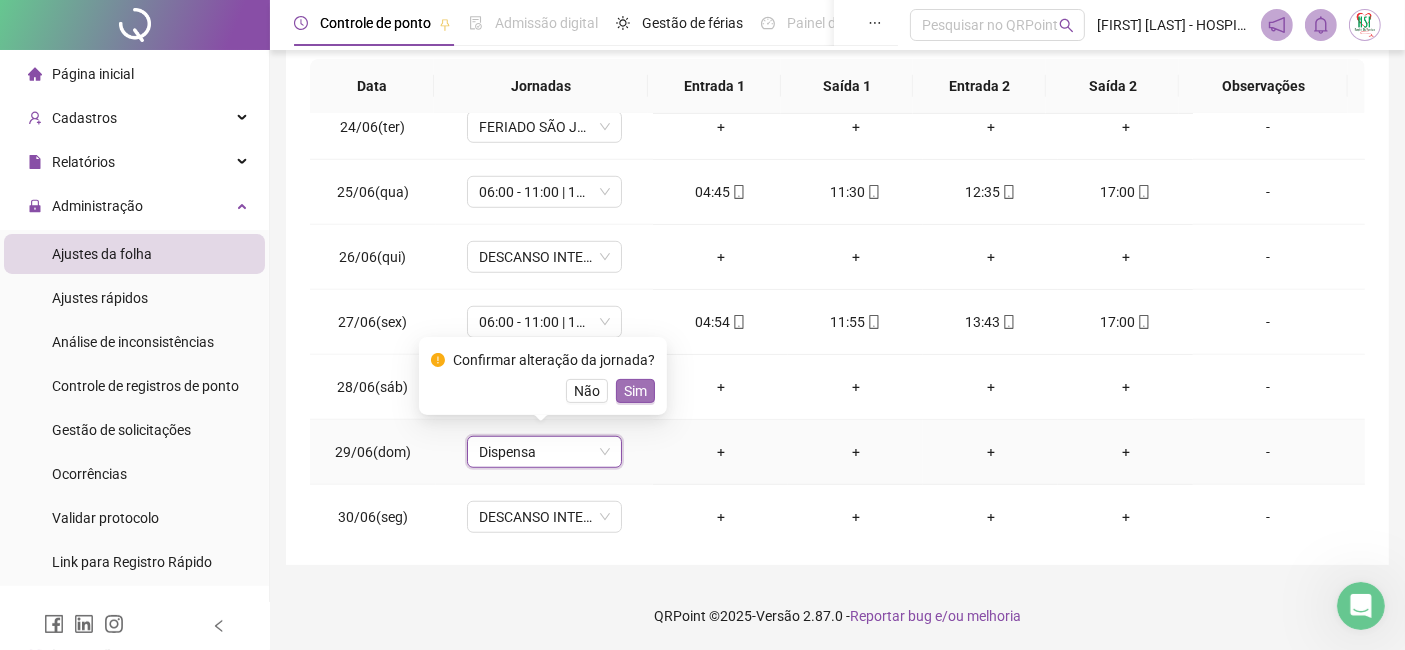 click on "Sim" at bounding box center (635, 391) 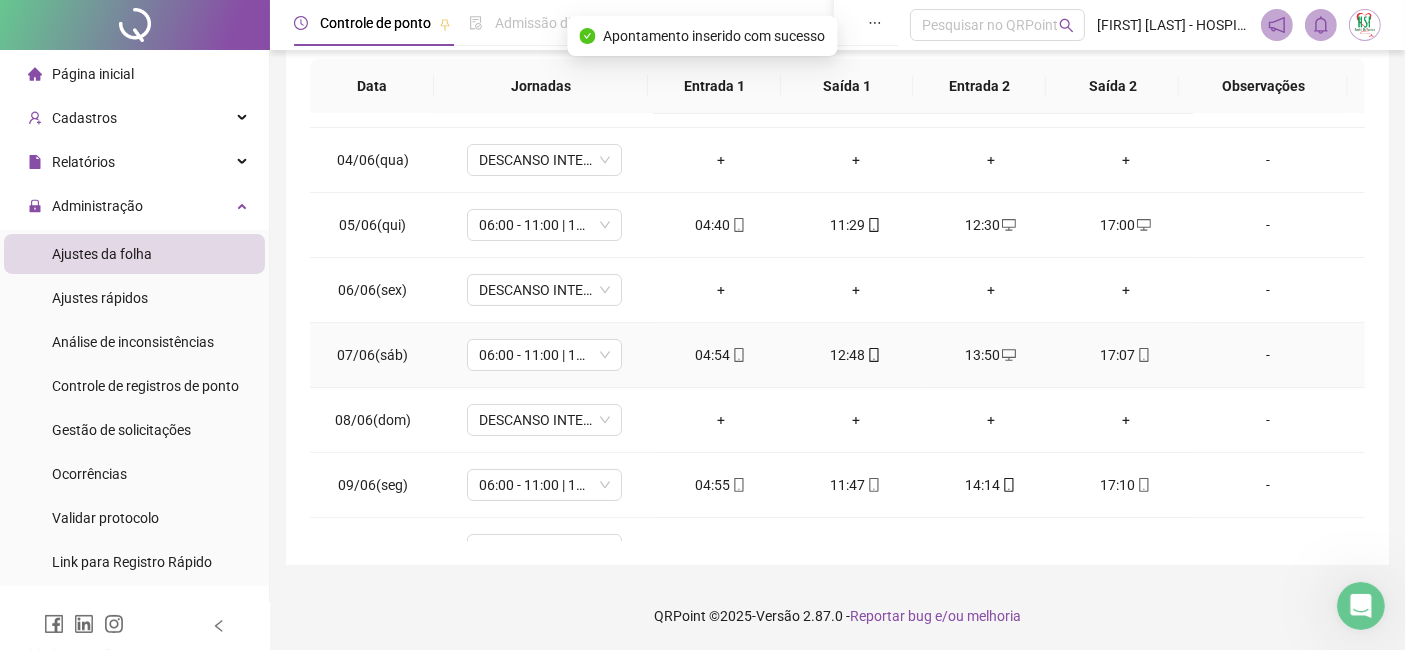 scroll, scrollTop: 0, scrollLeft: 0, axis: both 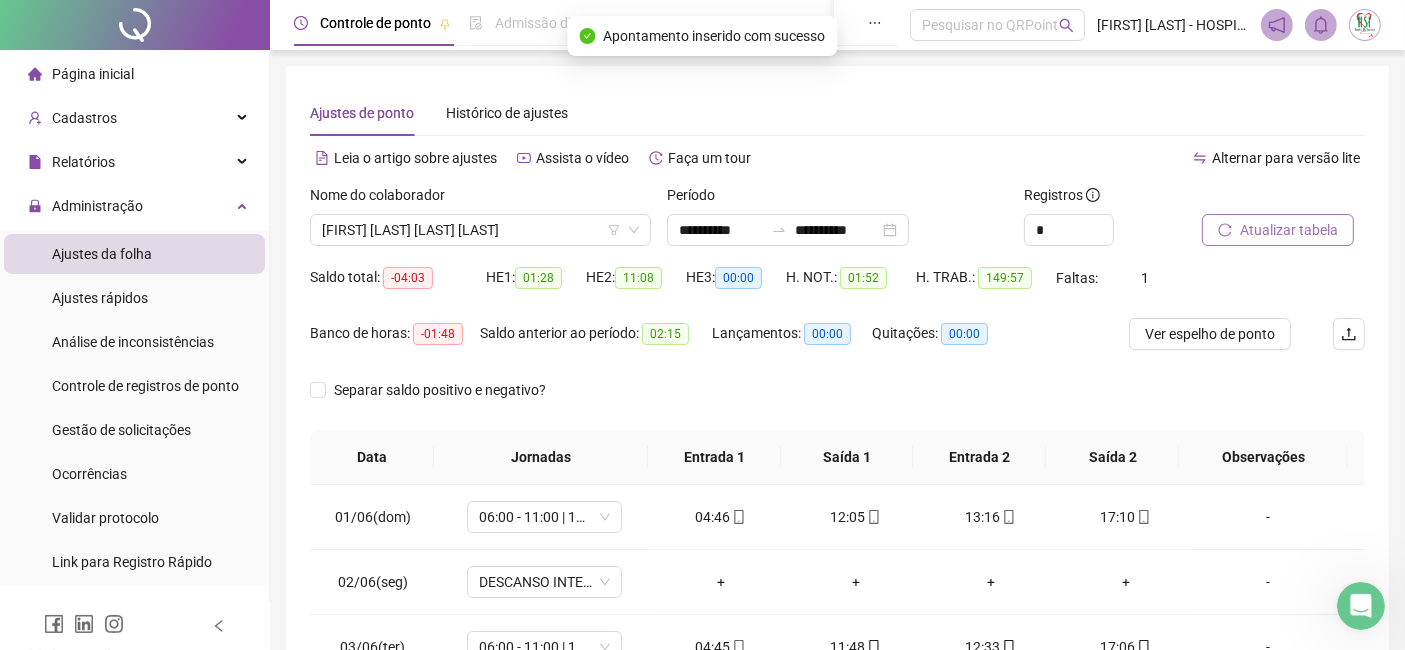 click on "Atualizar tabela" at bounding box center (1289, 230) 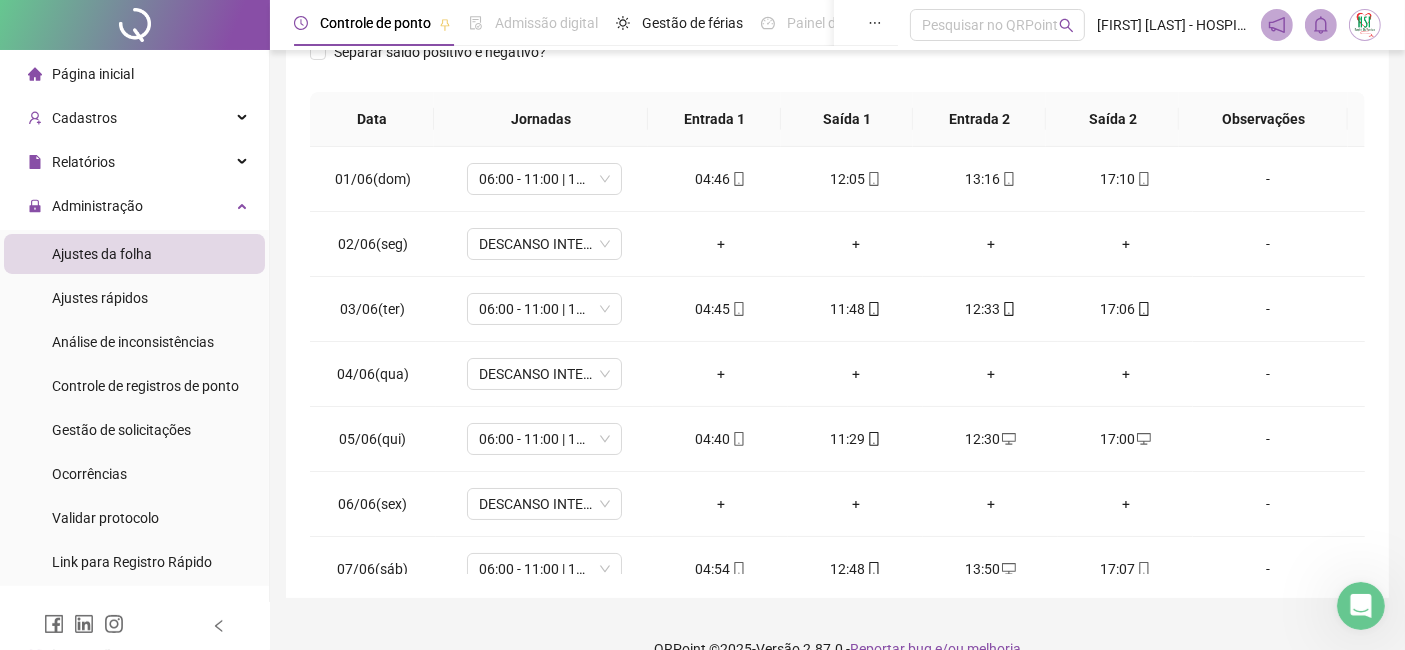 scroll, scrollTop: 371, scrollLeft: 0, axis: vertical 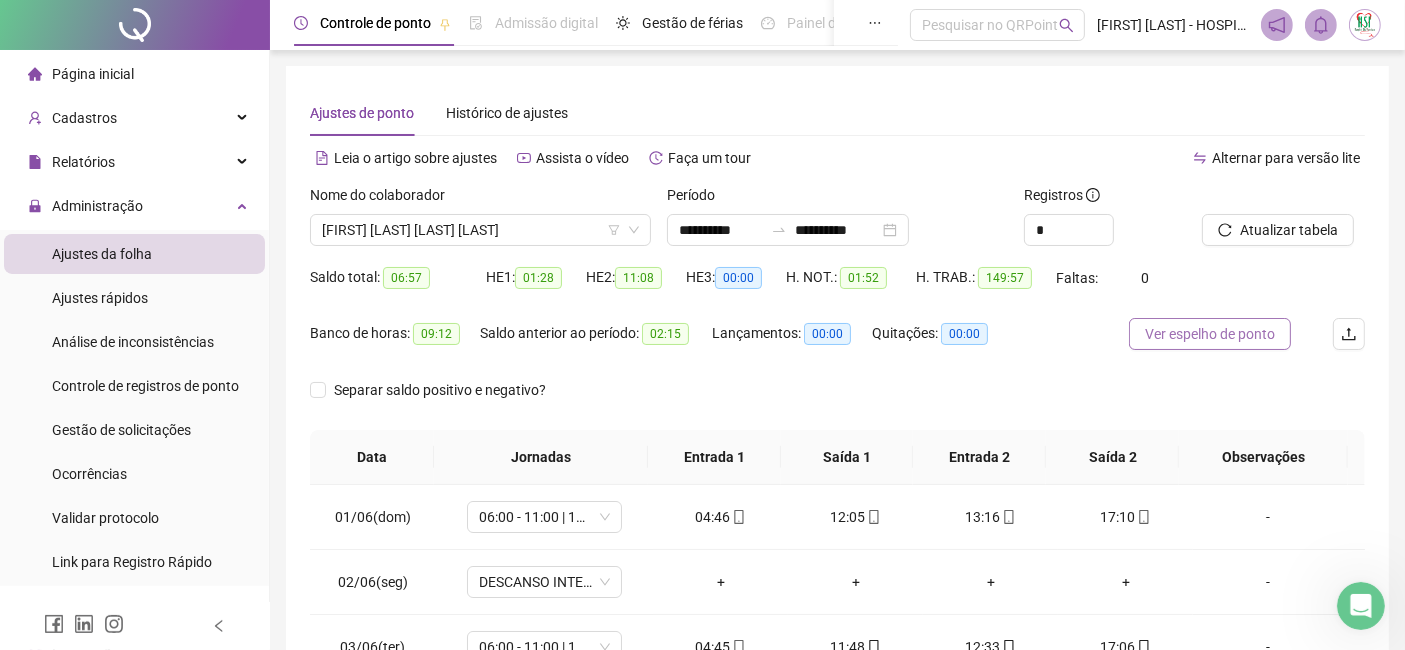 click on "Ver espelho de ponto" at bounding box center [1210, 334] 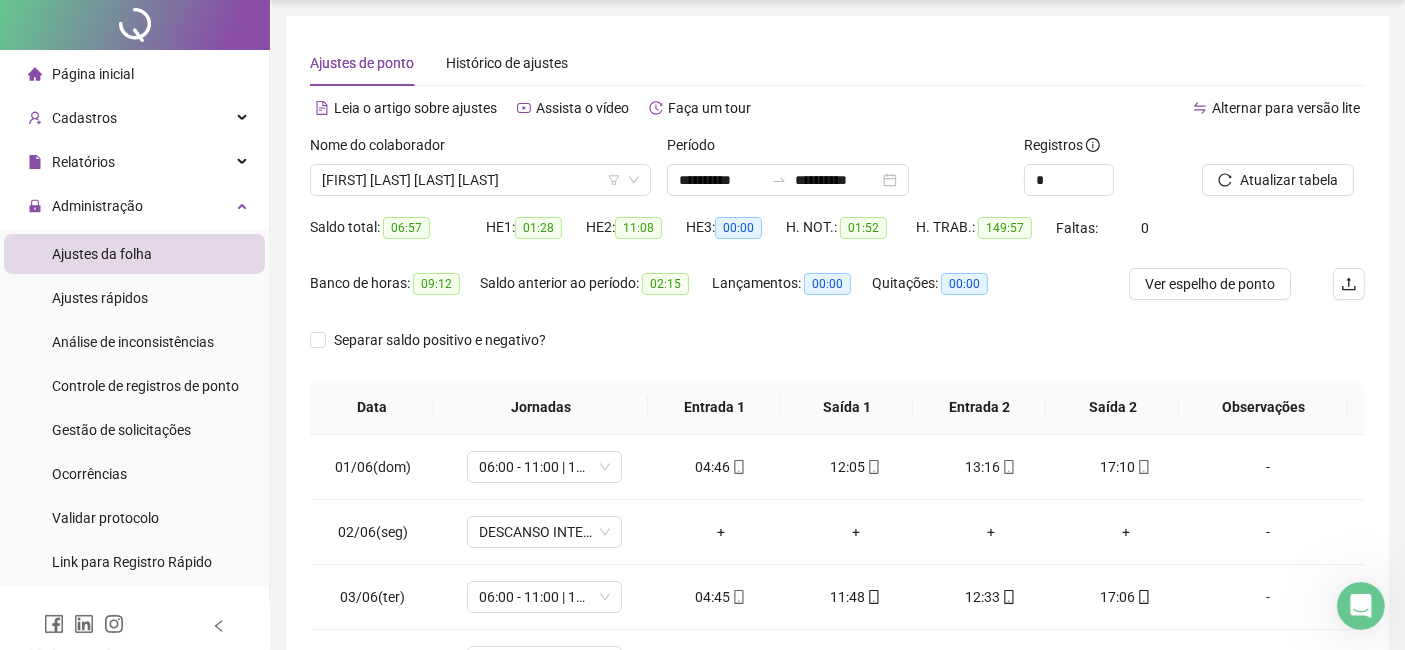 scroll, scrollTop: 371, scrollLeft: 0, axis: vertical 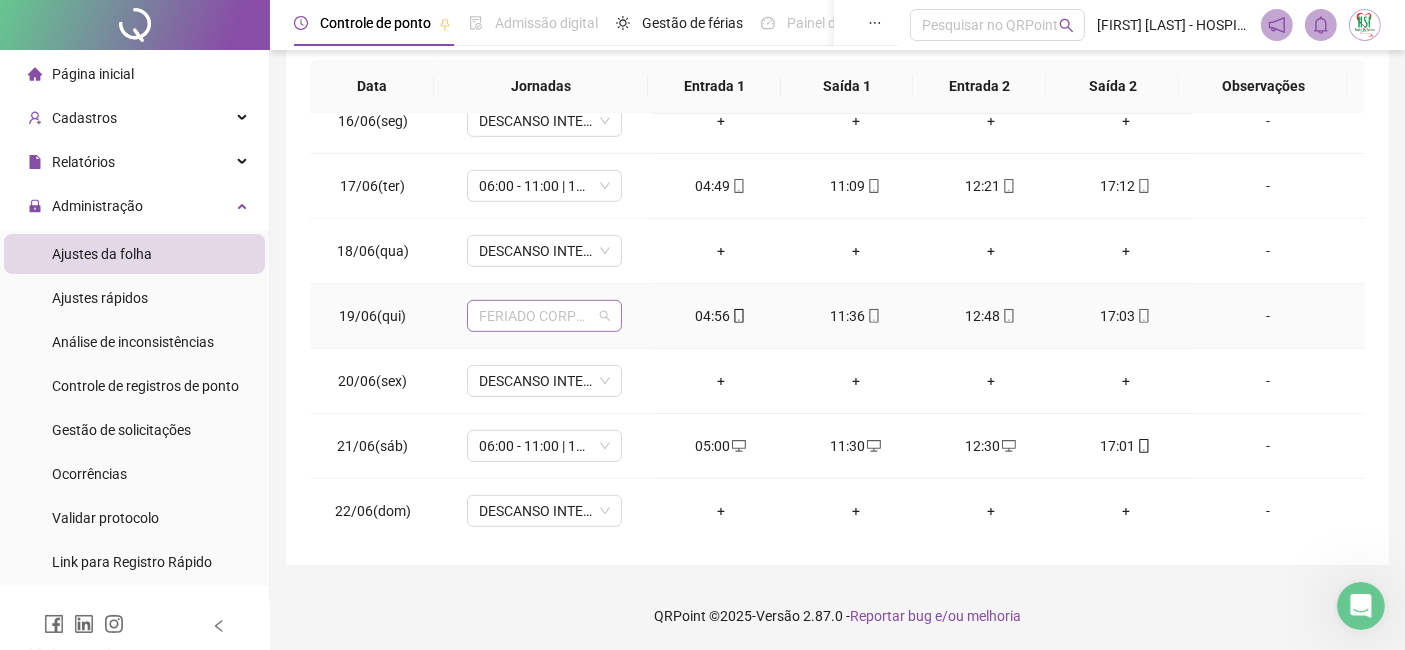 click on "FERIADO CORPUS CHRISTI" at bounding box center [544, 316] 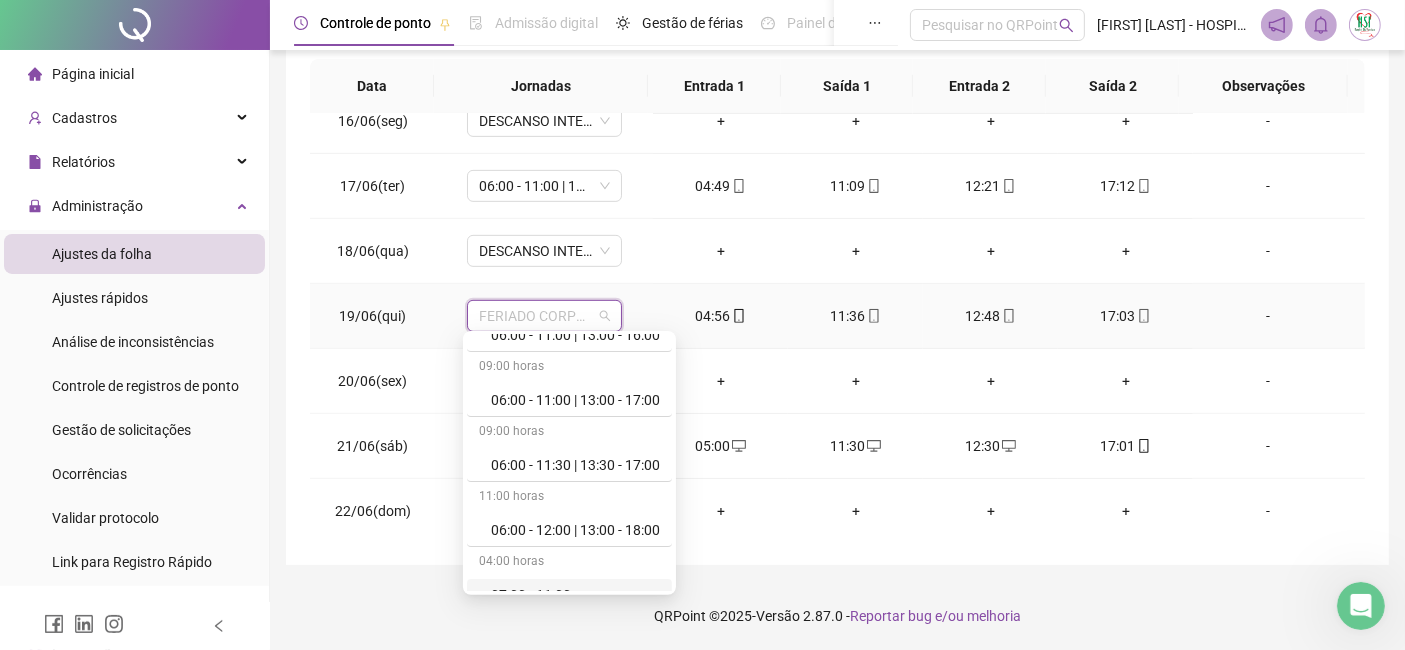 scroll, scrollTop: 0, scrollLeft: 0, axis: both 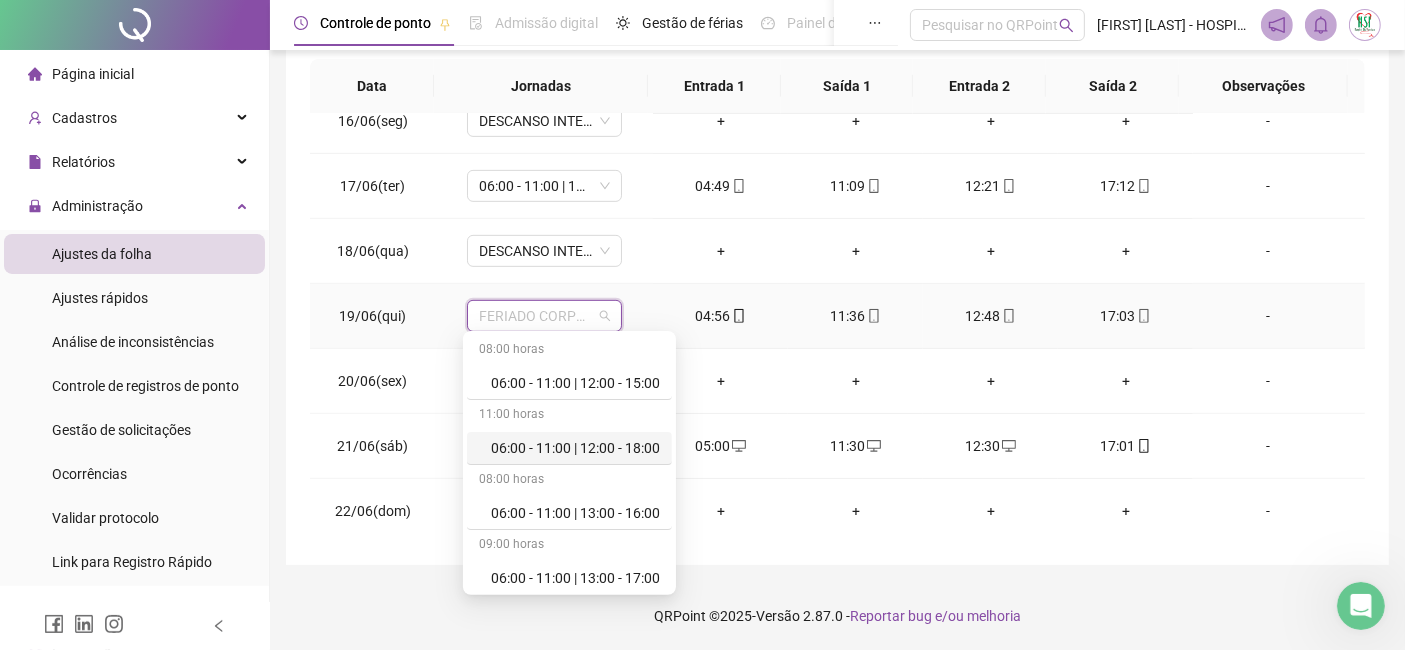click on "06:00 - 11:00 | 12:00 - 18:00" at bounding box center [575, 448] 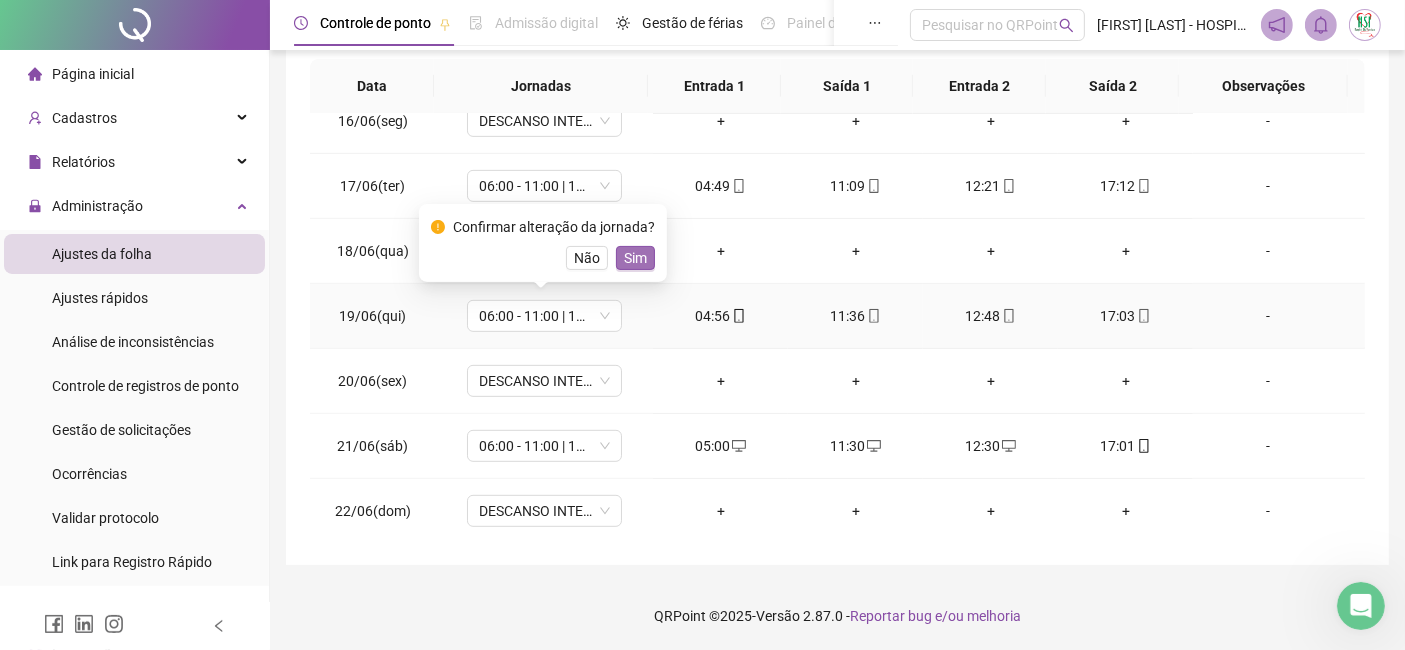 click on "Sim" at bounding box center (635, 258) 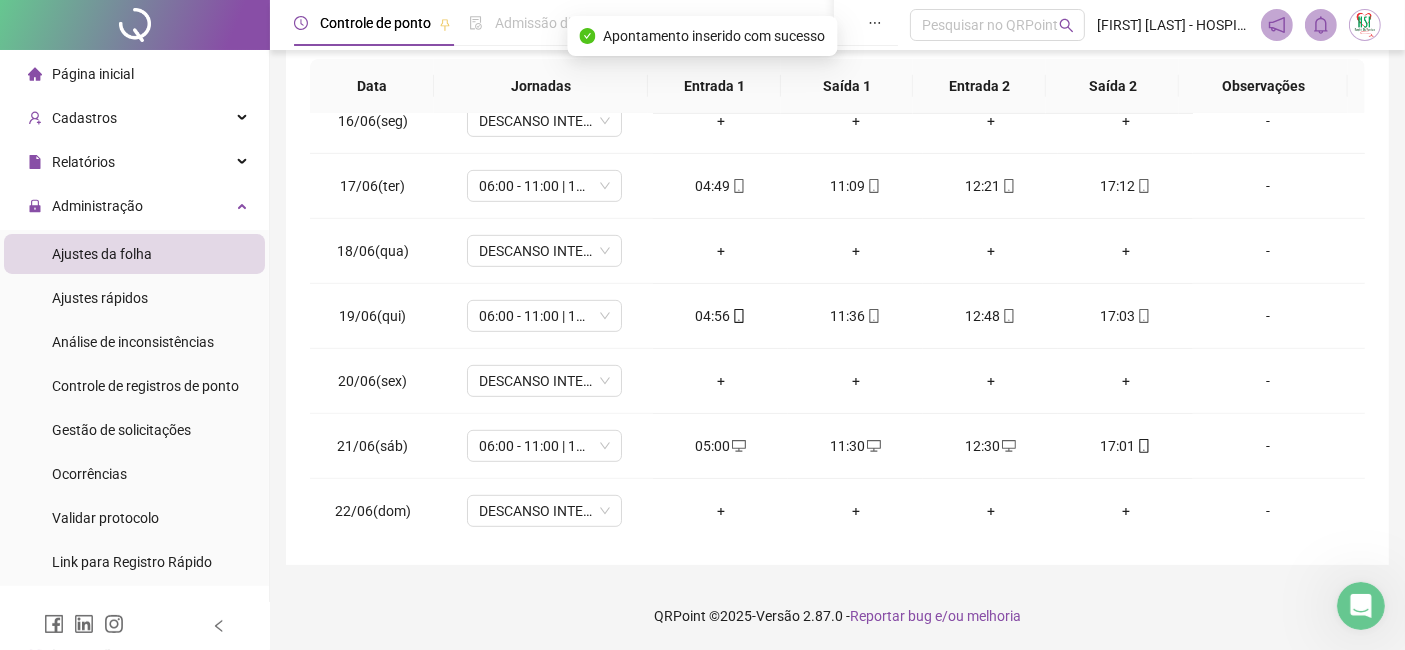 scroll, scrollTop: 0, scrollLeft: 0, axis: both 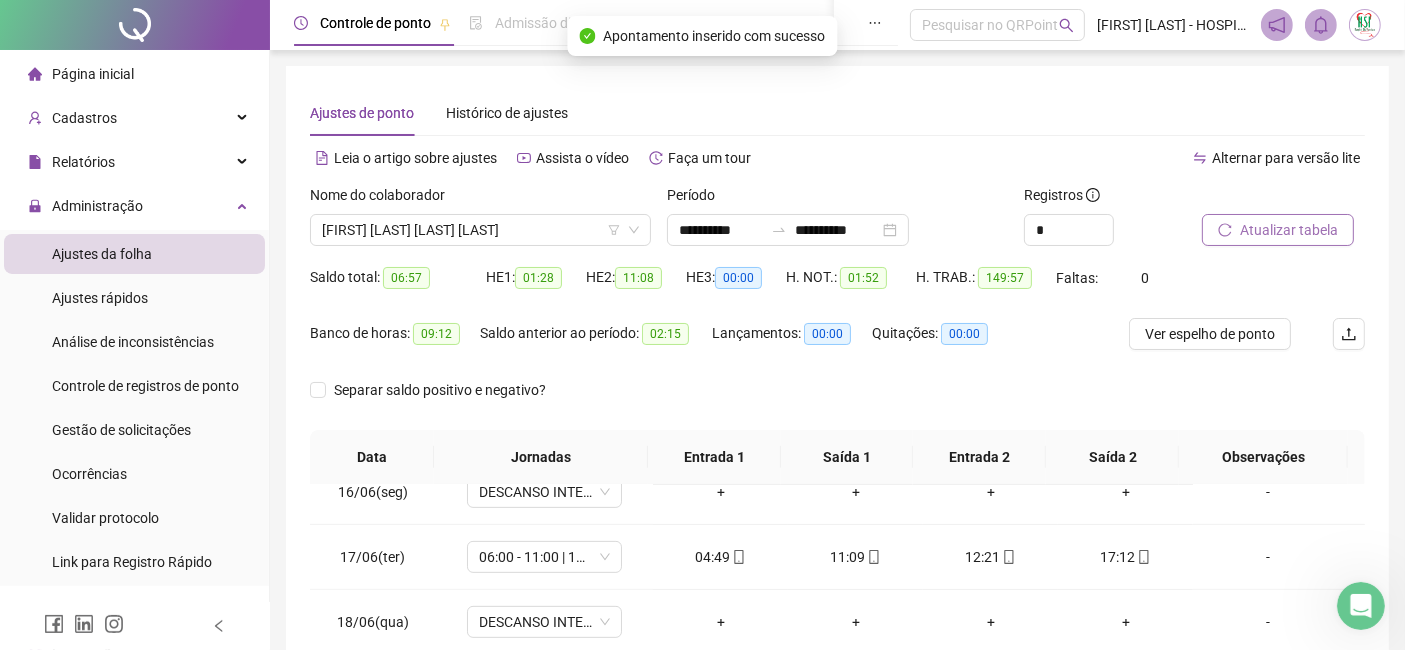 click on "Atualizar tabela" at bounding box center (1289, 230) 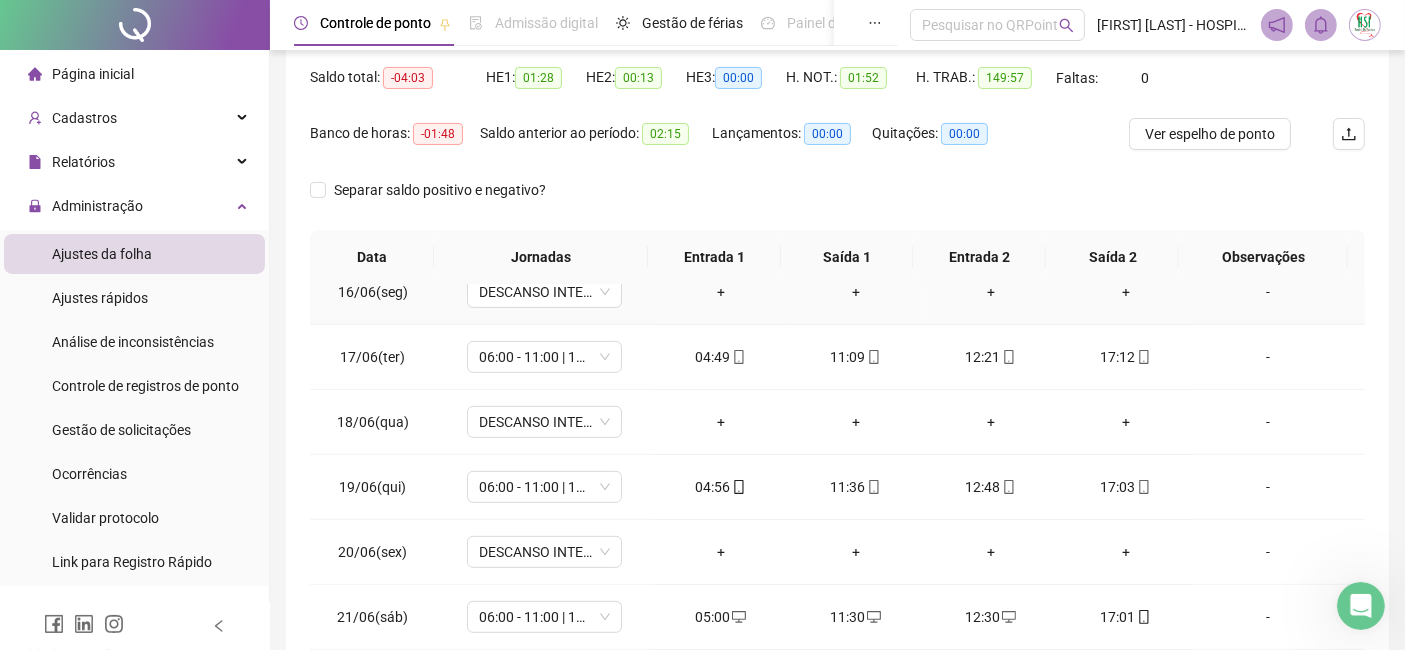 scroll, scrollTop: 222, scrollLeft: 0, axis: vertical 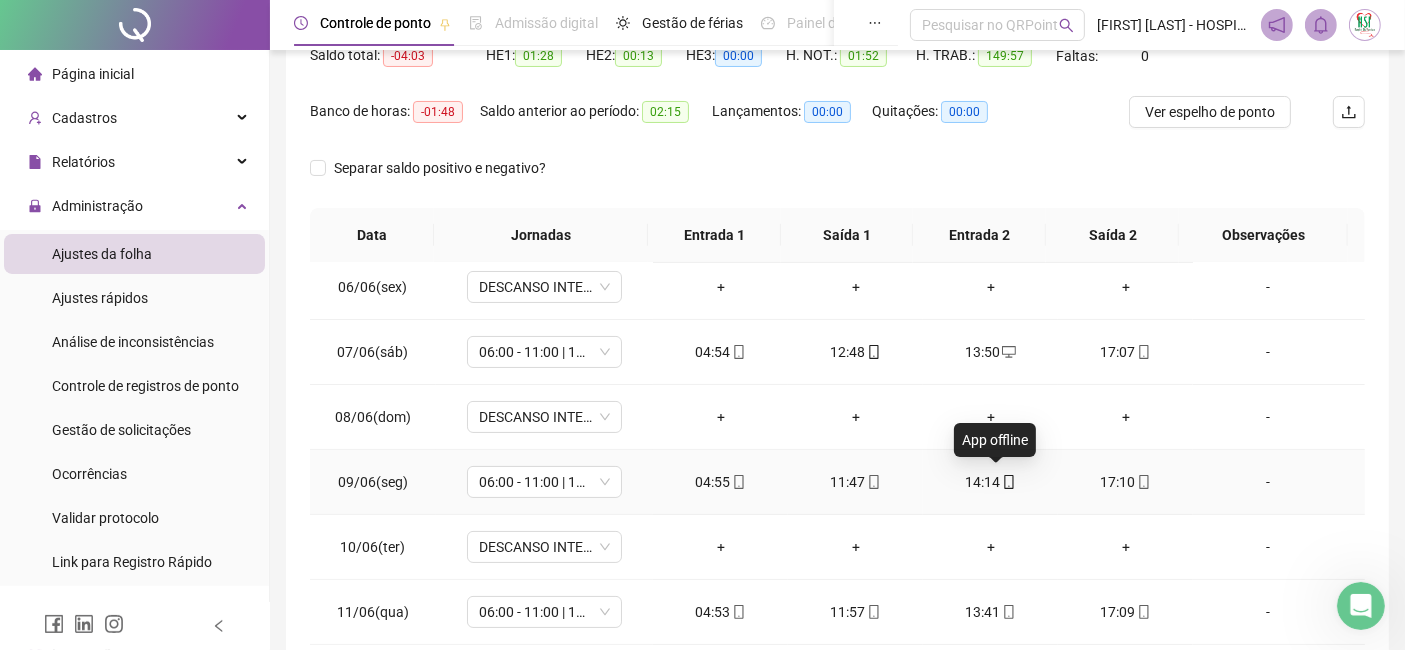 click 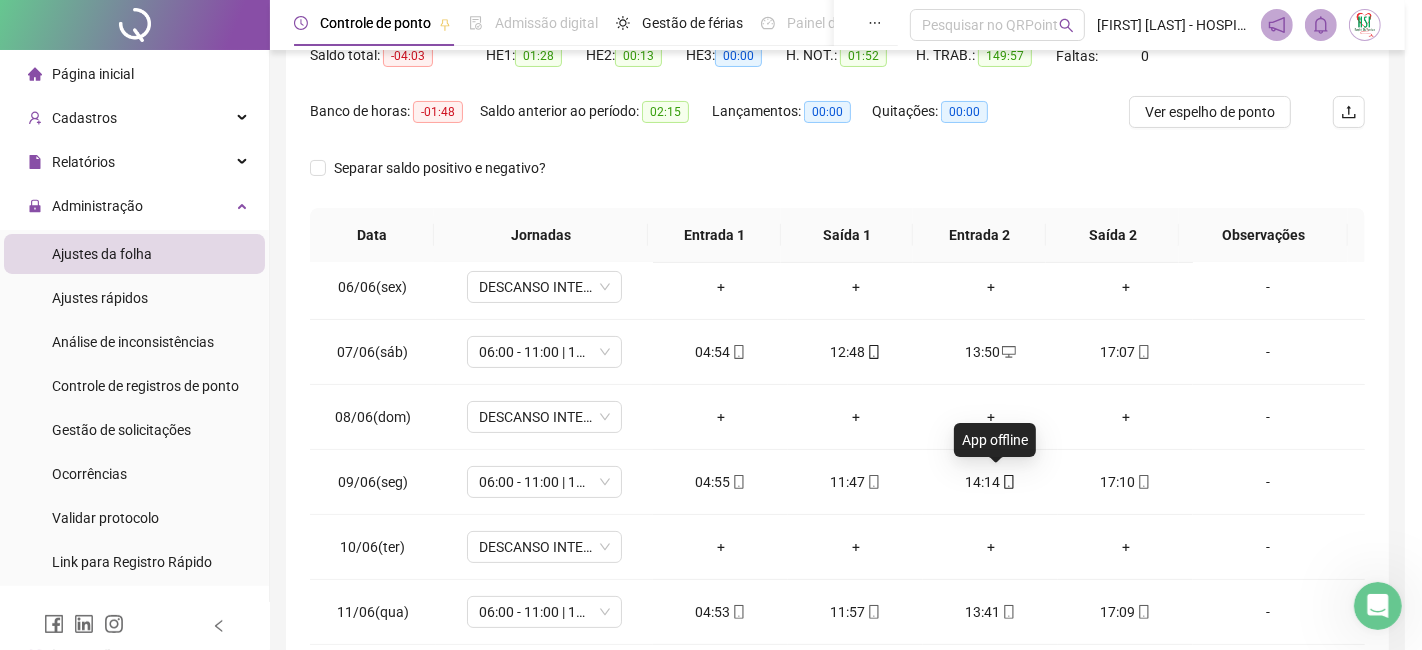 type on "**********" 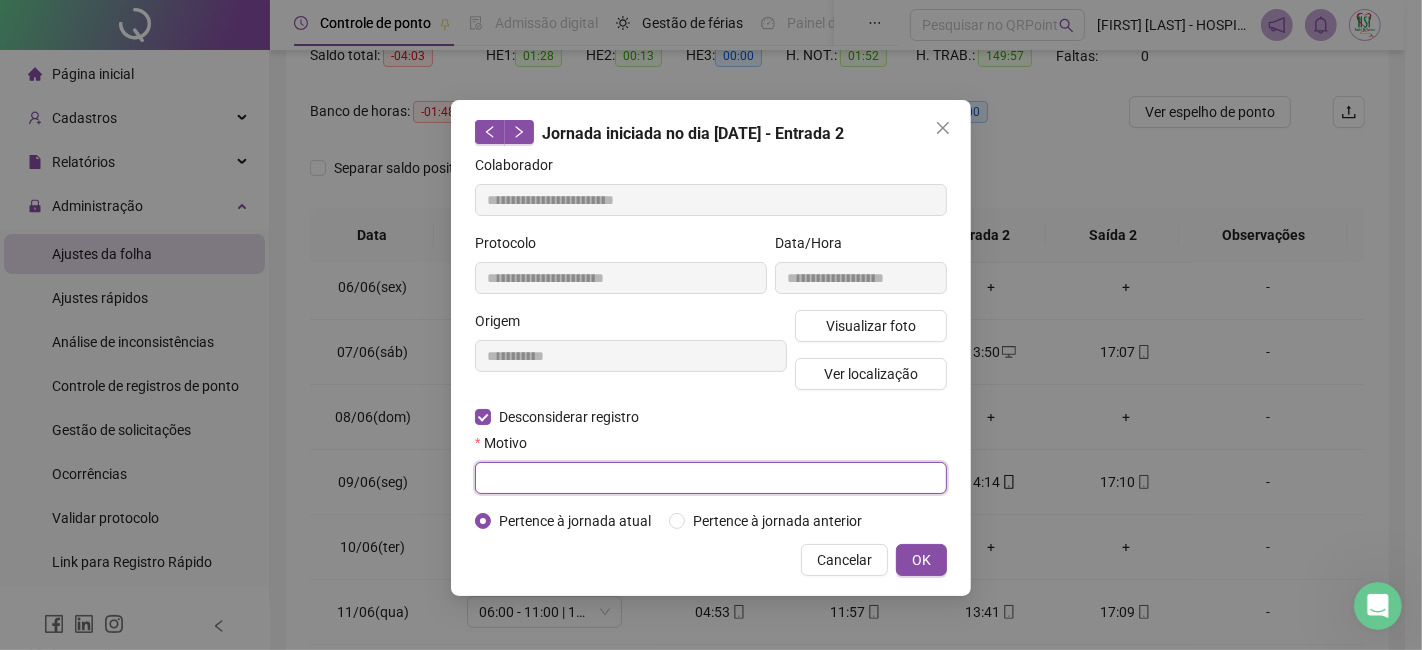 click at bounding box center [711, 478] 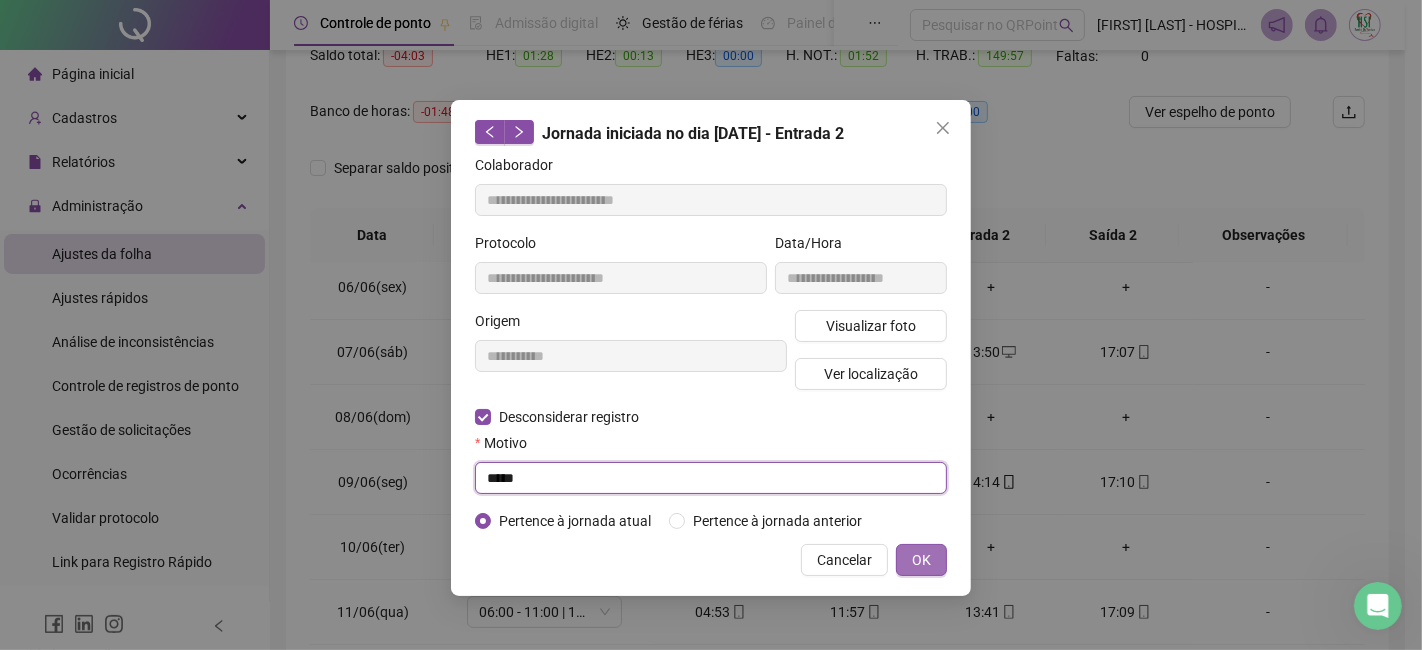 type on "****" 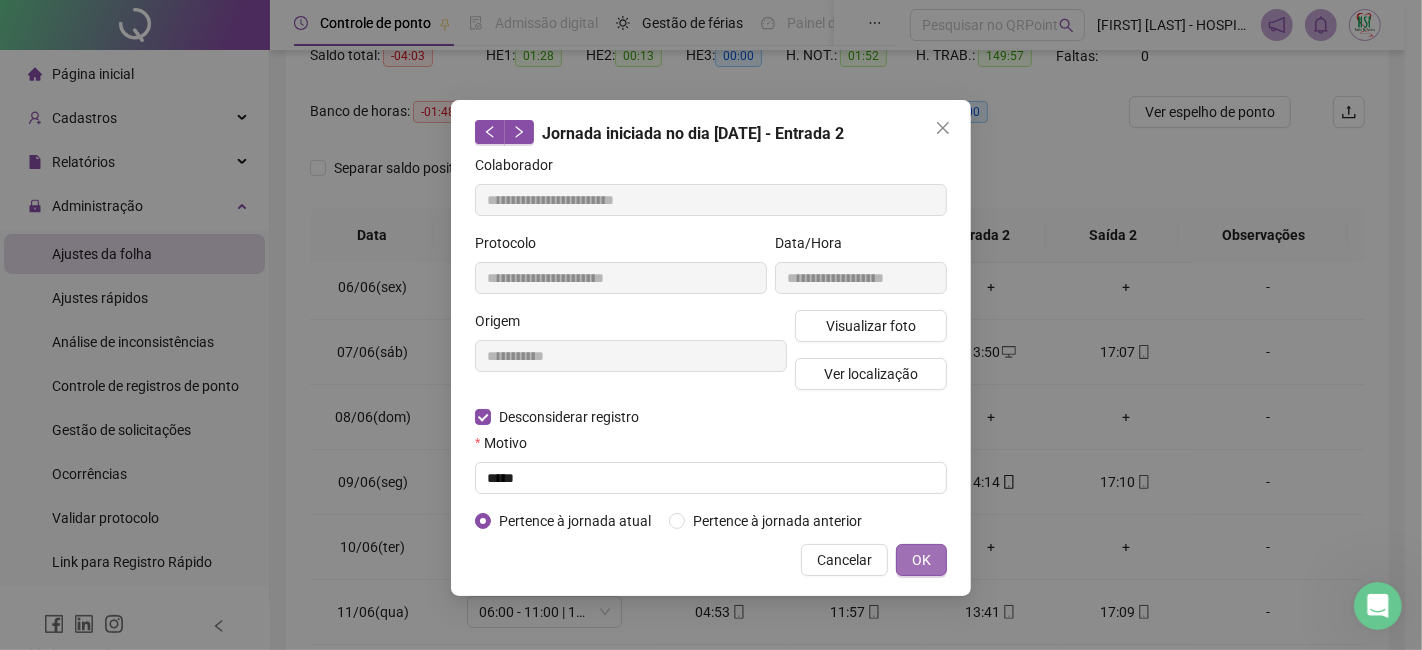 click on "OK" at bounding box center (921, 560) 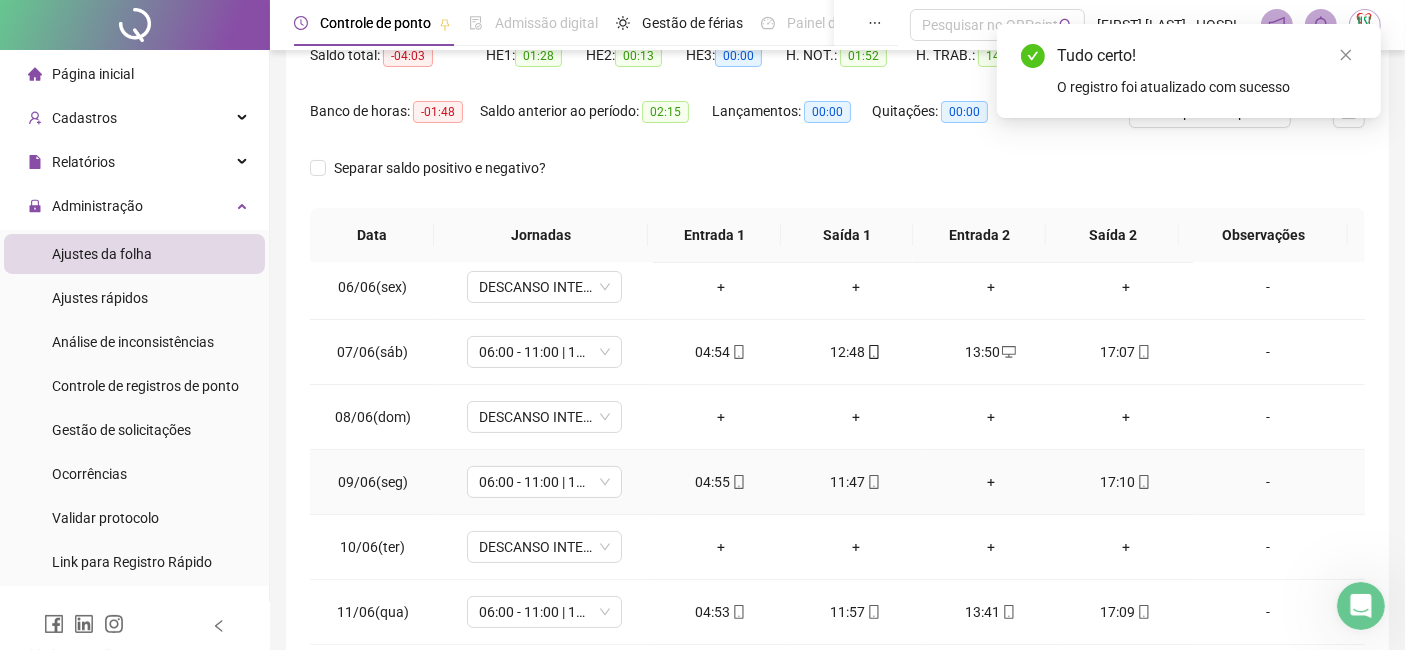 click on "+" at bounding box center (990, 482) 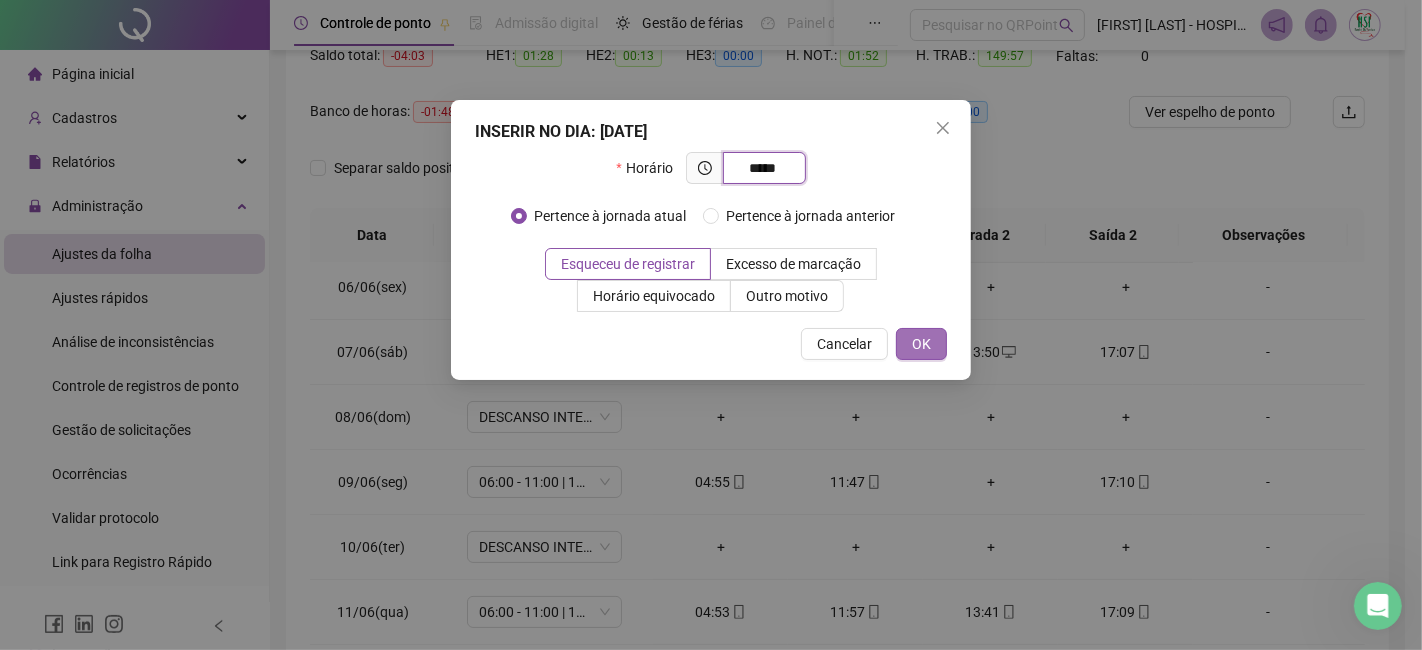 type on "*****" 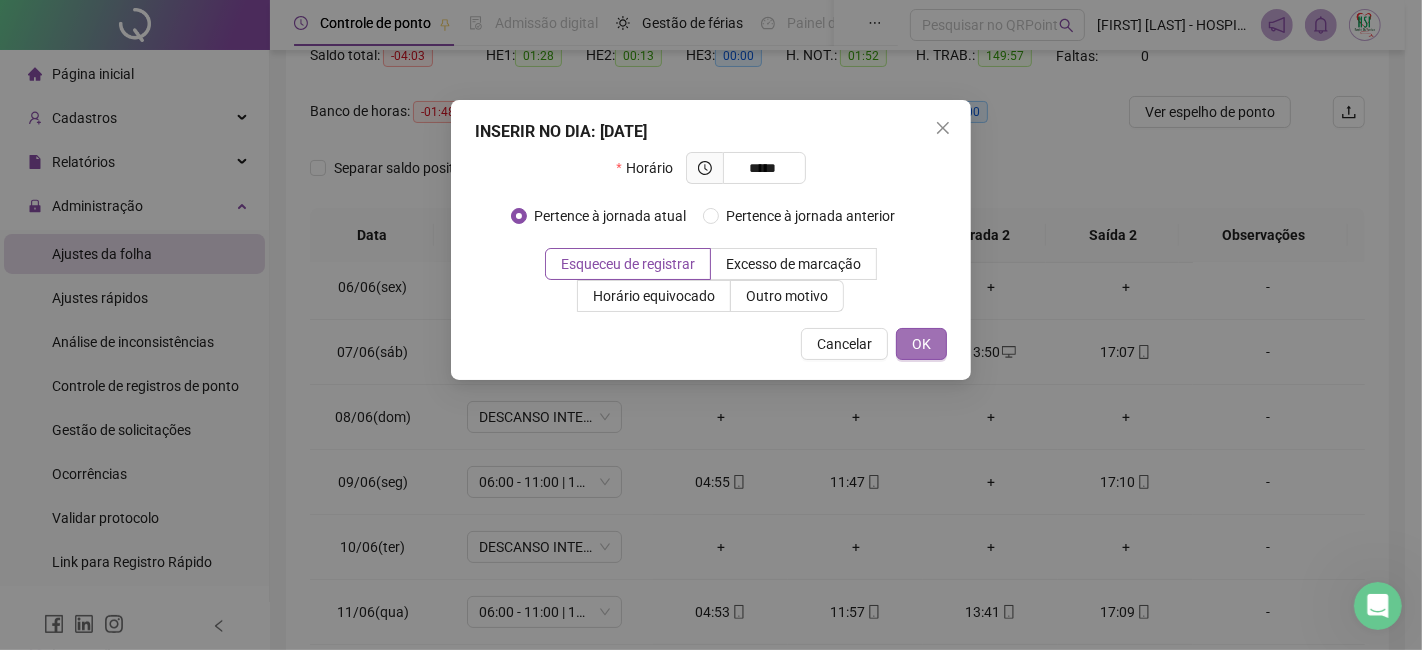 click on "OK" at bounding box center (921, 344) 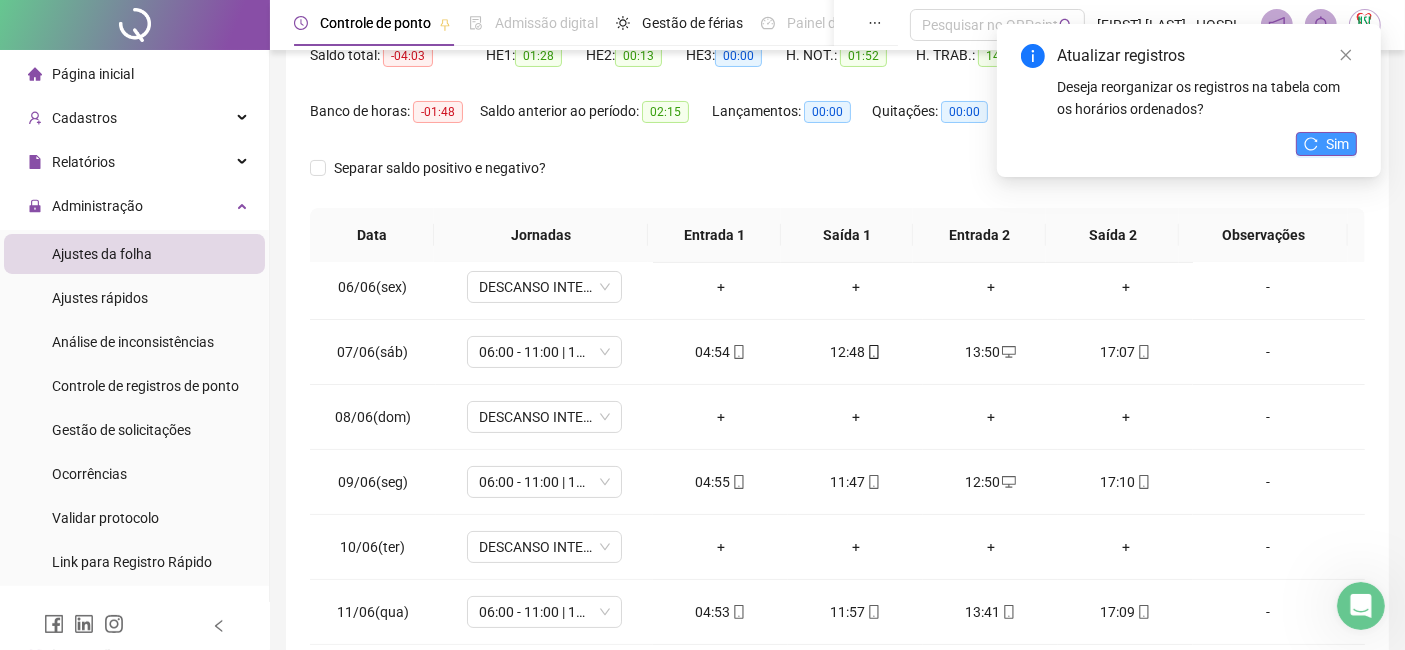 click on "Sim" at bounding box center [1326, 144] 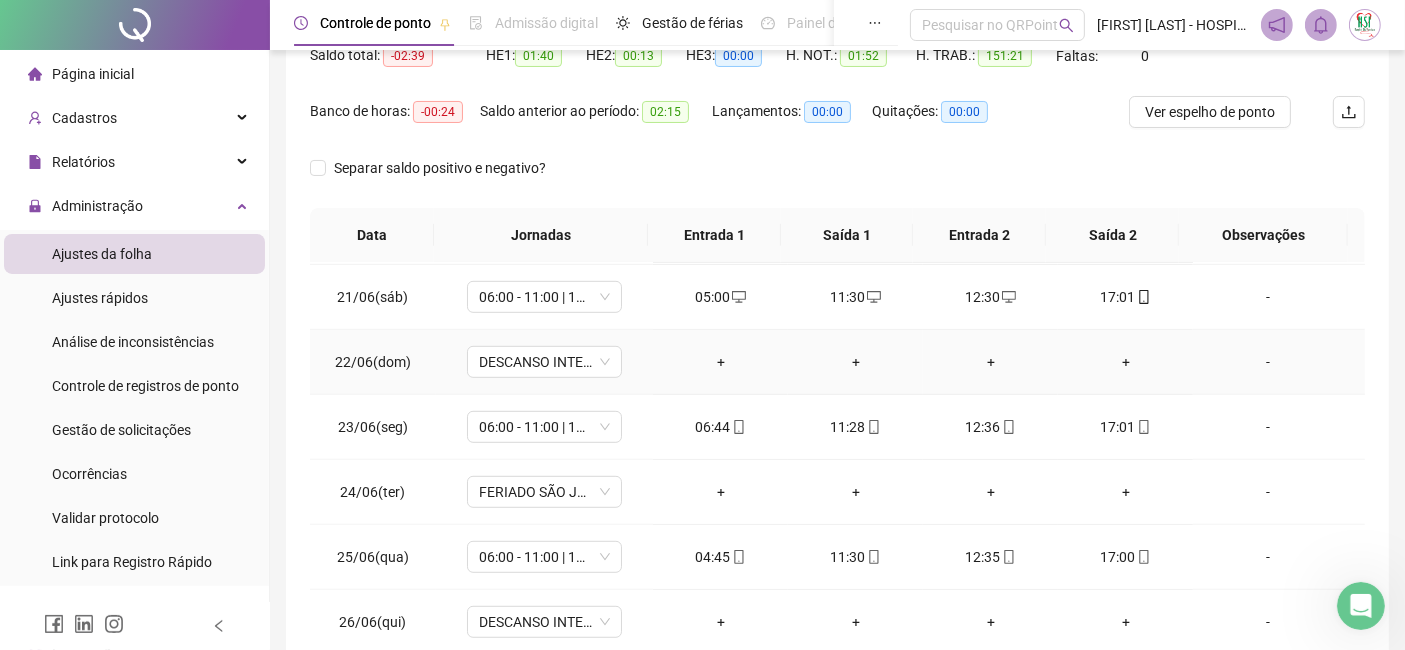 scroll, scrollTop: 1333, scrollLeft: 0, axis: vertical 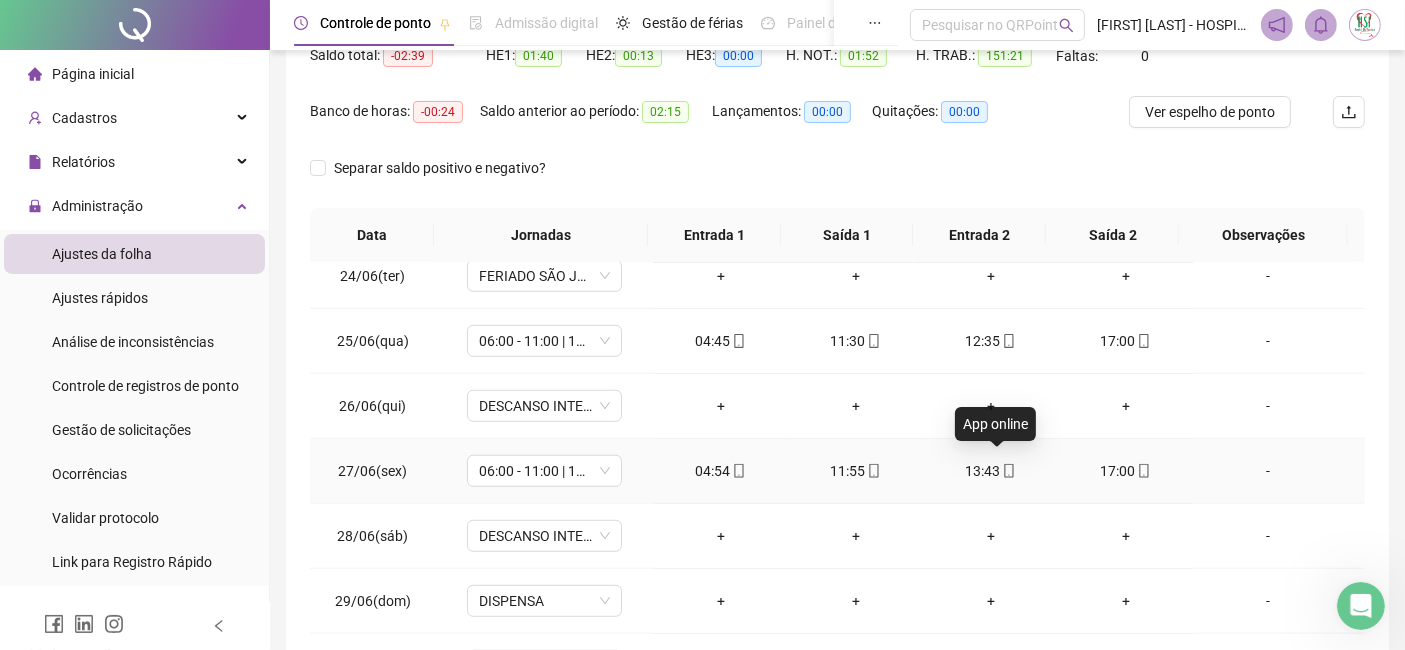 click 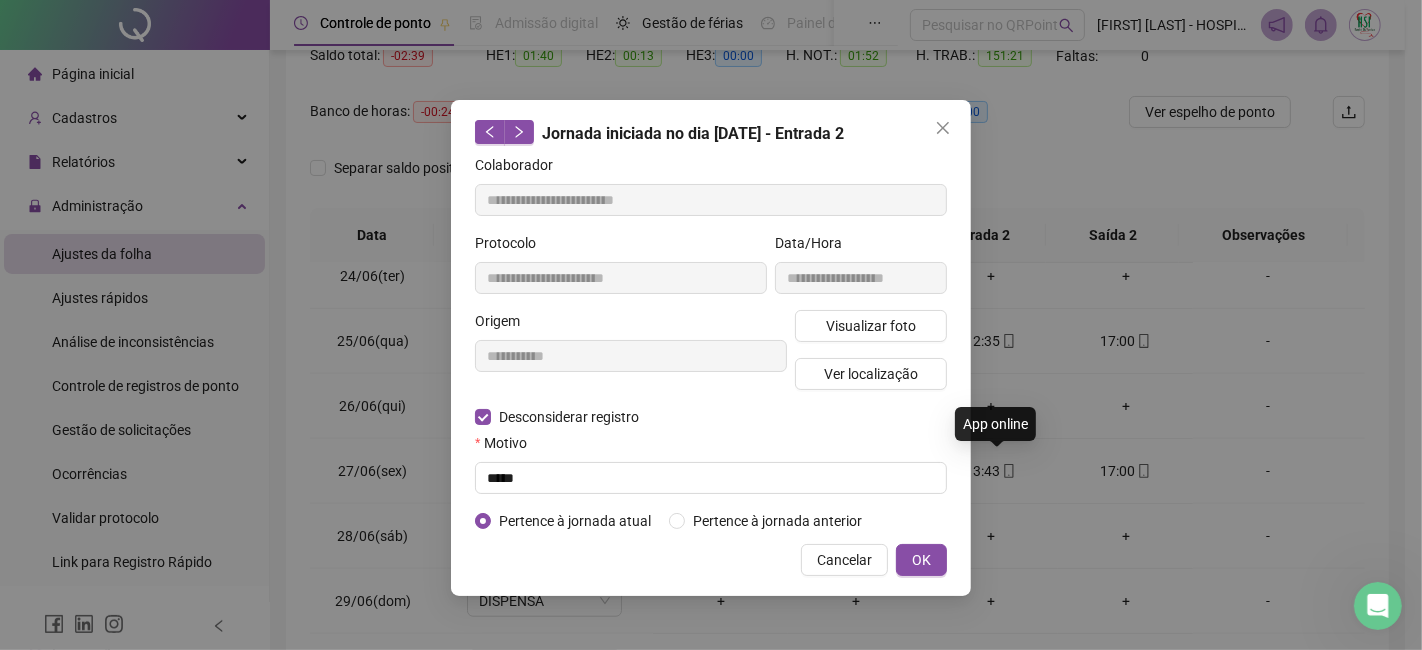 type on "**********" 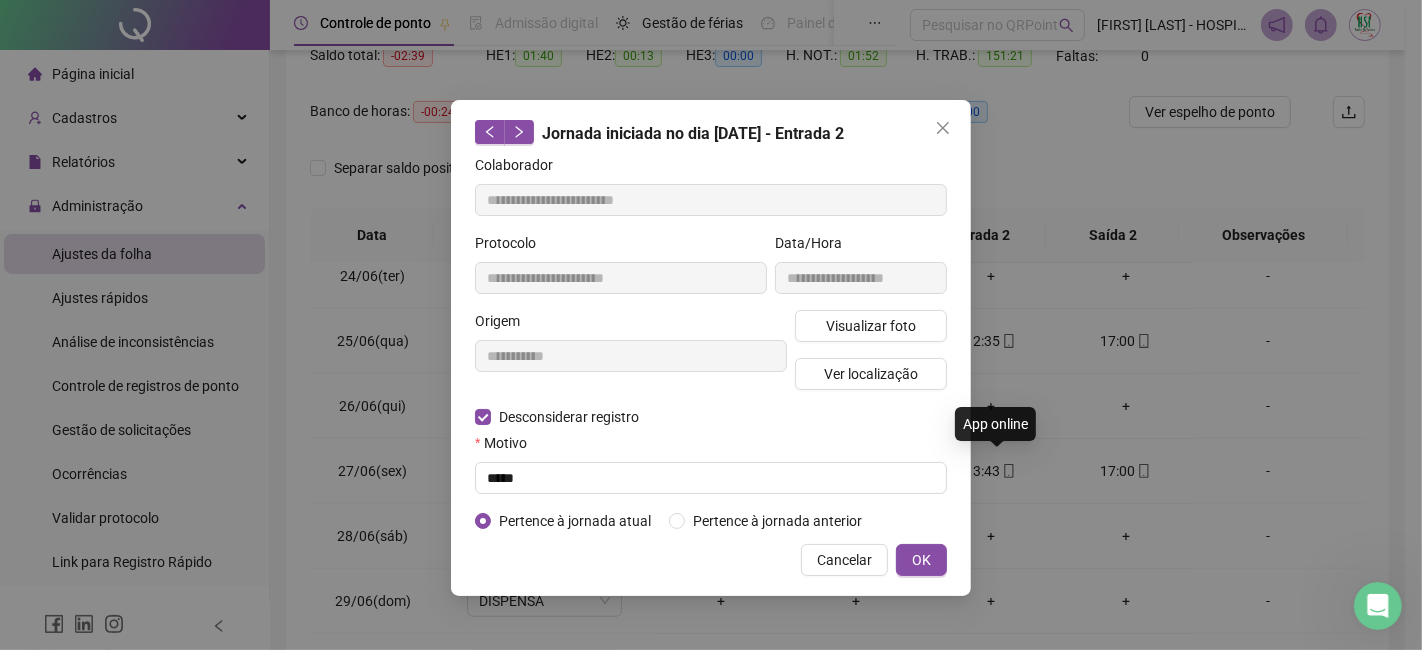 type on "**********" 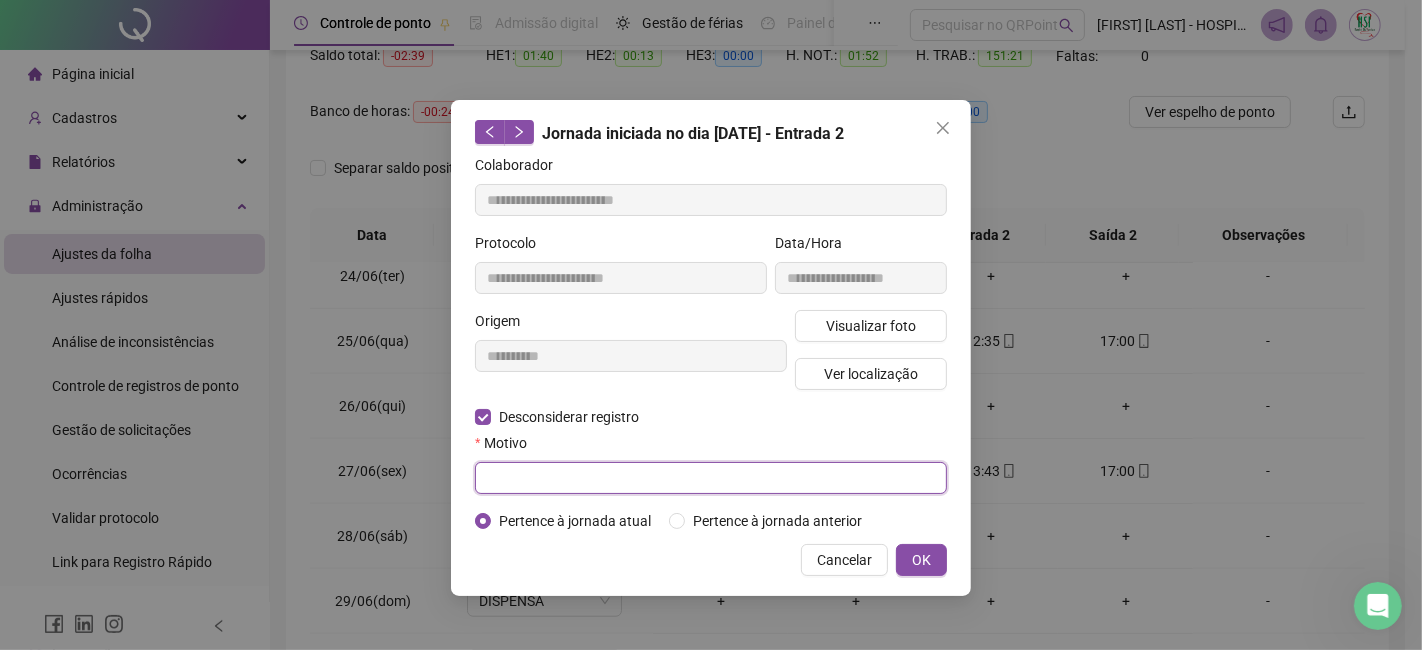 click at bounding box center [711, 478] 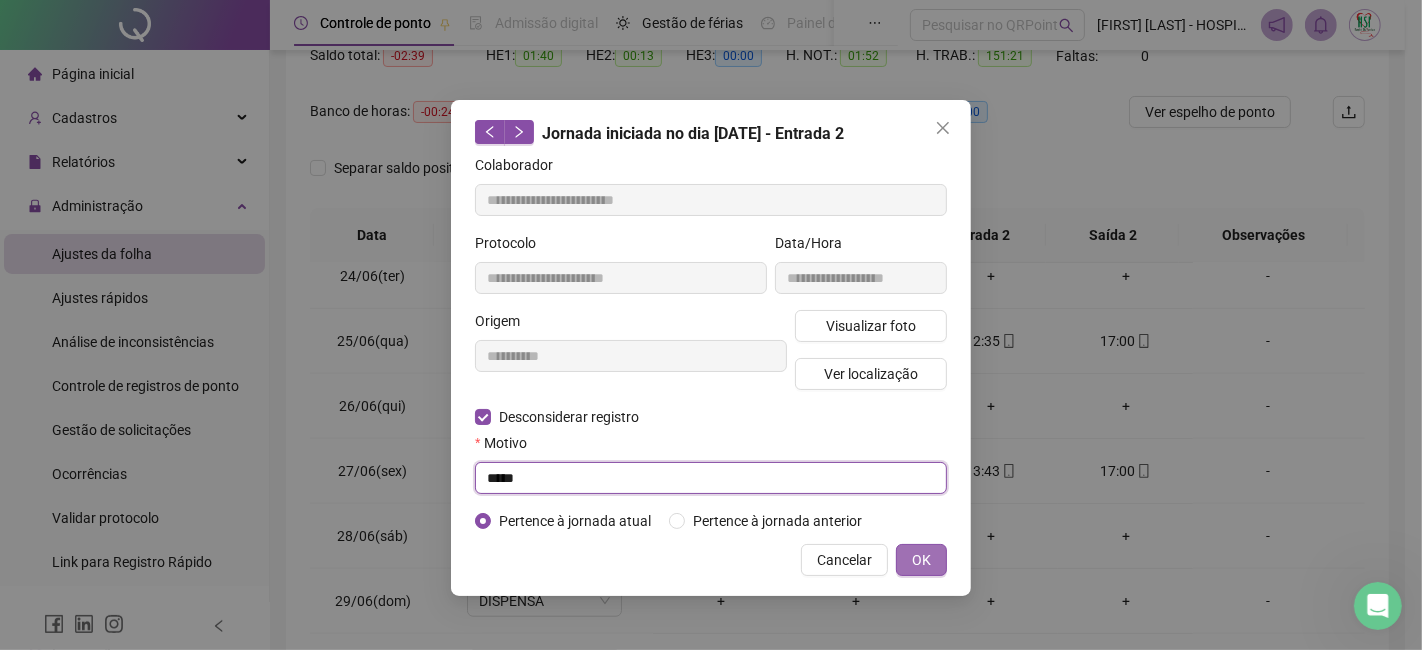 type on "****" 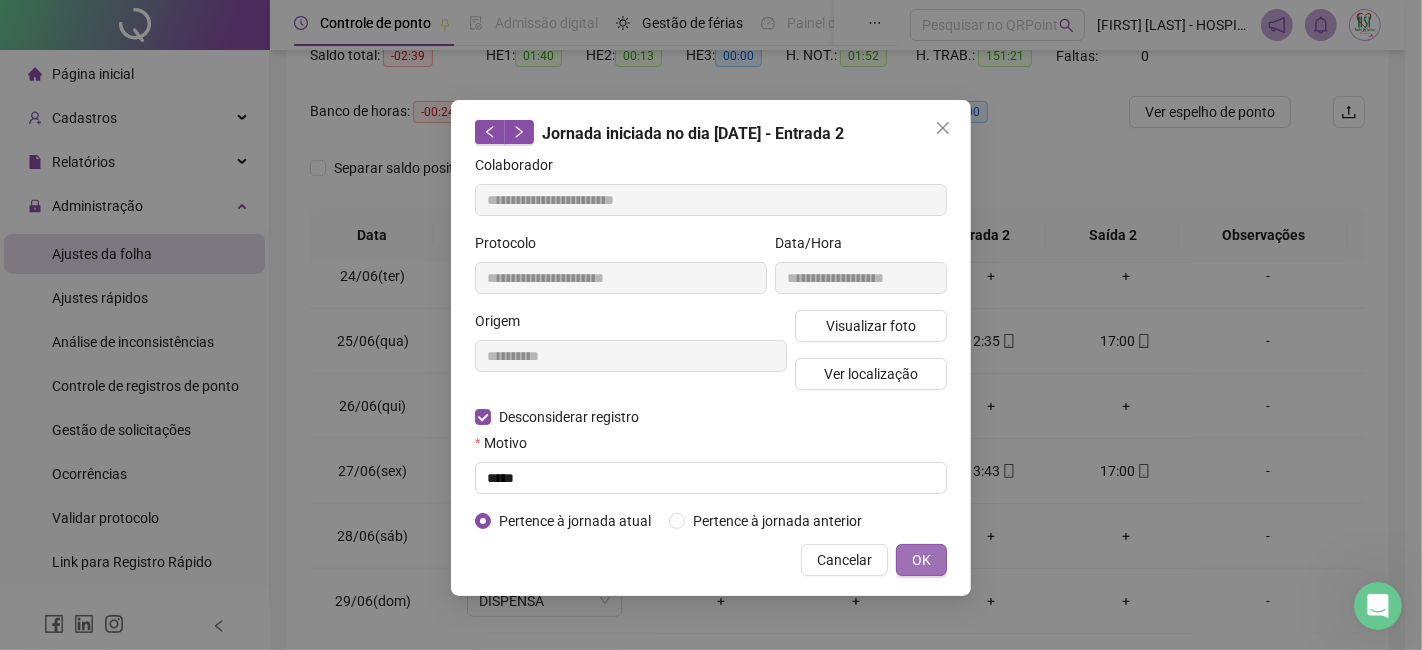 click on "OK" at bounding box center (921, 560) 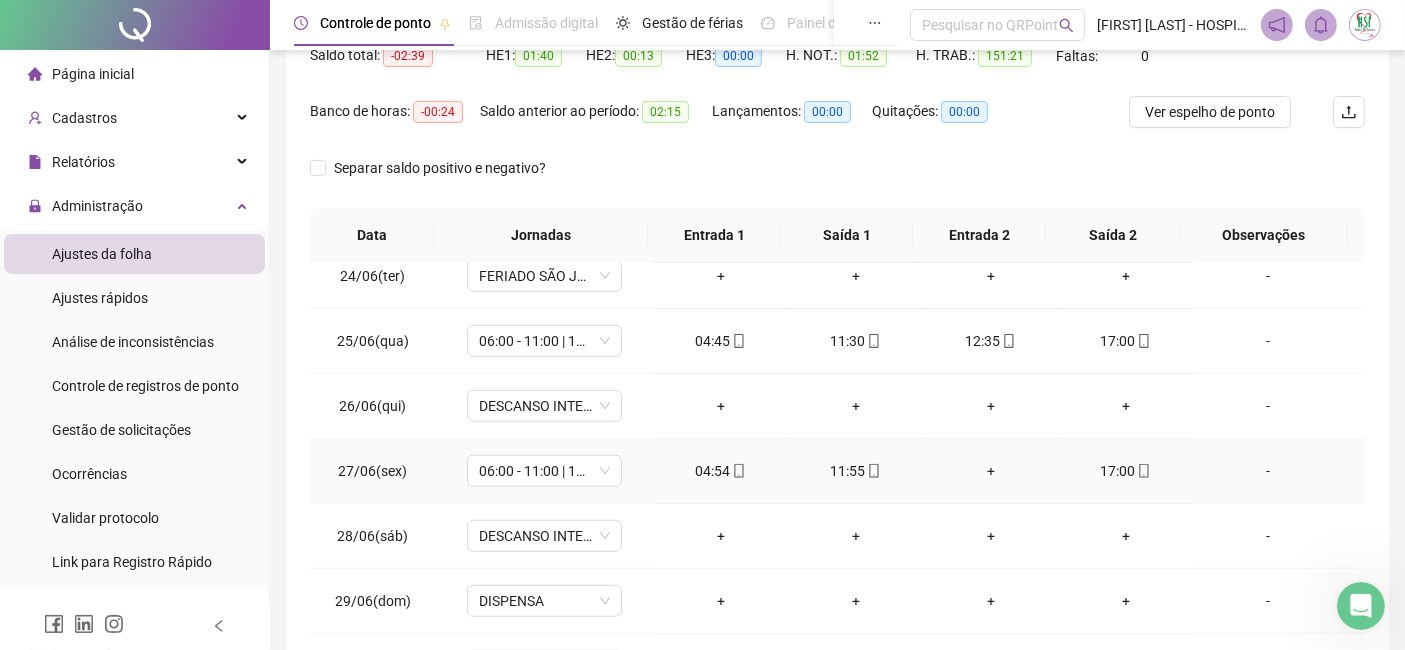 click on "+" at bounding box center (990, 471) 